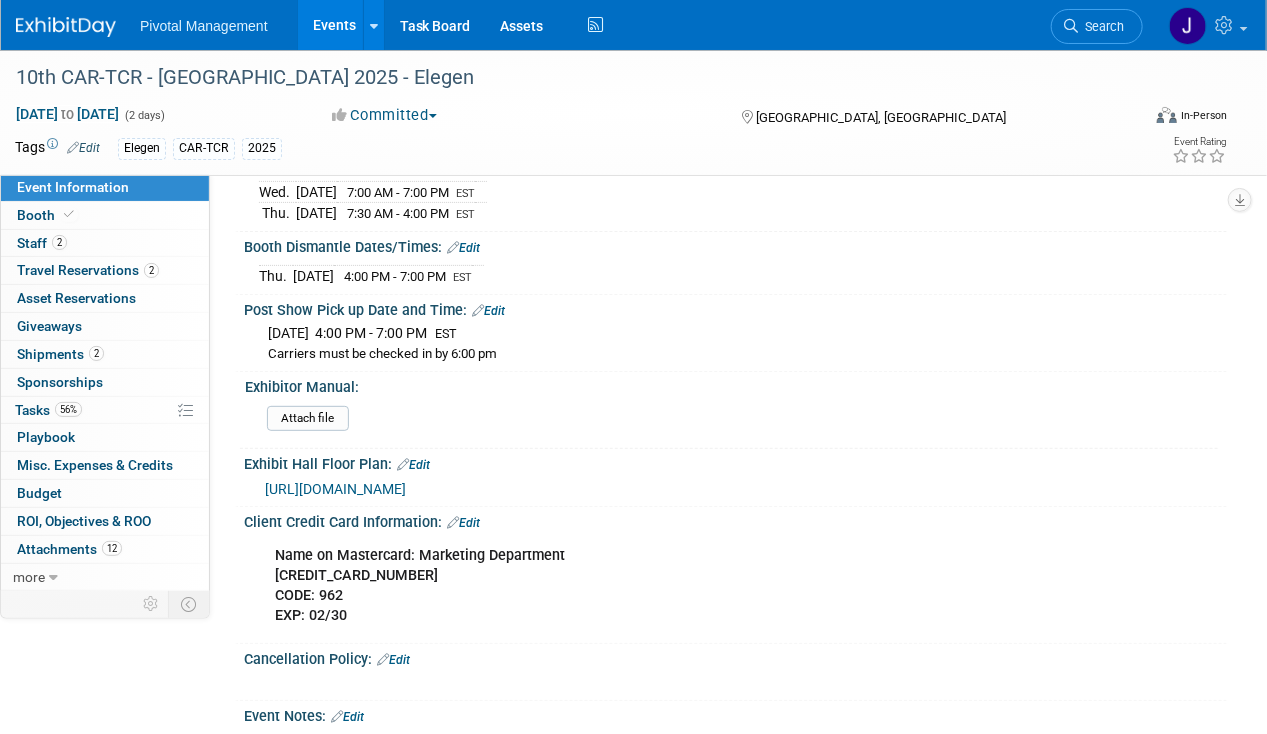 scroll, scrollTop: 0, scrollLeft: 0, axis: both 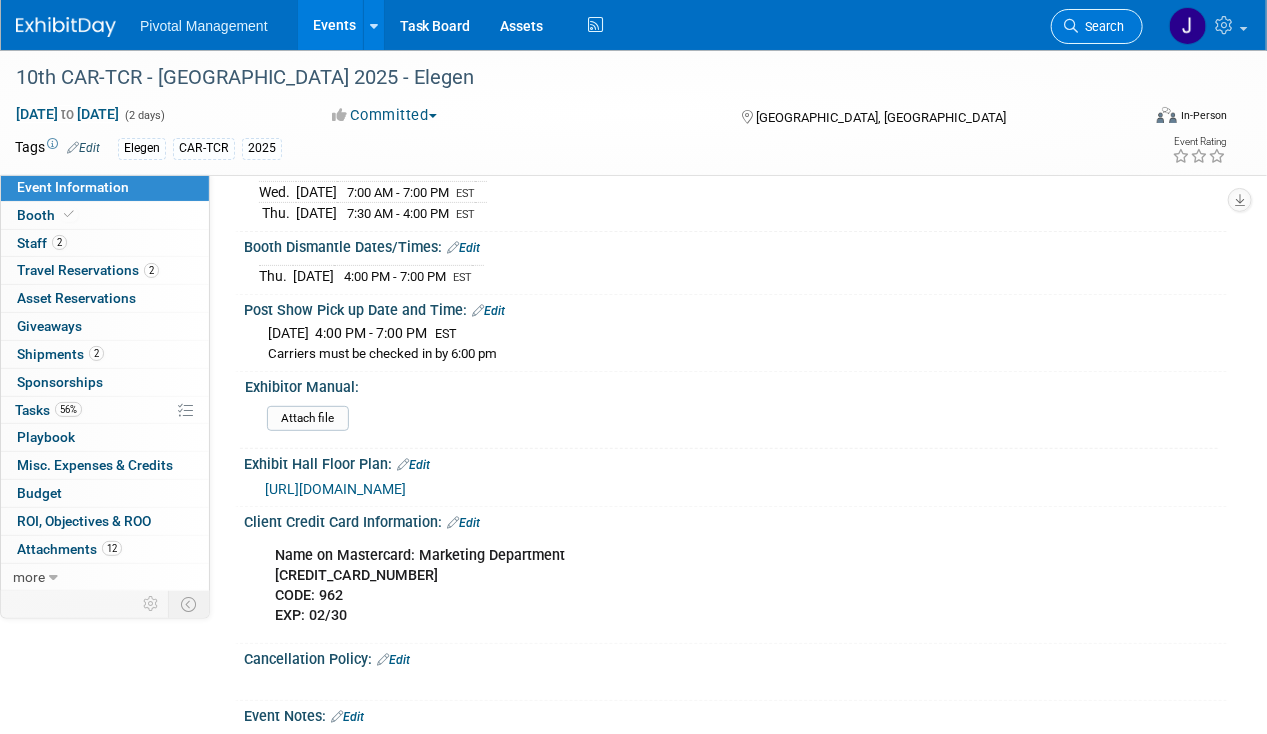 click on "Search" at bounding box center (1097, 26) 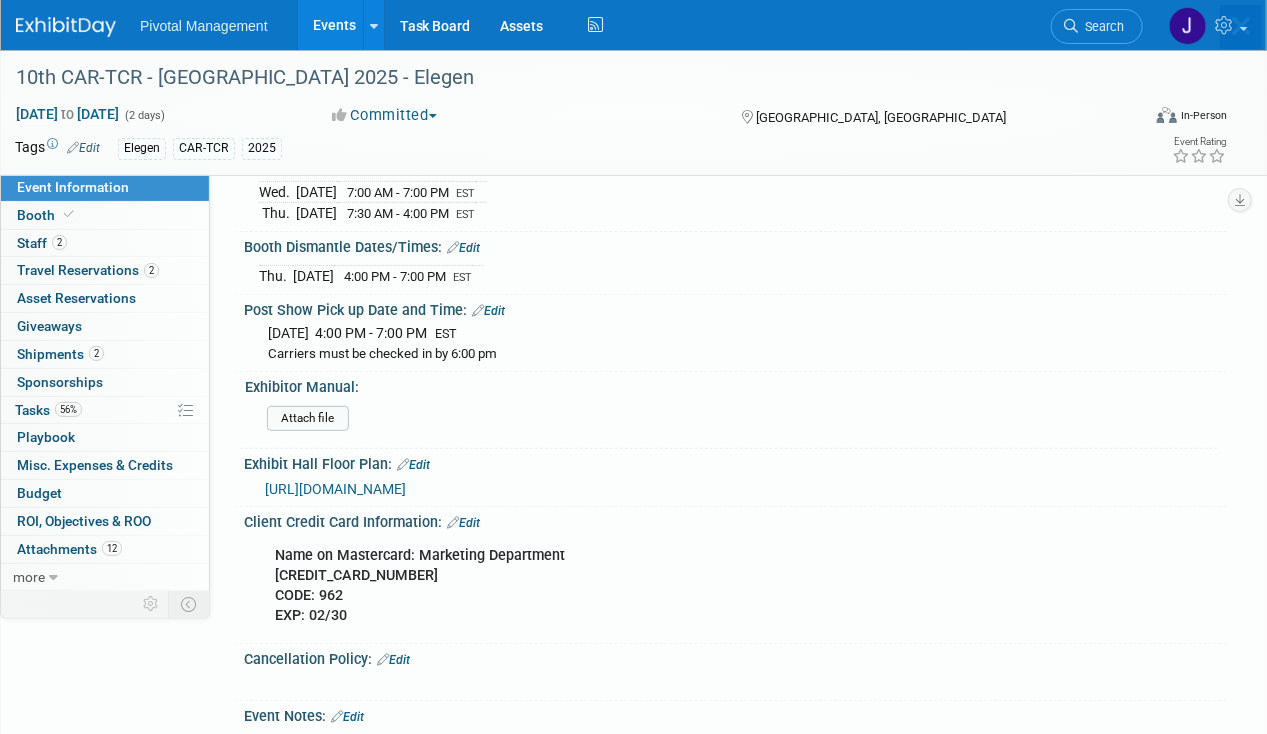 scroll, scrollTop: 0, scrollLeft: 0, axis: both 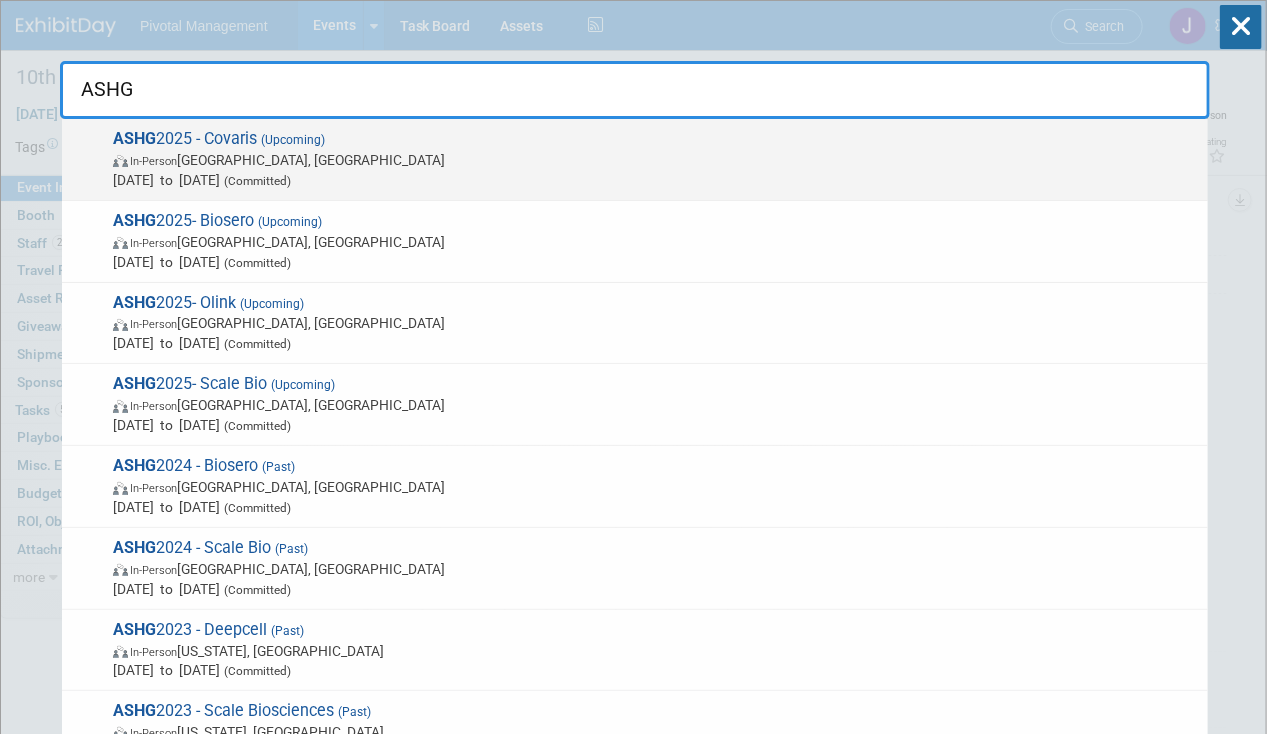 type on "ASHG" 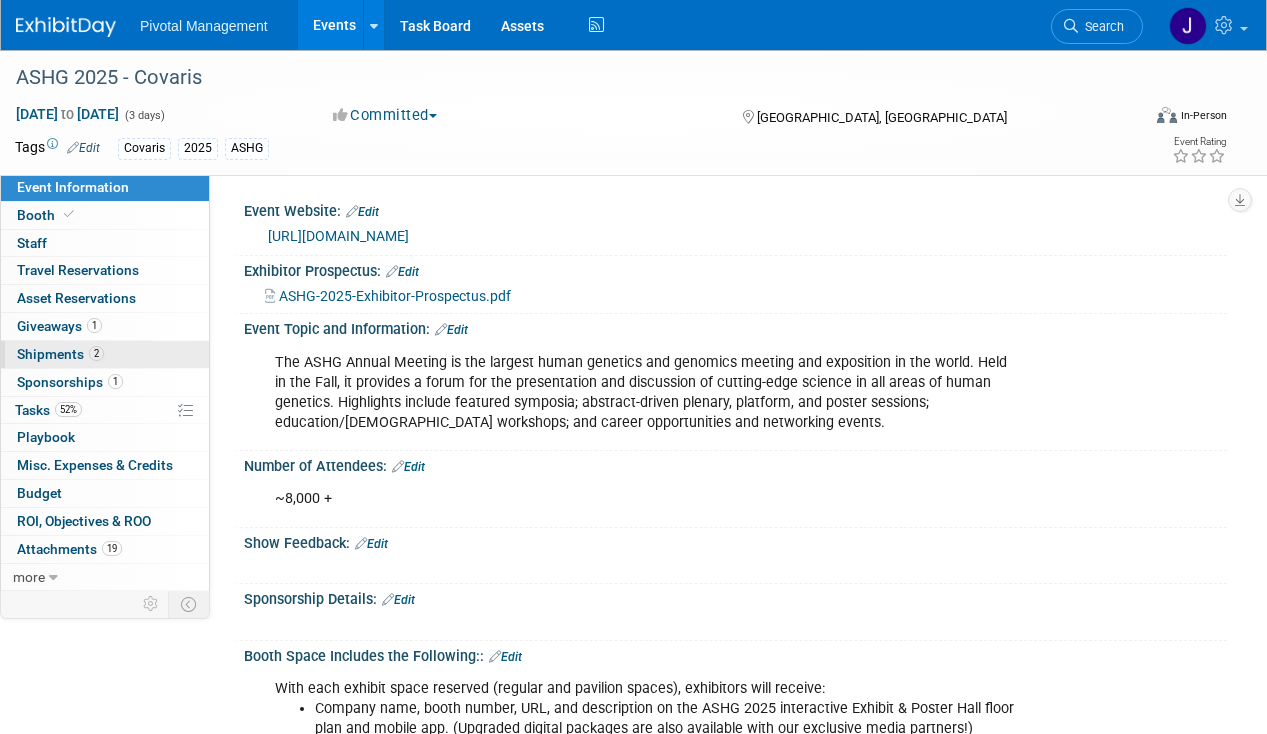 scroll, scrollTop: 0, scrollLeft: 0, axis: both 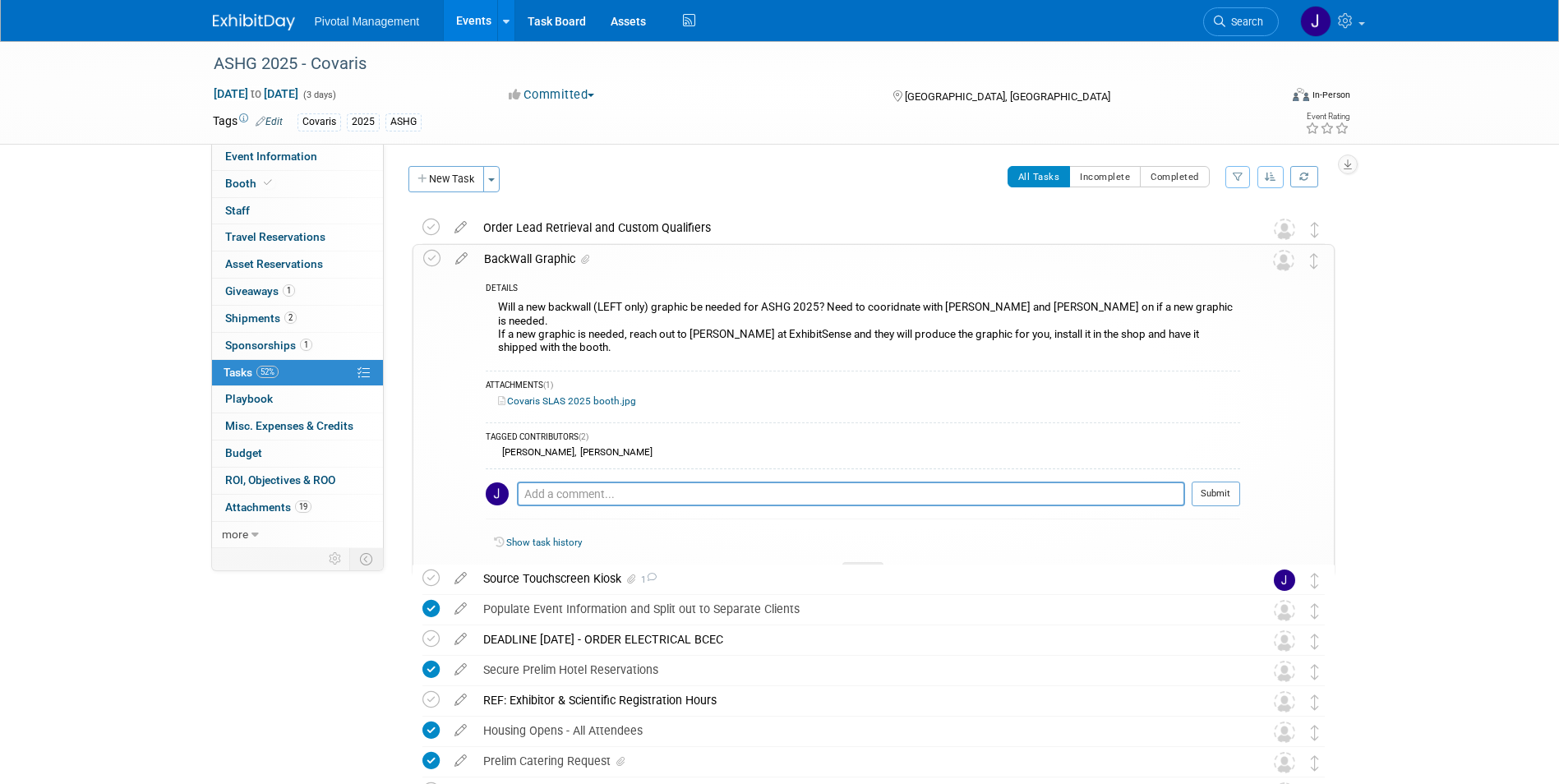 click on "BackWall Graphic" at bounding box center [858, 259] 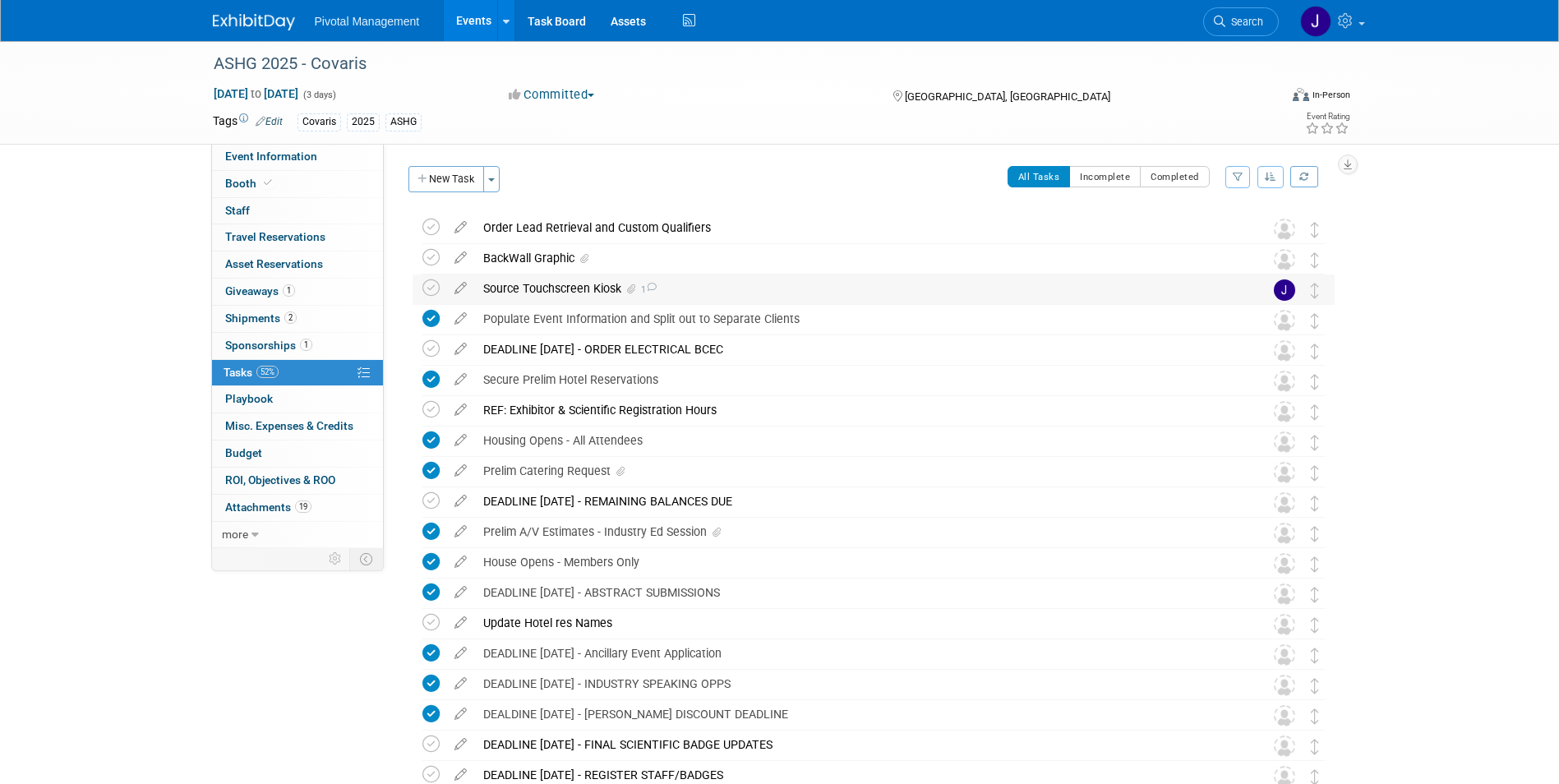 click on "Source Touchscreen Kiosk
1" at bounding box center [858, 288] 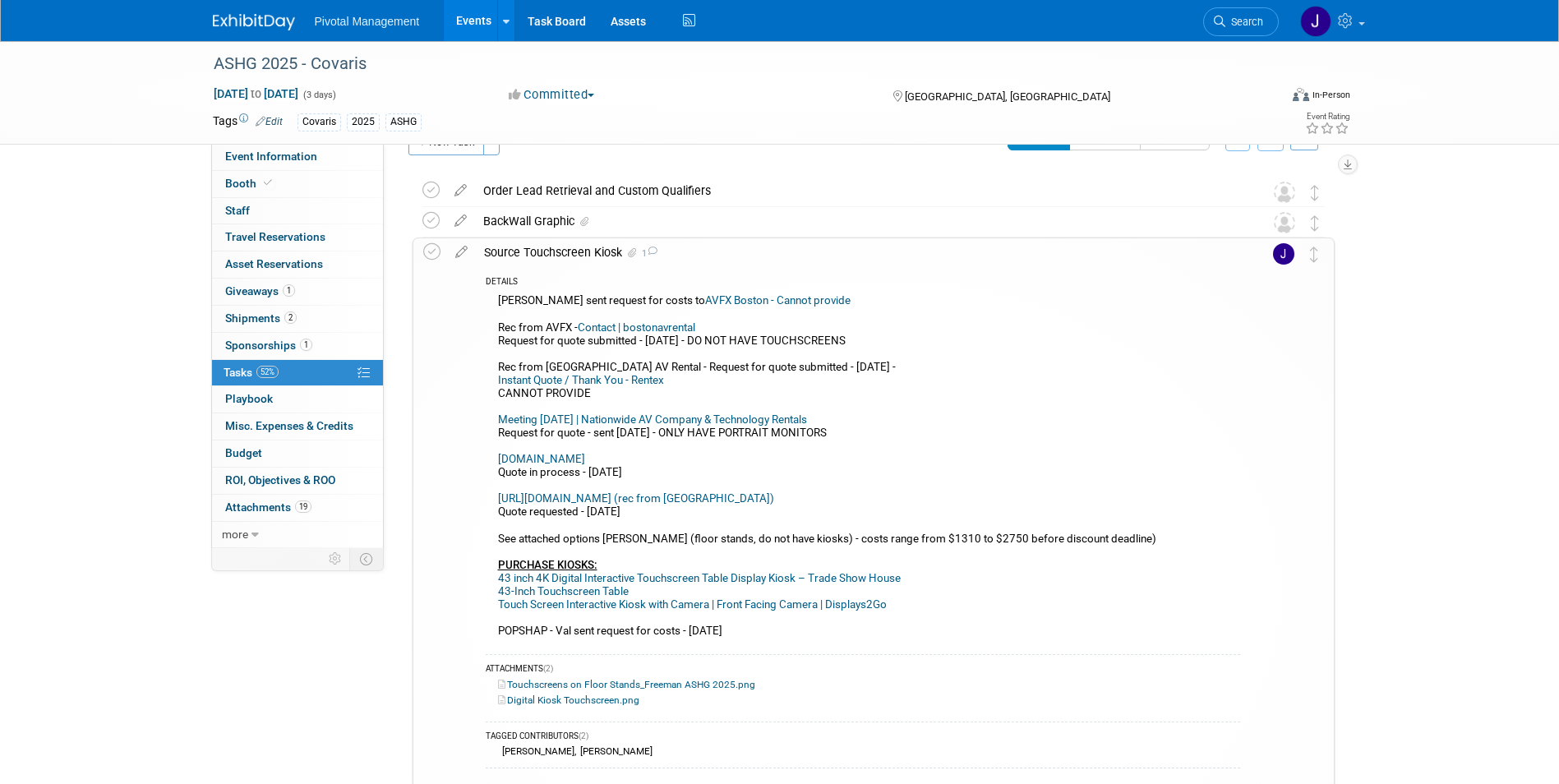 scroll, scrollTop: 34, scrollLeft: 0, axis: vertical 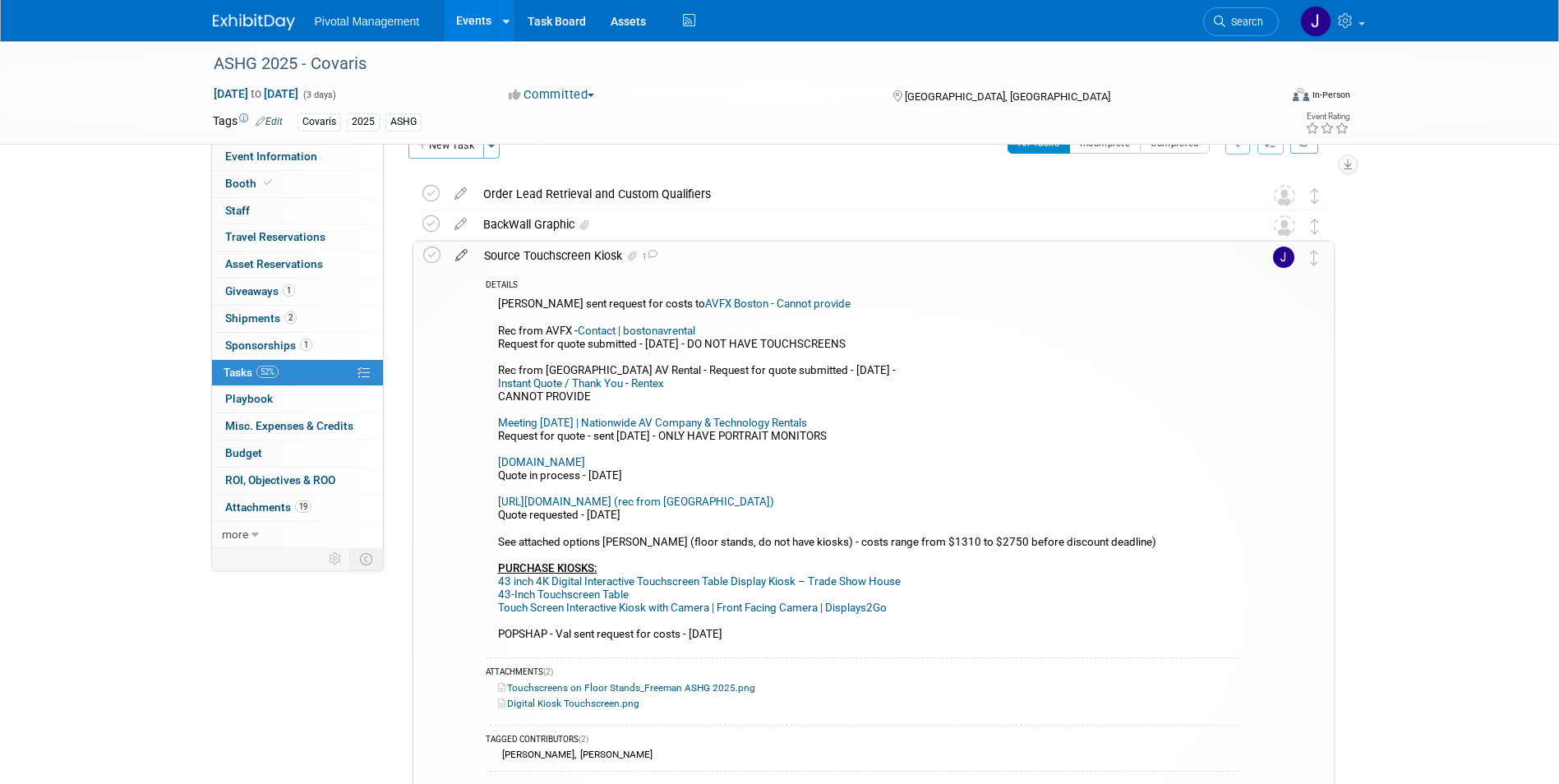 click at bounding box center [461, 251] 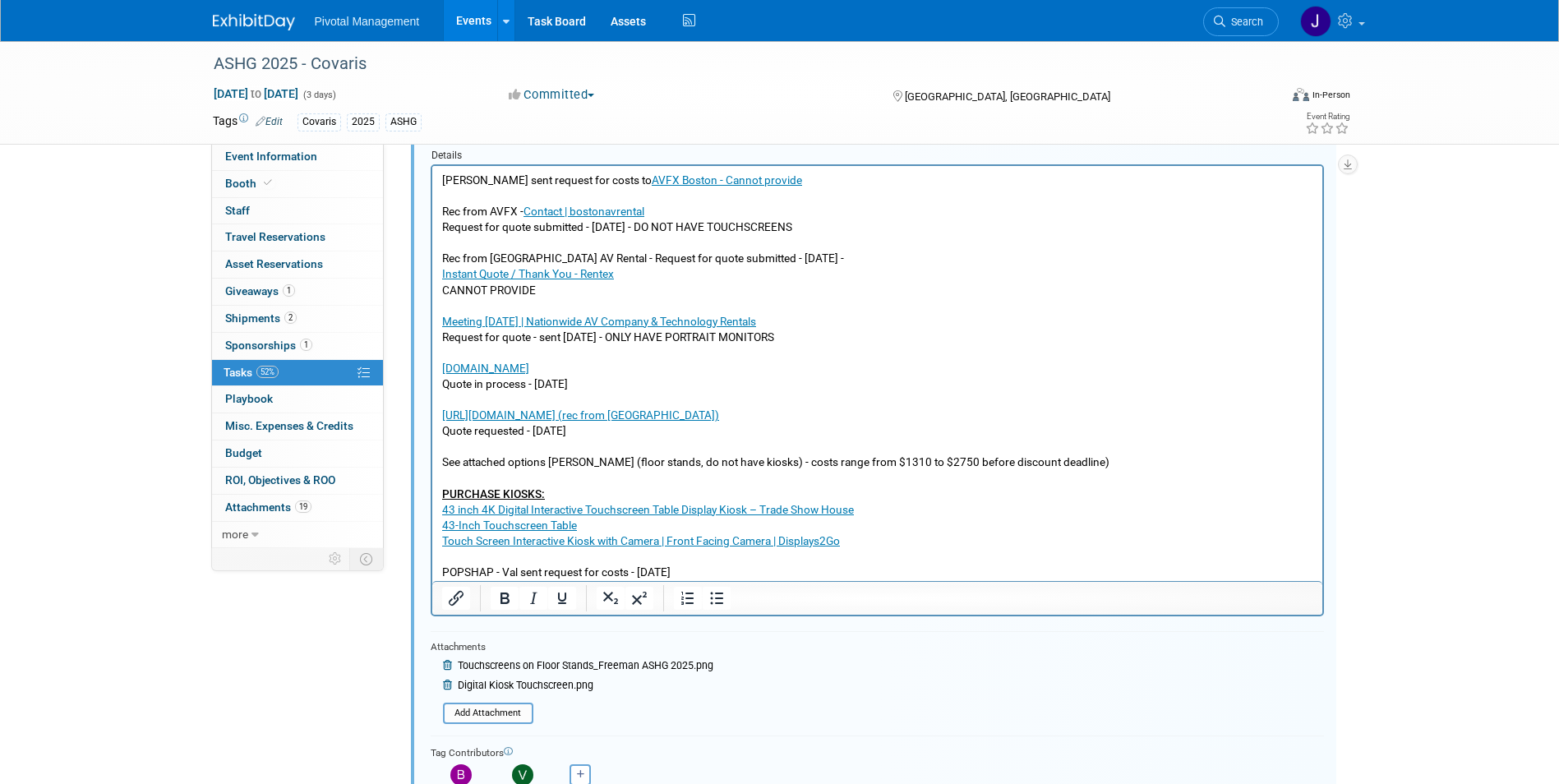 scroll, scrollTop: 266, scrollLeft: 0, axis: vertical 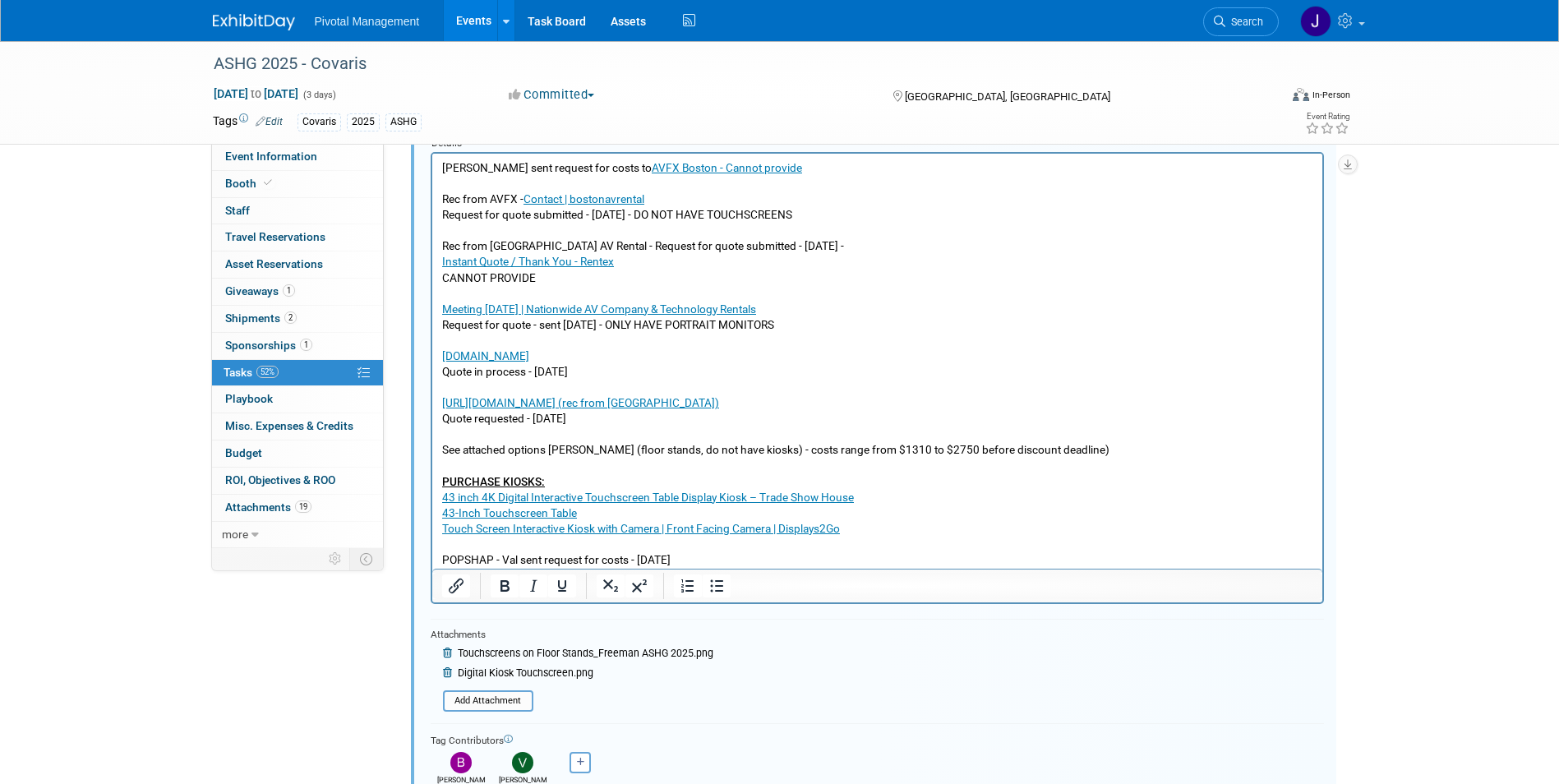 drag, startPoint x: 593, startPoint y: 373, endPoint x: 439, endPoint y: 372, distance: 154.00325 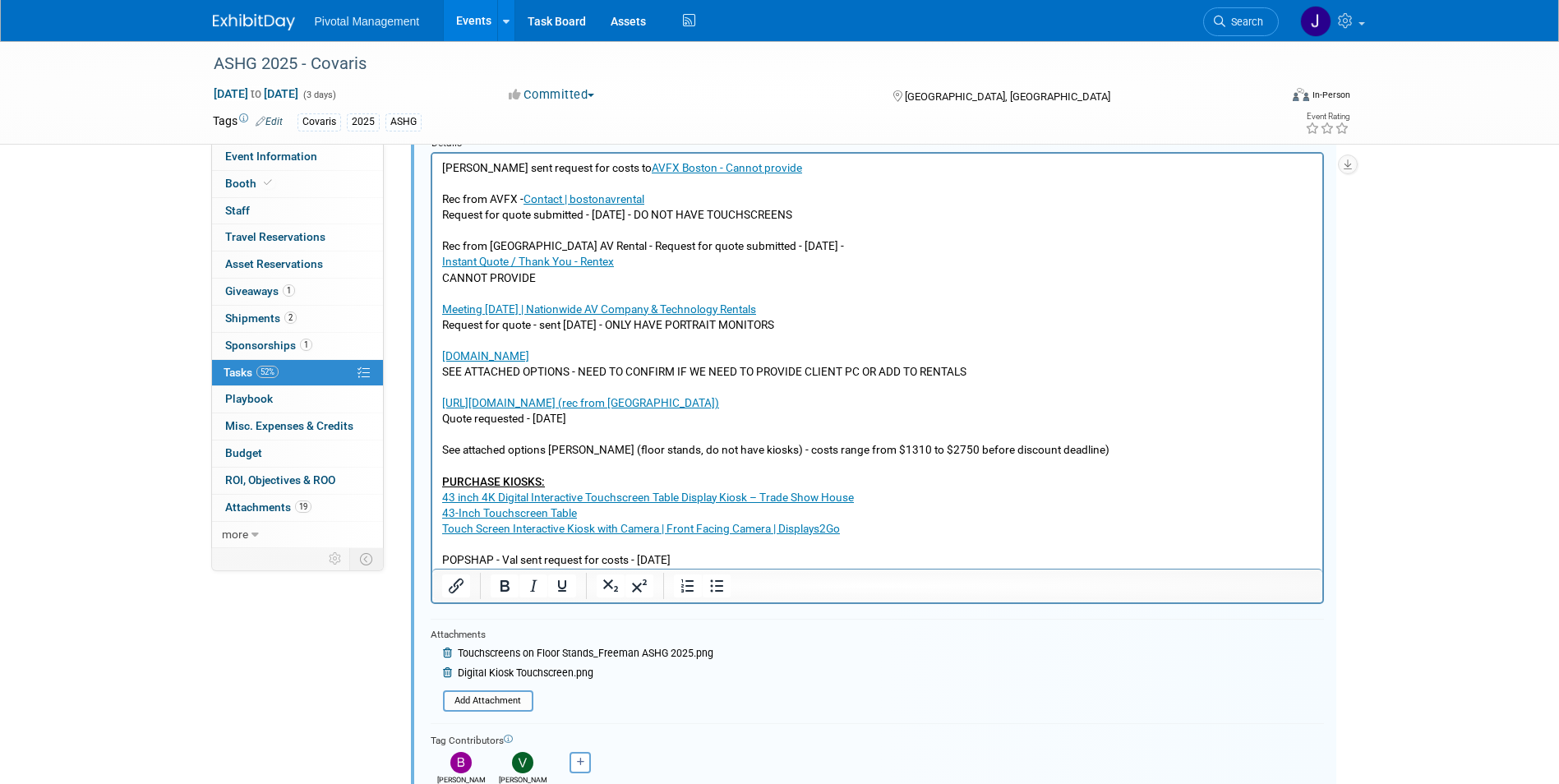click on "Jess sent request for costs to  AVFX Boston - Cannot provide Rec from AVFX -  Contact | bostonavrental Request for quote submitted - 07.08.25 - DO NOT HAVE TOUCHSCREENS Rec from Boston AV Rental - Request for quote submitted - 07.08.25 - Instant Quote / Thank You - Rentex CANNOT PROVIDE Meeting Tomorrow | Nationwide AV Company & Technology Rentals  Request for quote - sent 07.09.25 - ONLY HAVE PORTRAIT MONITORS  www.TotalRentalSolutions.com  SEE ATTACHED OPTIONS - NEED TO CONFIRM IF WE NEED TO PROVIDE CLIENT PC OR ADD TO RENTALS  https://www.4productions.com/pages/services/trade-show-event-production (rec from Bri) Quote requested - 07.09.25 See attached options ro Freeman (floor stands, do not have kiosks) - costs range from $1310 to $2750 before discount deadline)  PURCHASE KIOSKS: 43 inch 4K Digital Interactive Touchscreen Table Display Kiosk – Trade Show House 43-Inch Touchscreen Table Touch Screen Interactive Kiosk with Camera | Front Facing Camera | Displays2Go" at bounding box center (877, 364) 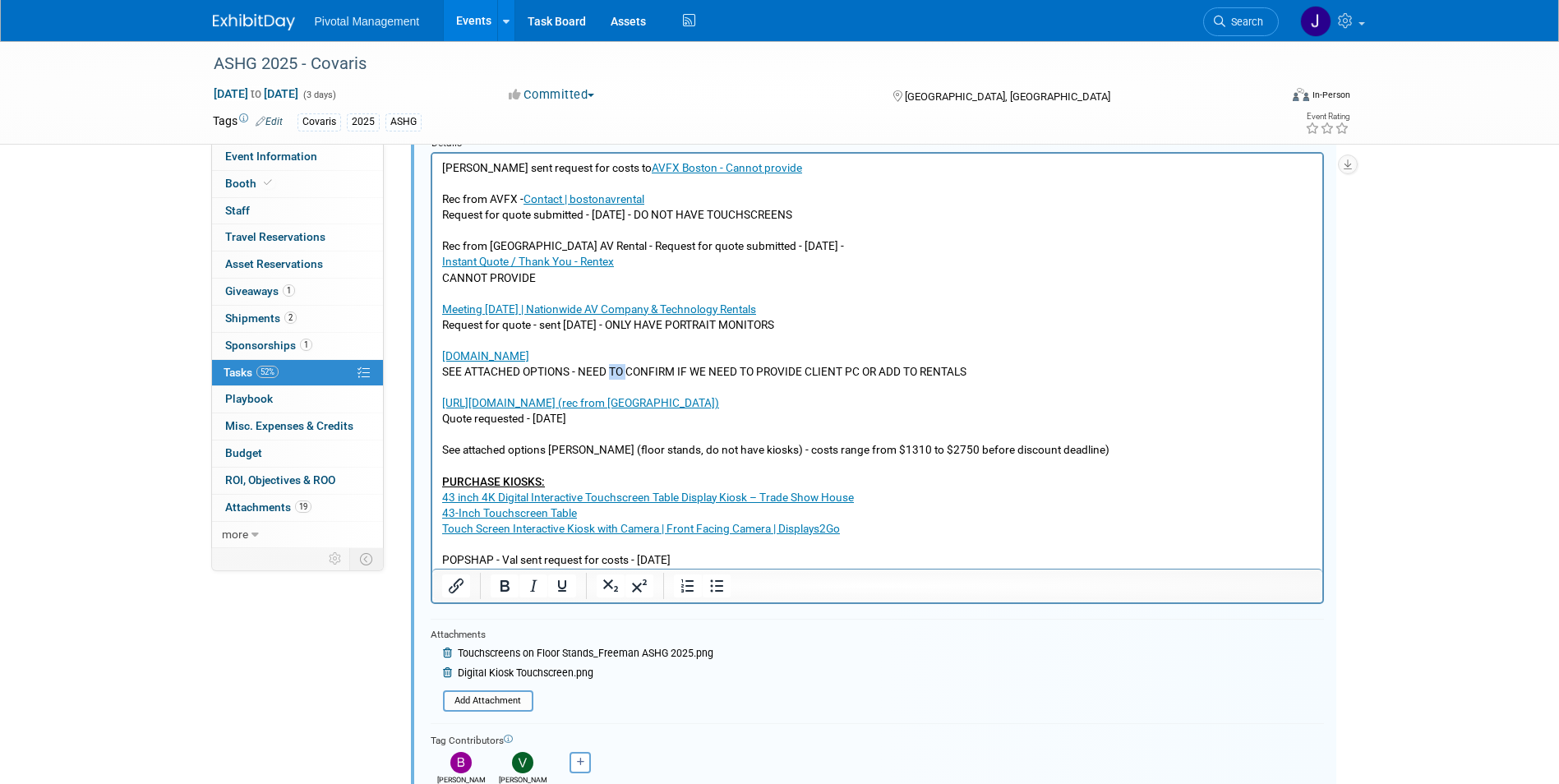 click on "Jess sent request for costs to  AVFX Boston - Cannot provide Rec from AVFX -  Contact | bostonavrental Request for quote submitted - 07.08.25 - DO NOT HAVE TOUCHSCREENS Rec from Boston AV Rental - Request for quote submitted - 07.08.25 - Instant Quote / Thank You - Rentex CANNOT PROVIDE Meeting Tomorrow | Nationwide AV Company & Technology Rentals  Request for quote - sent 07.09.25 - ONLY HAVE PORTRAIT MONITORS  www.TotalRentalSolutions.com  SEE ATTACHED OPTIONS - NEED TO CONFIRM IF WE NEED TO PROVIDE CLIENT PC OR ADD TO RENTALS  https://www.4productions.com/pages/services/trade-show-event-production (rec from Bri) Quote requested - 07.09.25 See attached options ro Freeman (floor stands, do not have kiosks) - costs range from $1310 to $2750 before discount deadline)  PURCHASE KIOSKS: 43 inch 4K Digital Interactive Touchscreen Table Display Kiosk – Trade Show House 43-Inch Touchscreen Table Touch Screen Interactive Kiosk with Camera | Front Facing Camera | Displays2Go" at bounding box center (877, 364) 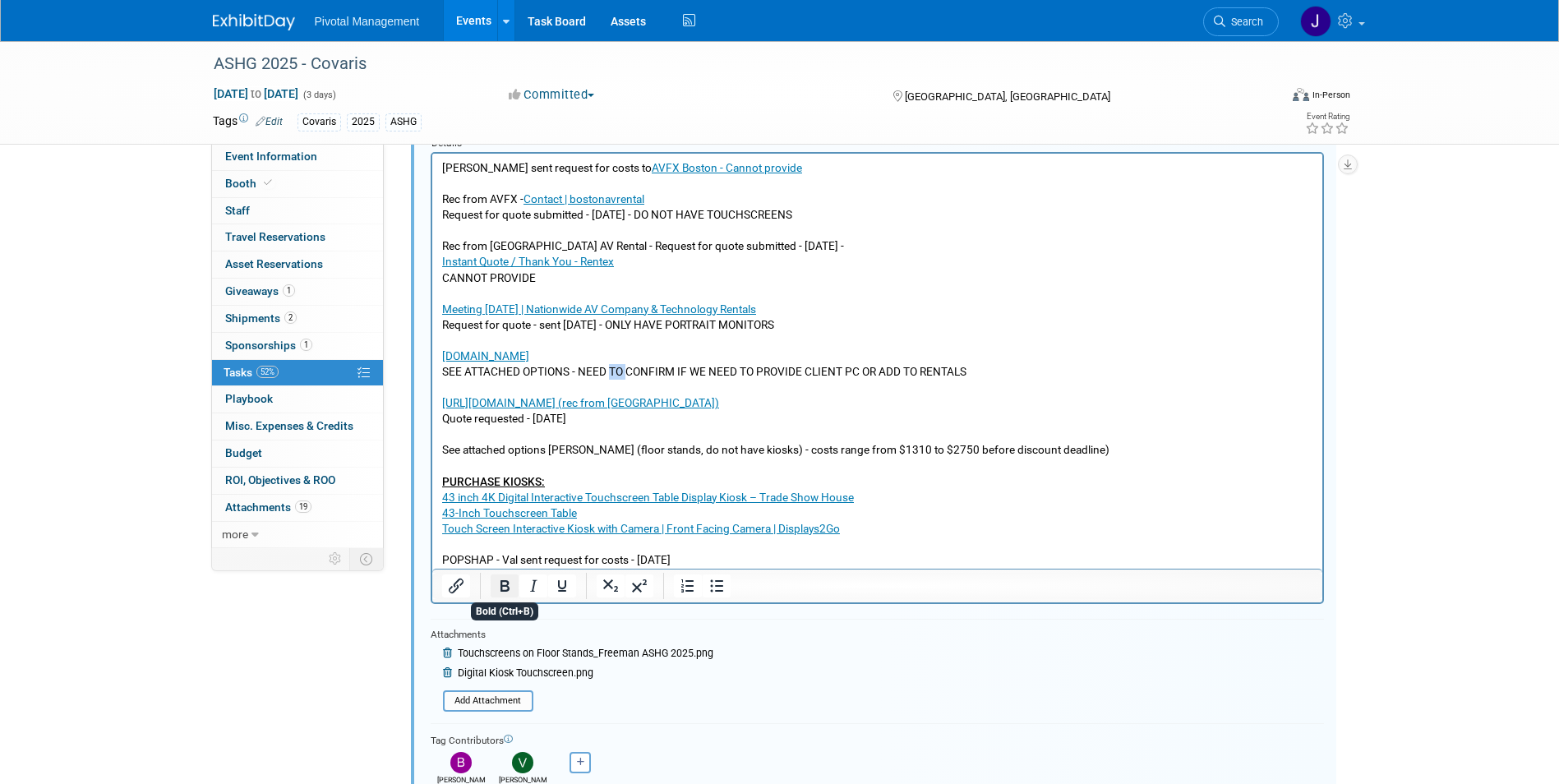 click 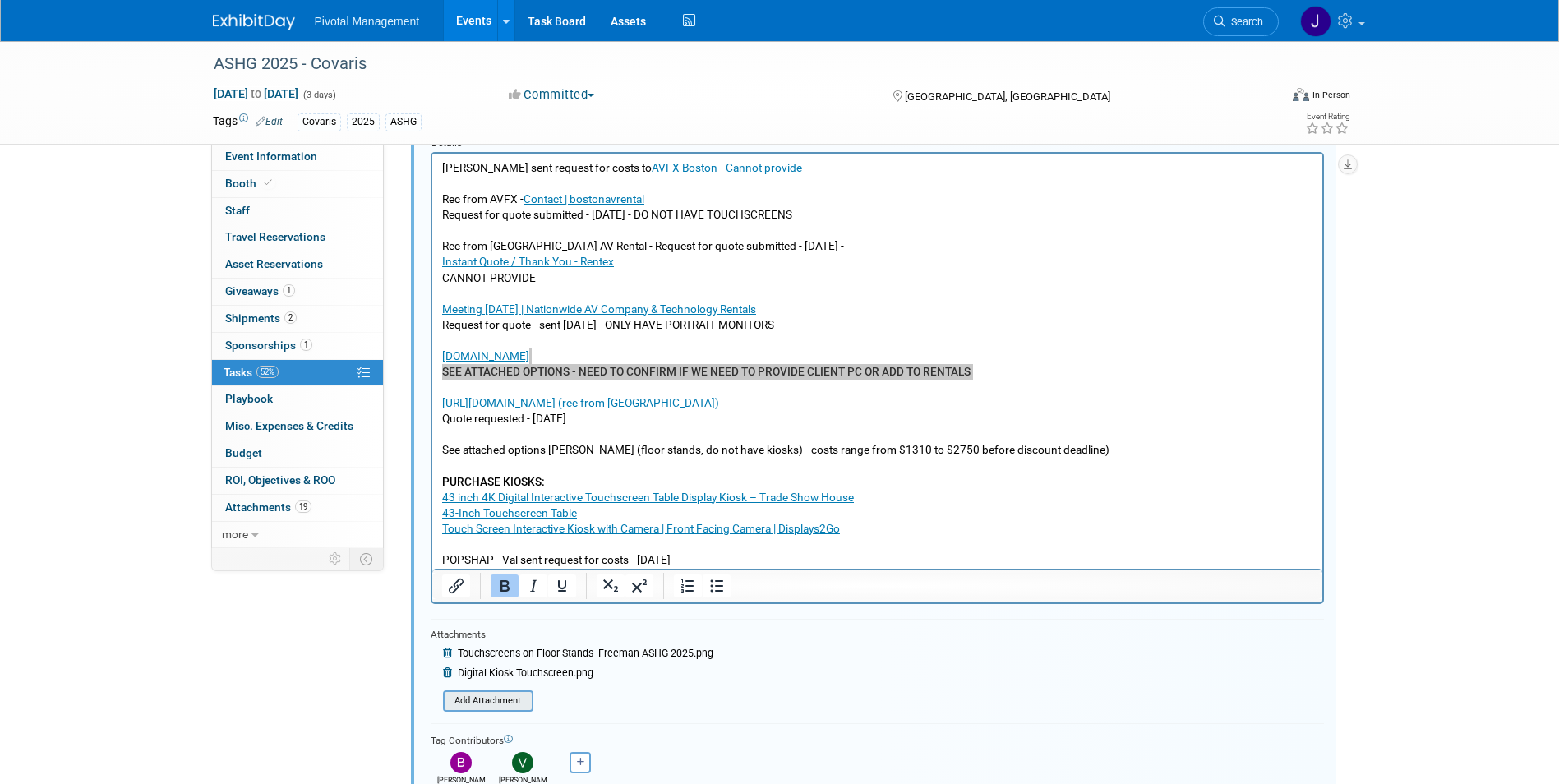 click at bounding box center [448, 701] 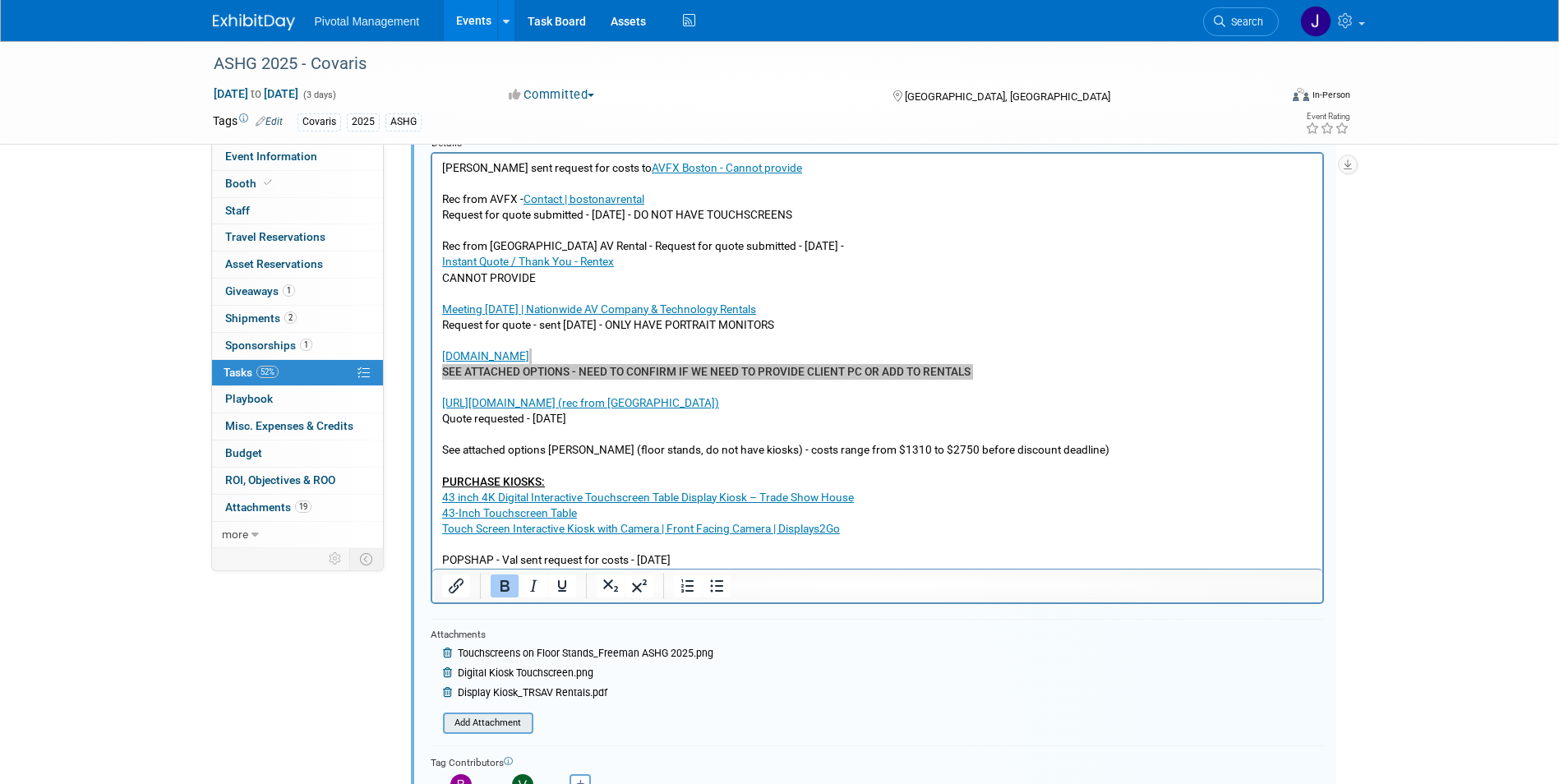 click at bounding box center [448, 723] 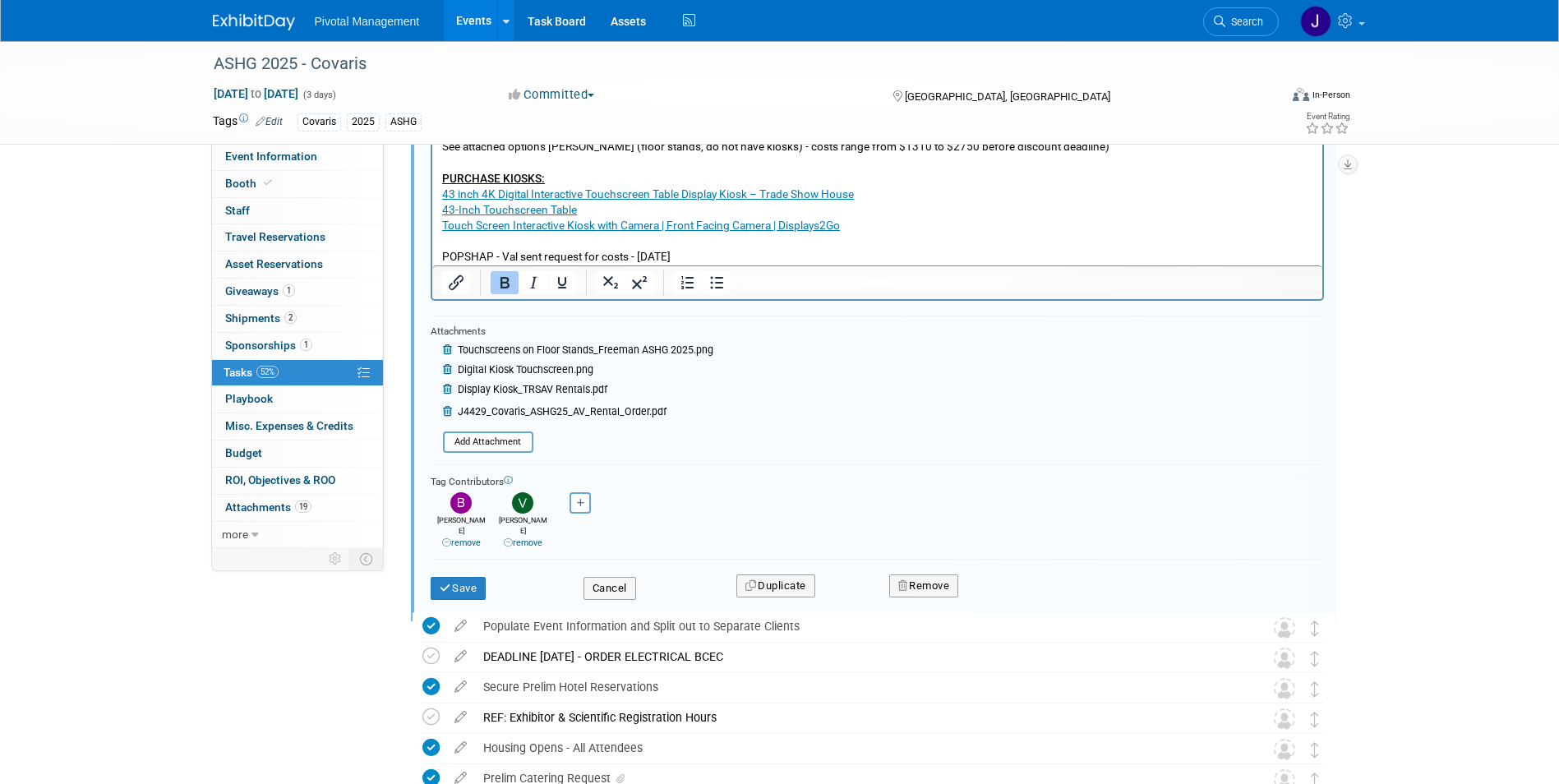 scroll, scrollTop: 578, scrollLeft: 0, axis: vertical 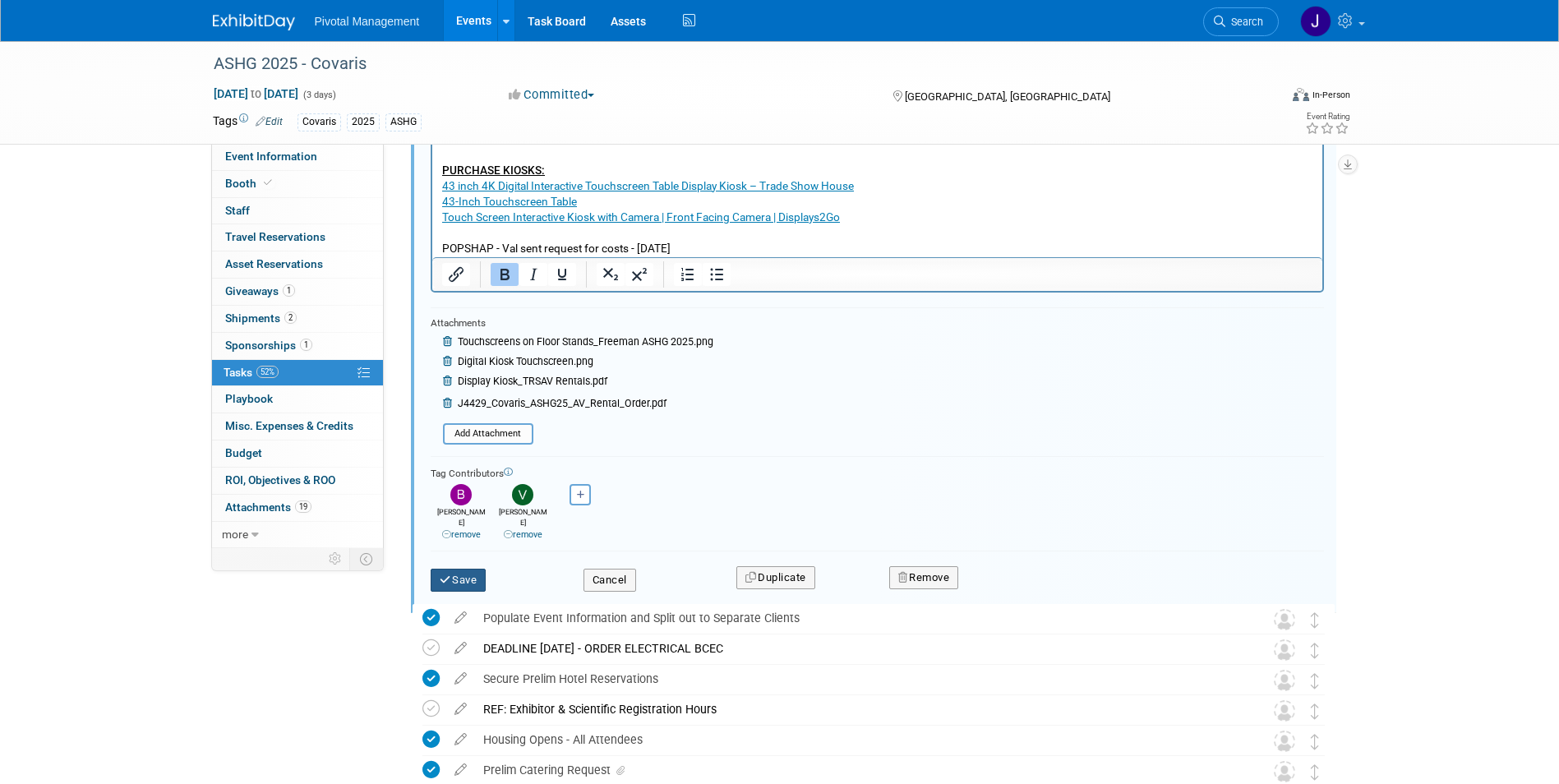 click on "Save" at bounding box center (459, 580) 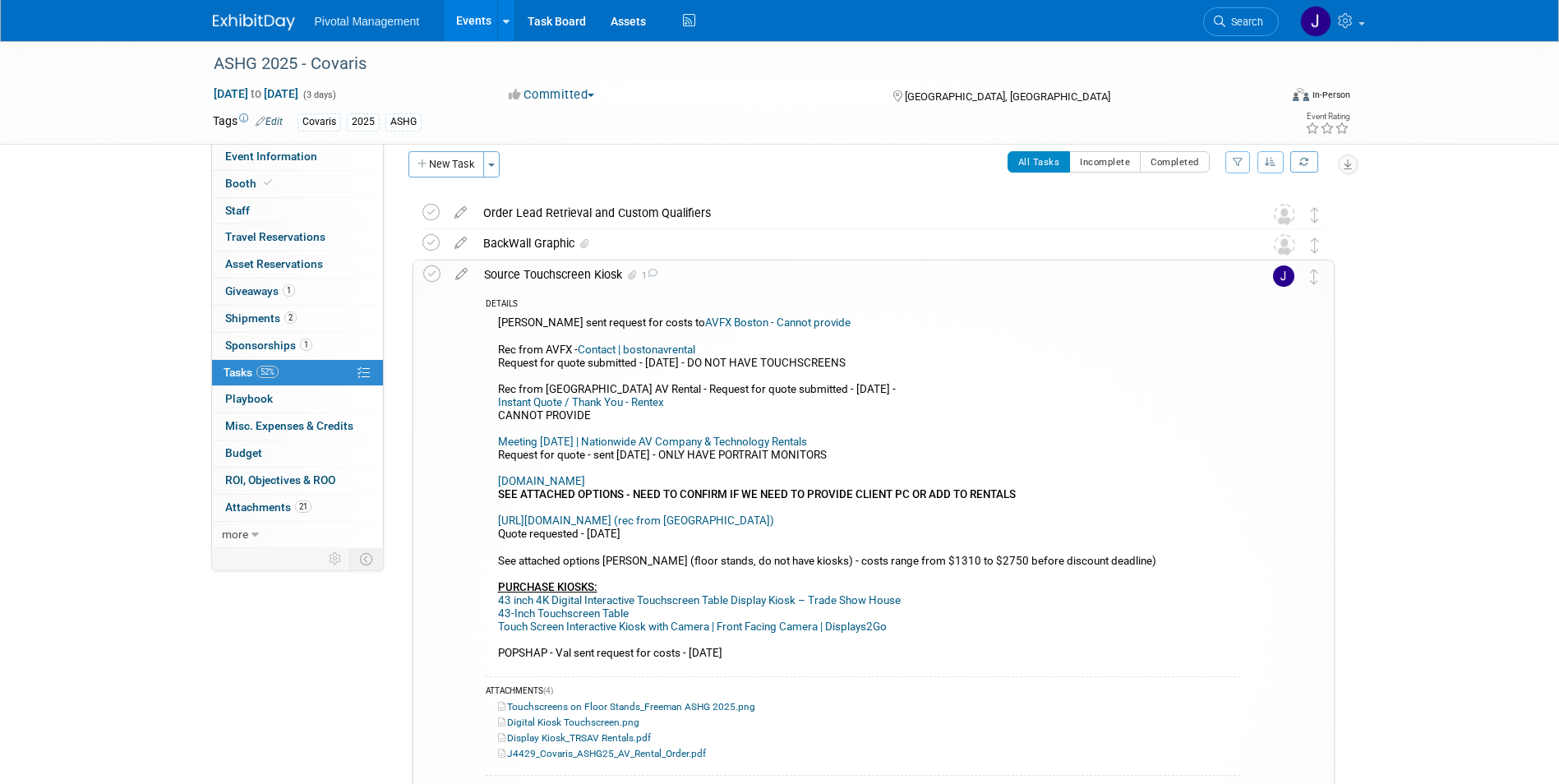 scroll, scrollTop: 0, scrollLeft: 0, axis: both 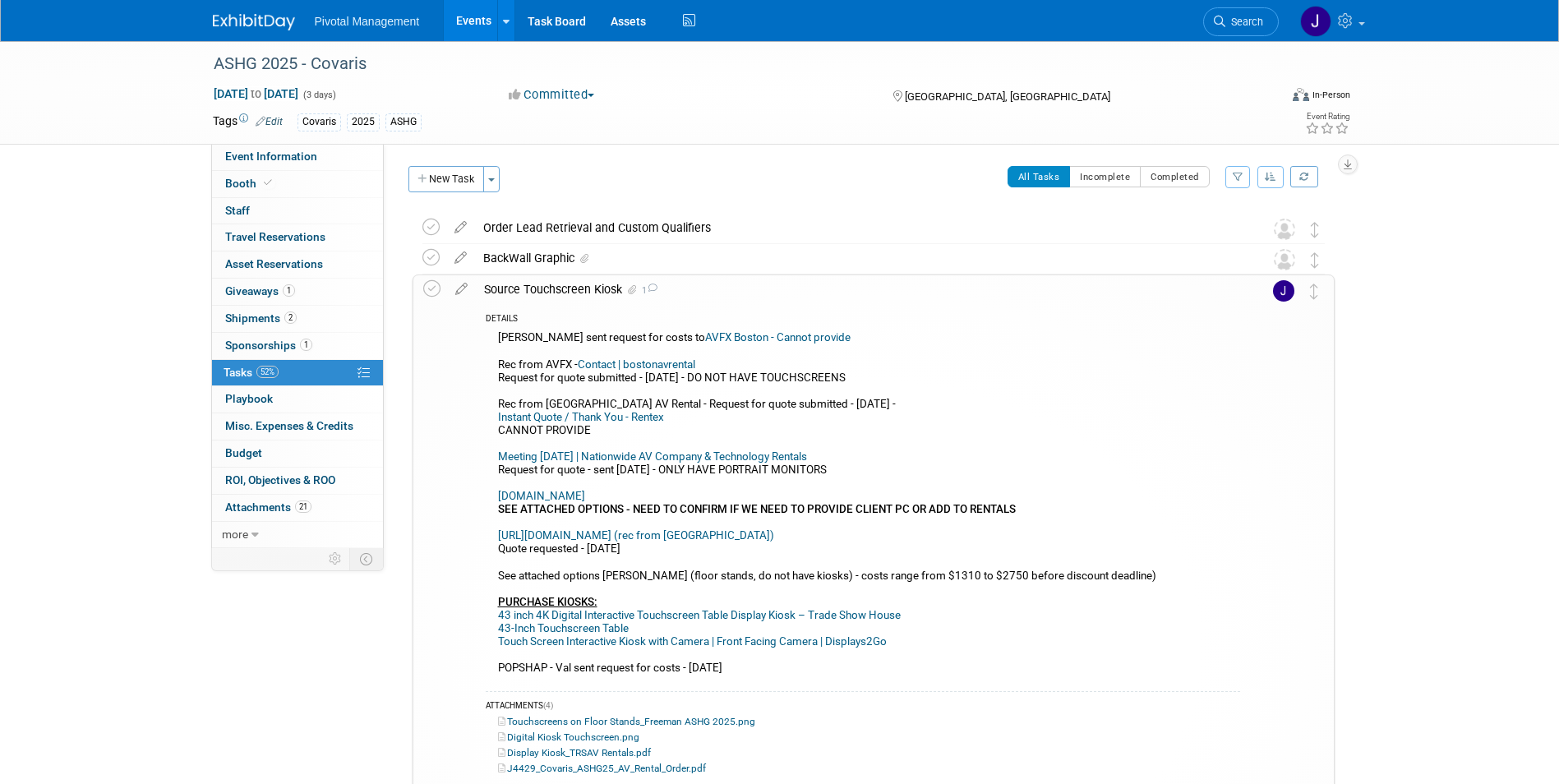 click on "Source Touchscreen Kiosk
1" at bounding box center (858, 289) 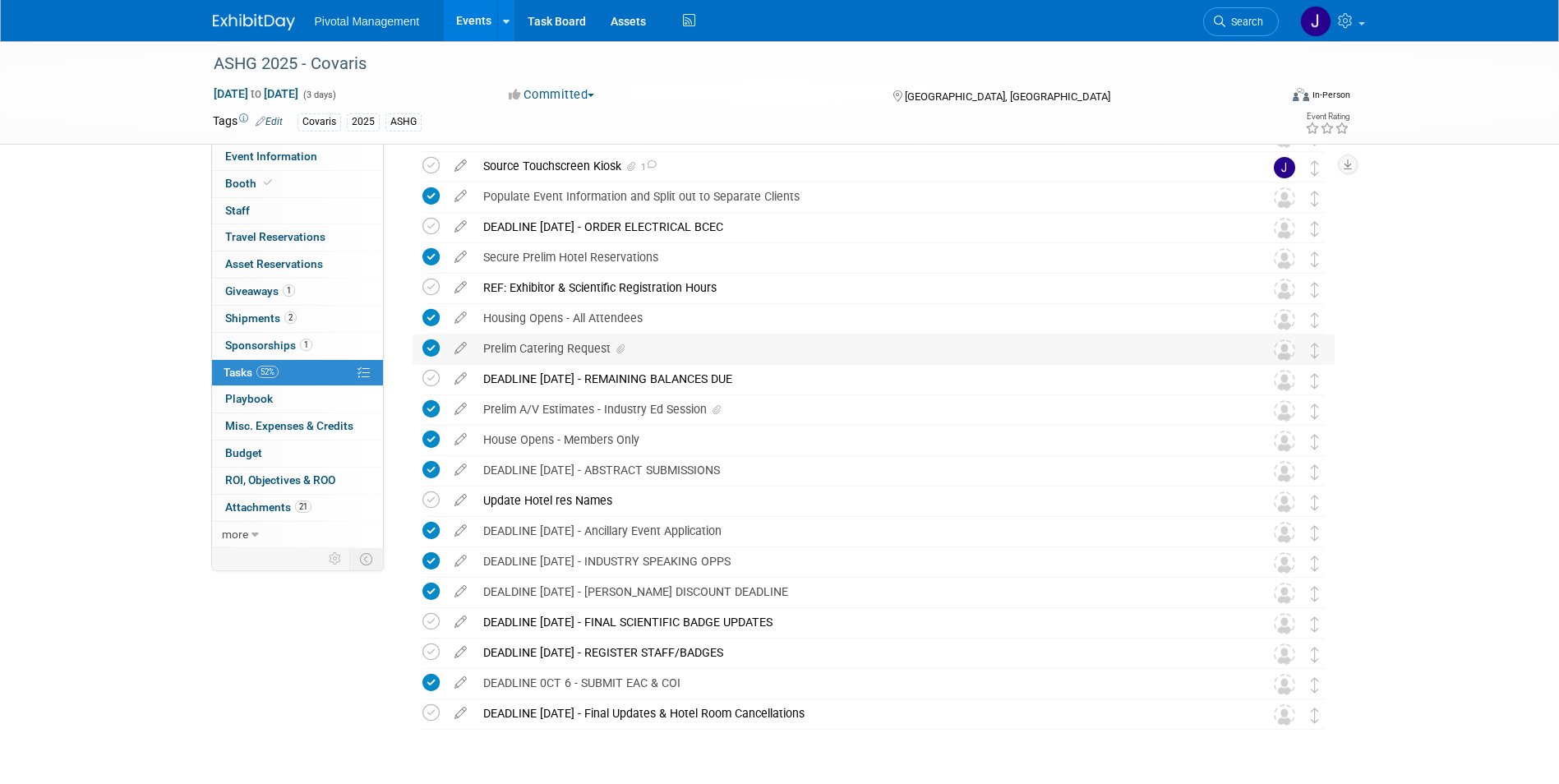 scroll, scrollTop: 141, scrollLeft: 0, axis: vertical 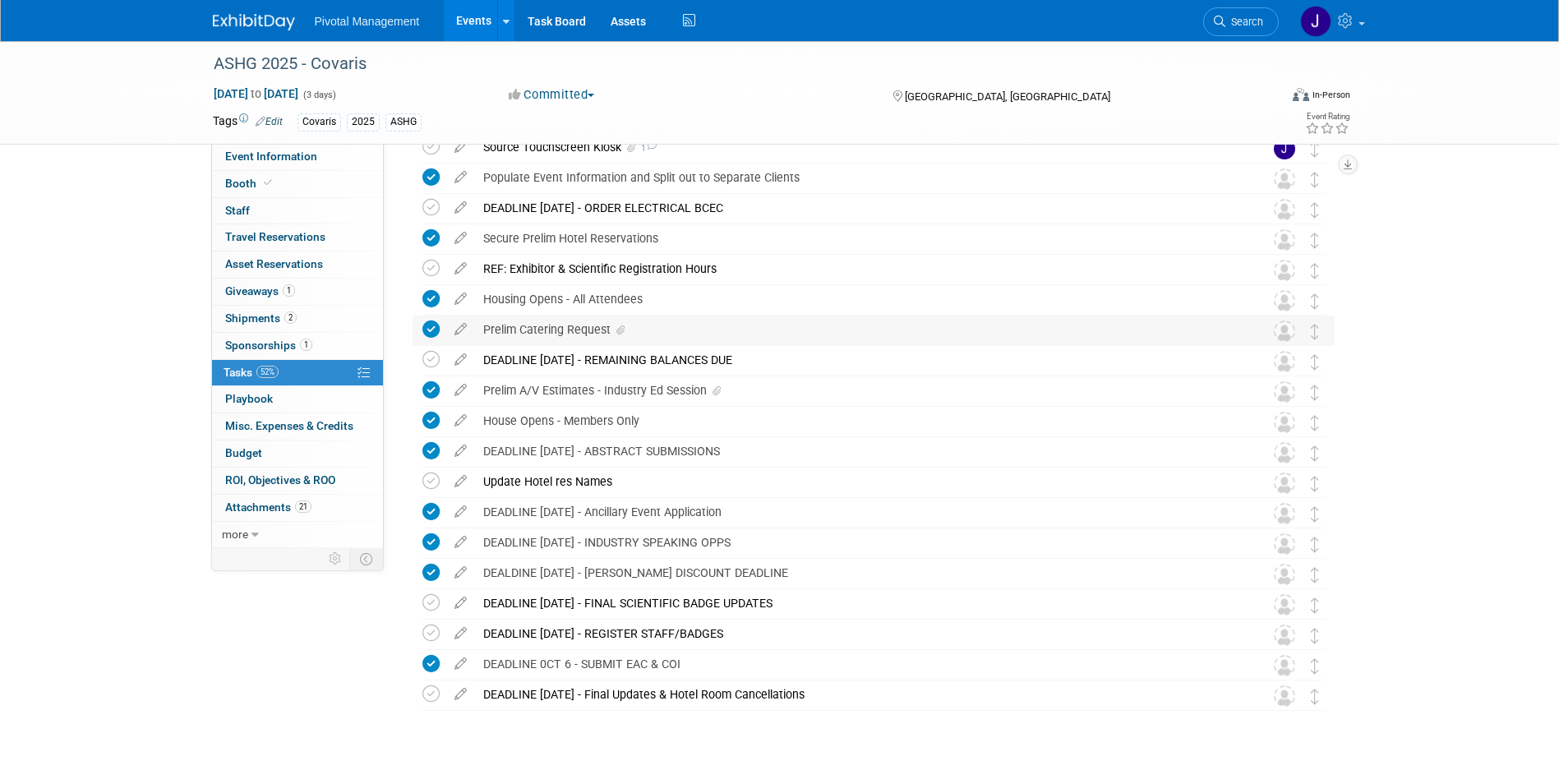 click on "Update Hotel res Names" at bounding box center [858, 482] 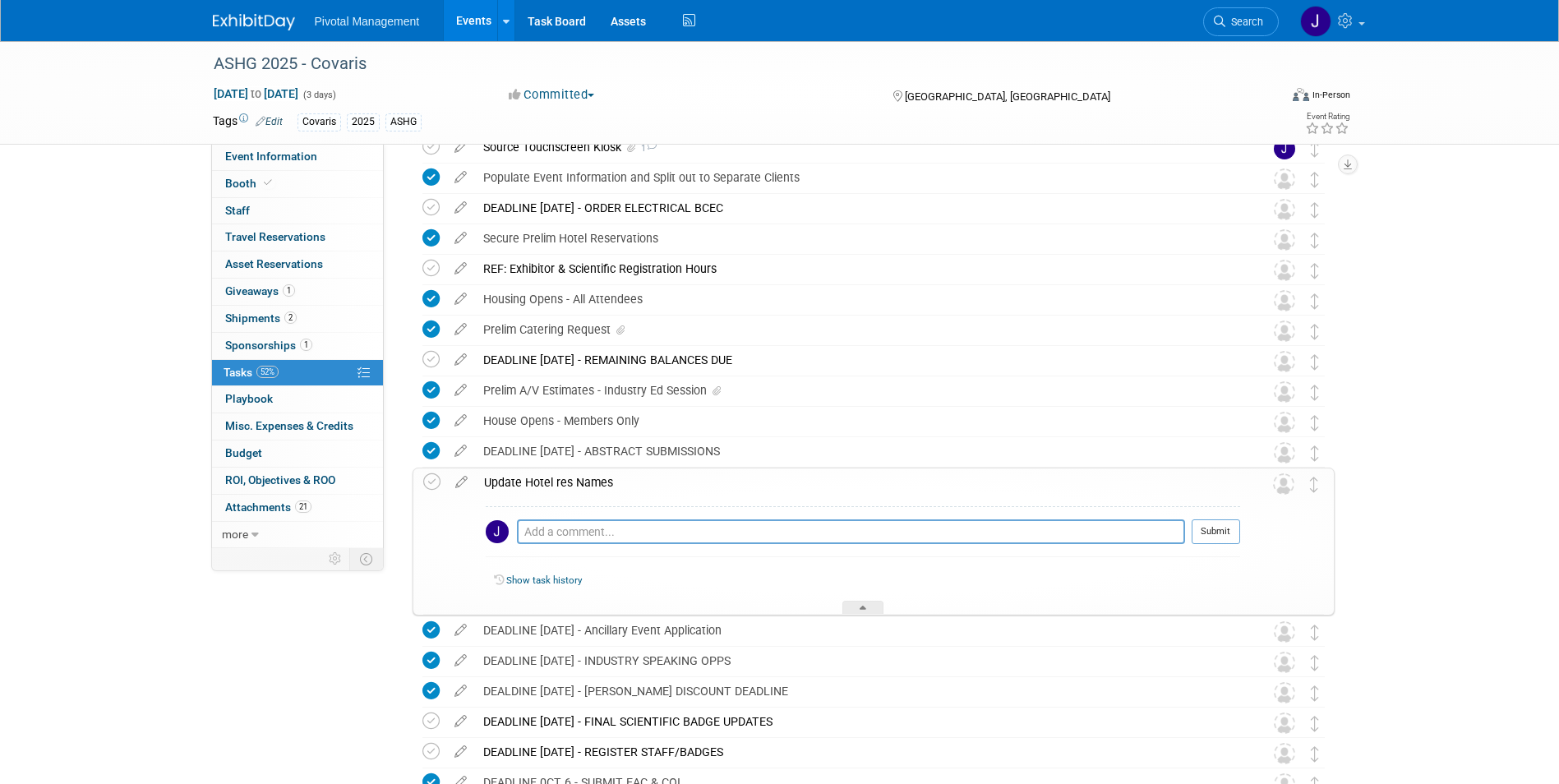 click on "Update Hotel res Names" at bounding box center (858, 482) 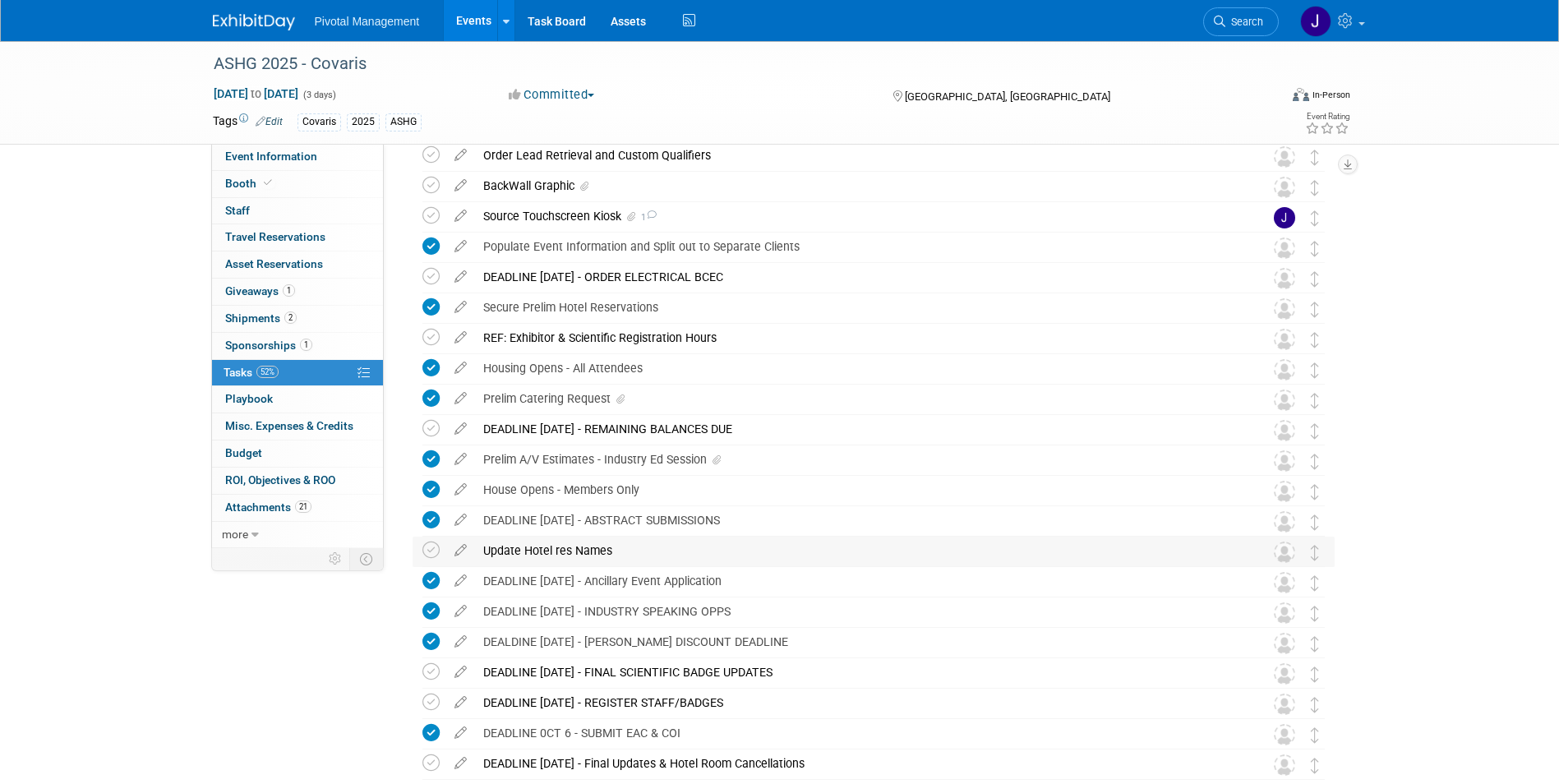scroll, scrollTop: 0, scrollLeft: 0, axis: both 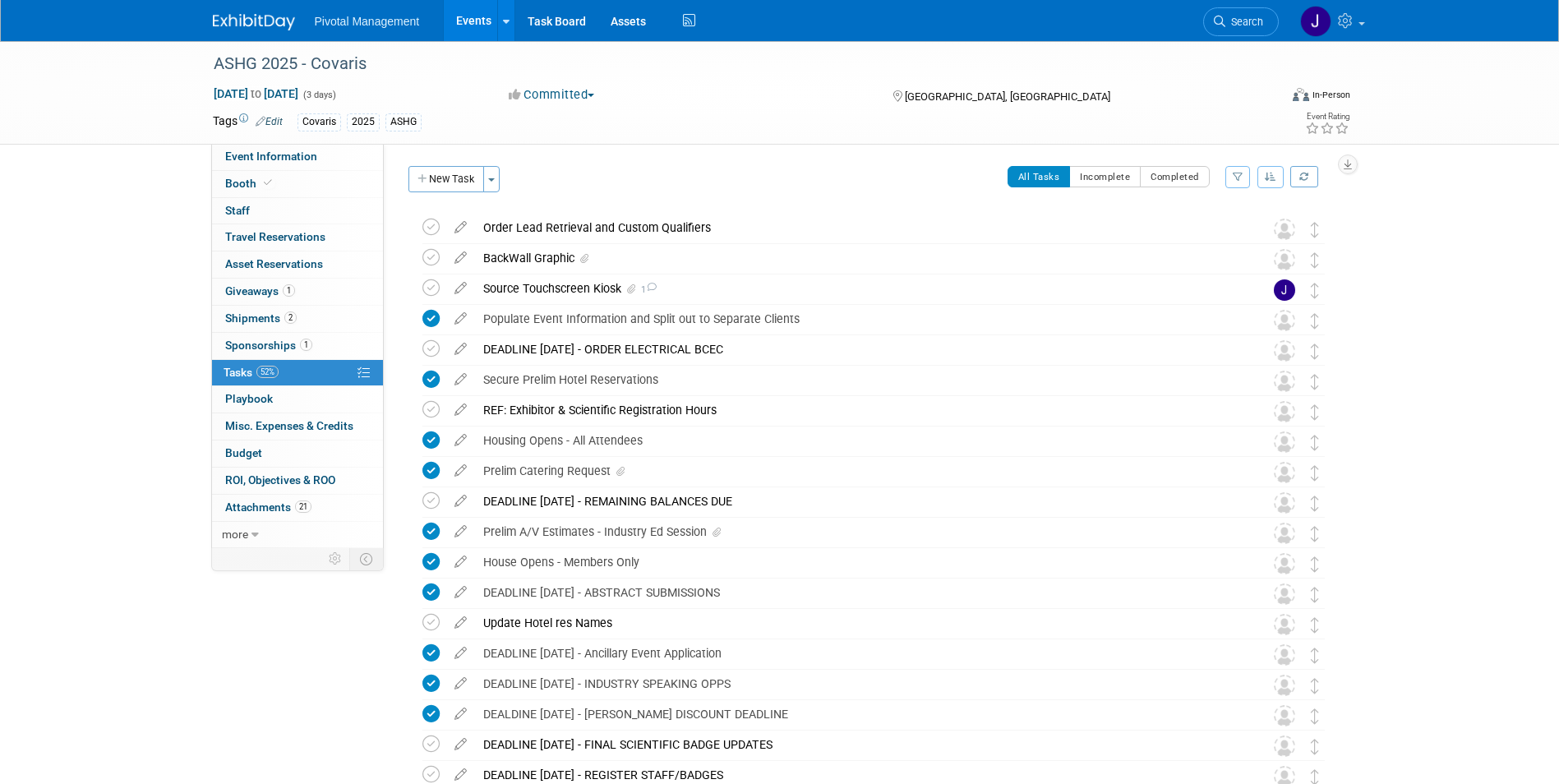 click on "BackWall Graphic" at bounding box center [858, 258] 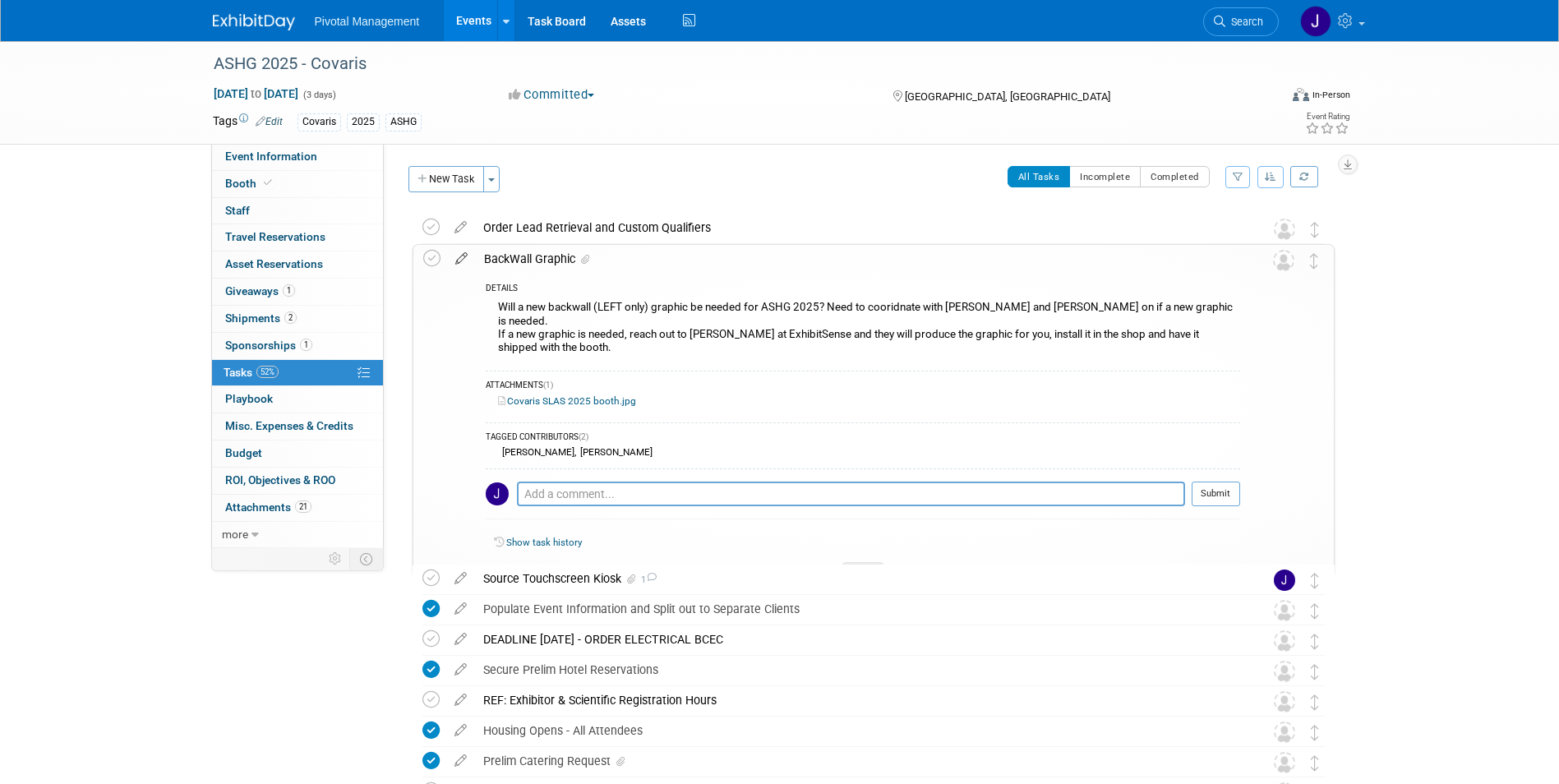 click at bounding box center [461, 255] 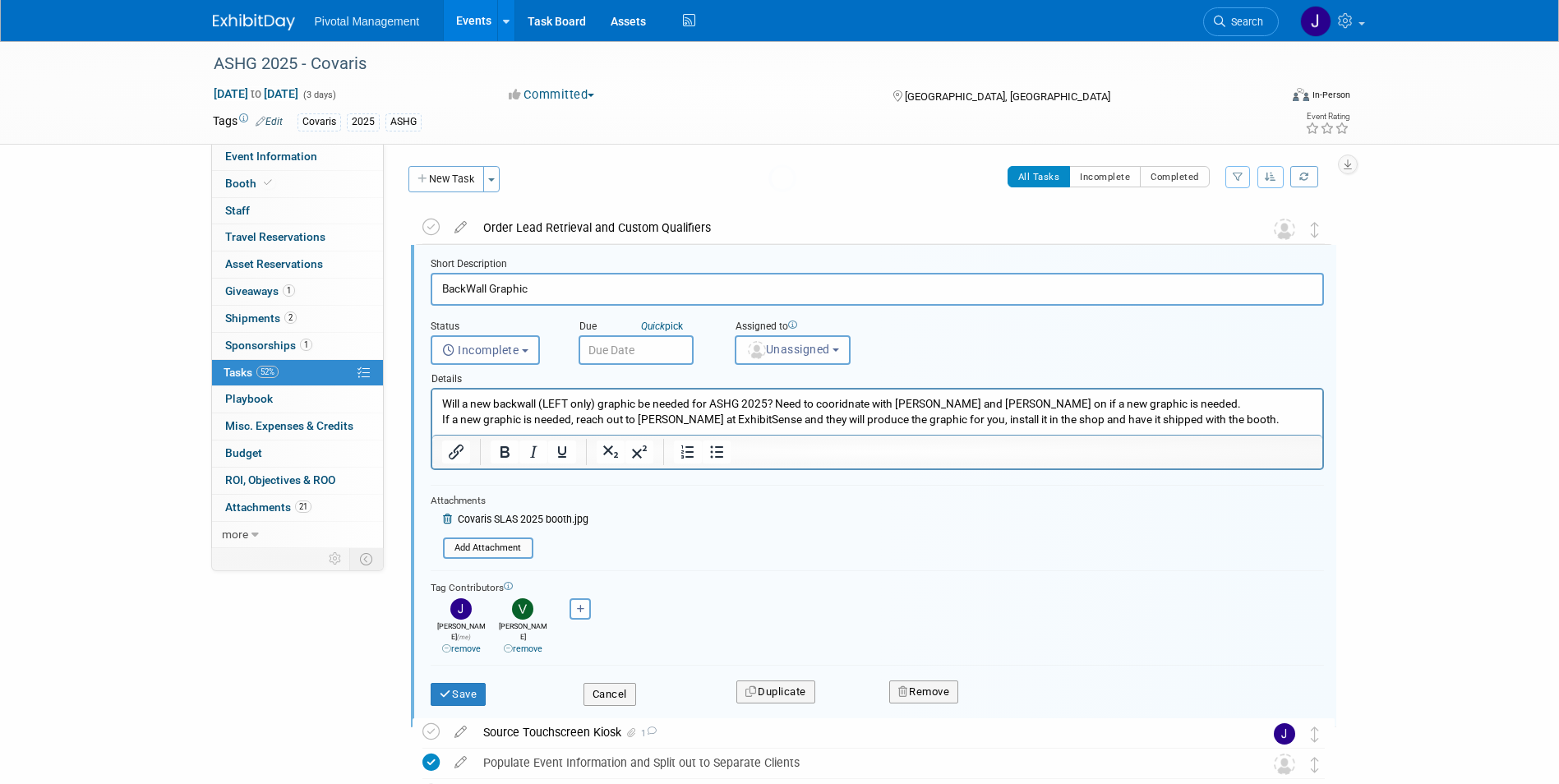 scroll, scrollTop: 4, scrollLeft: 0, axis: vertical 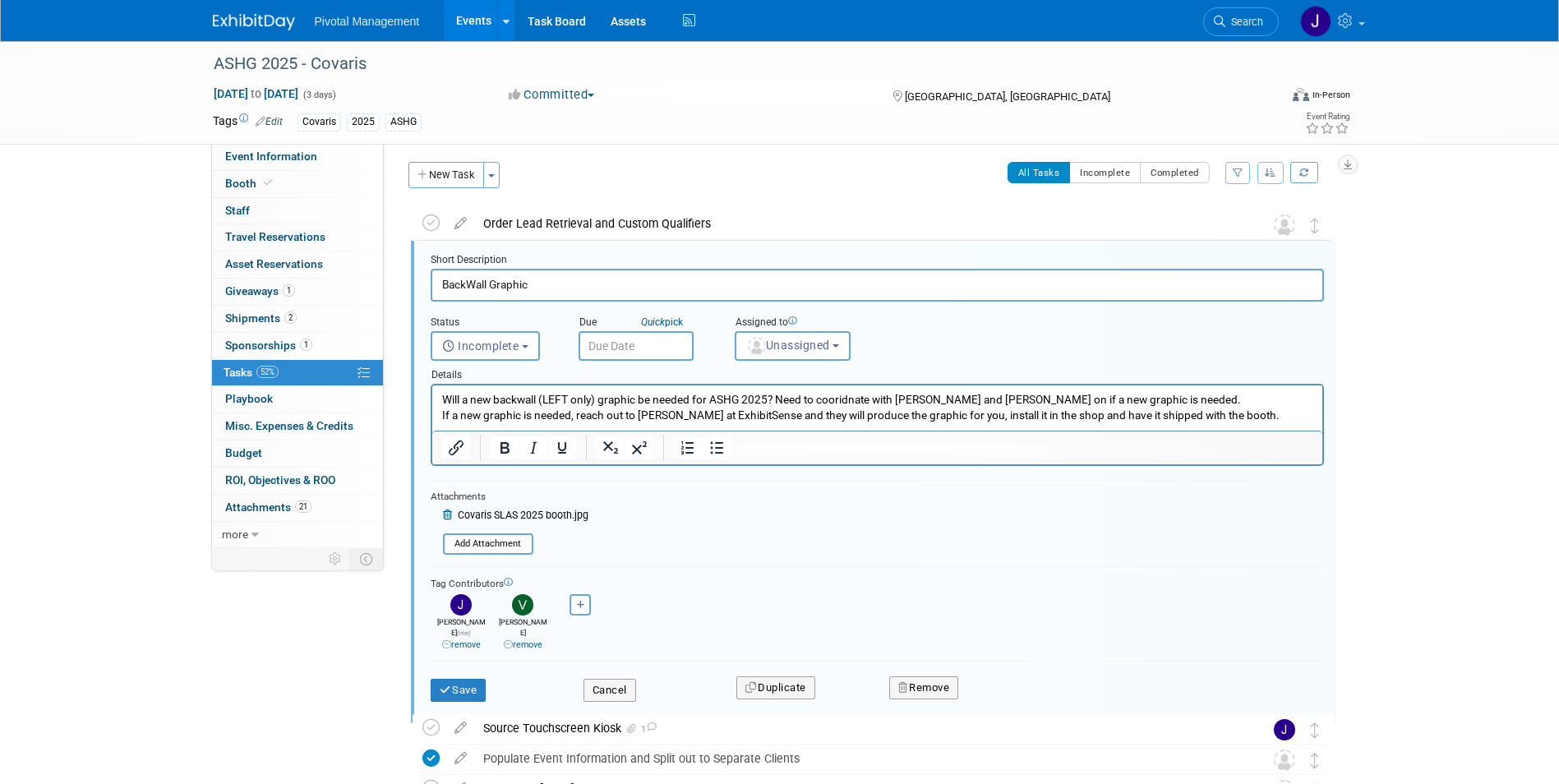 click at bounding box center (636, 346) 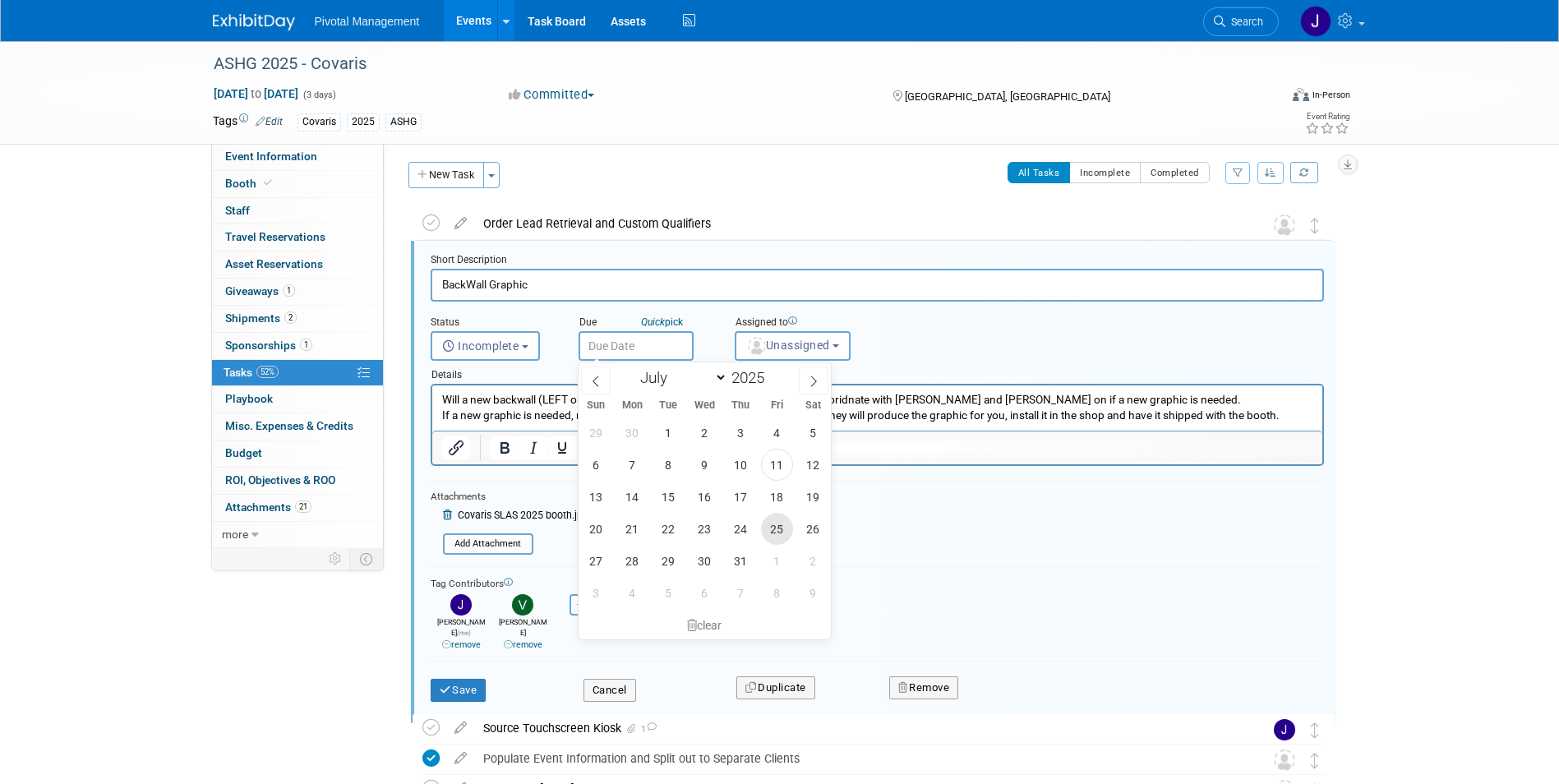 click on "25" at bounding box center (777, 528) 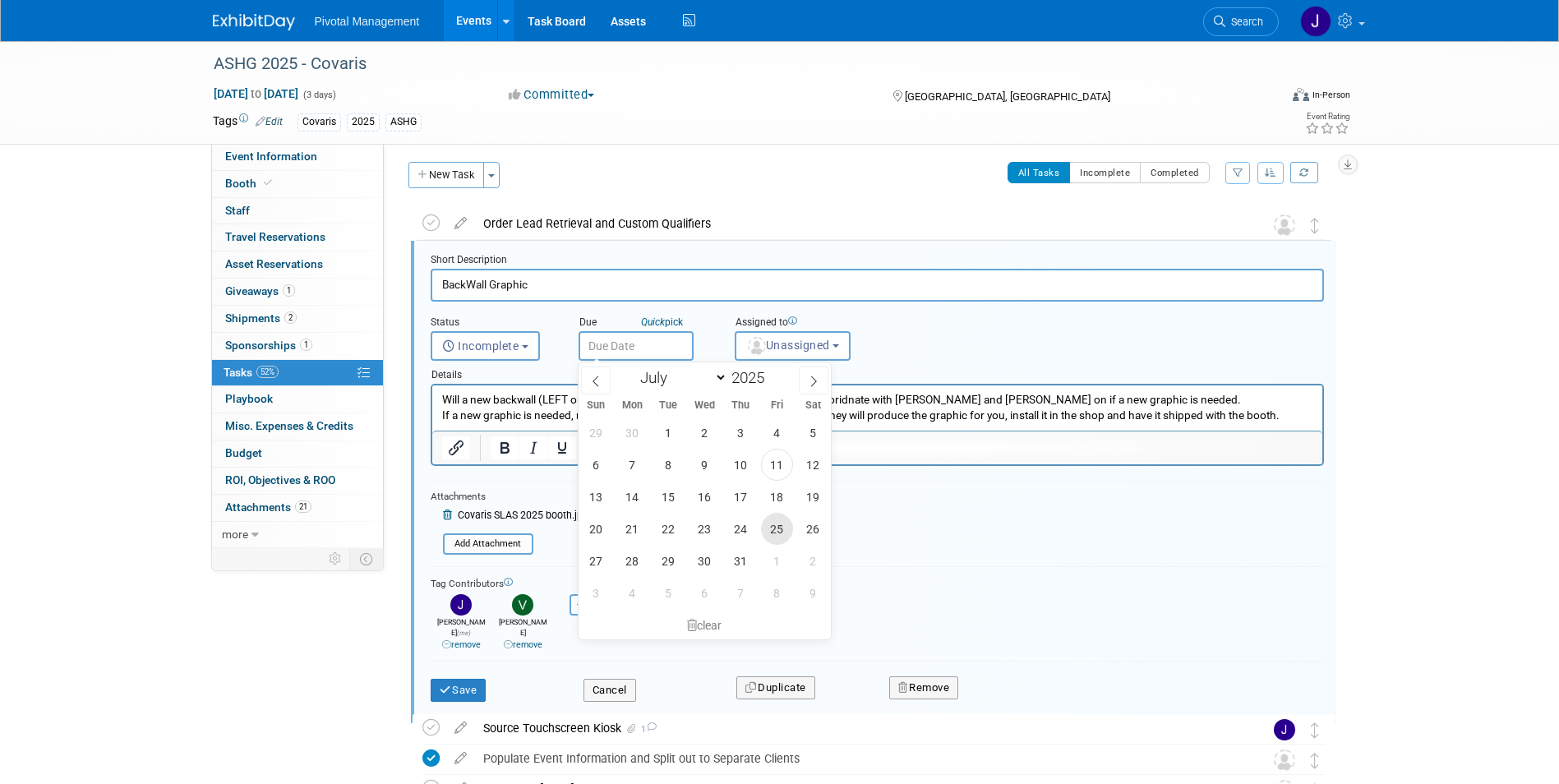 type on "Jul 25, 2025" 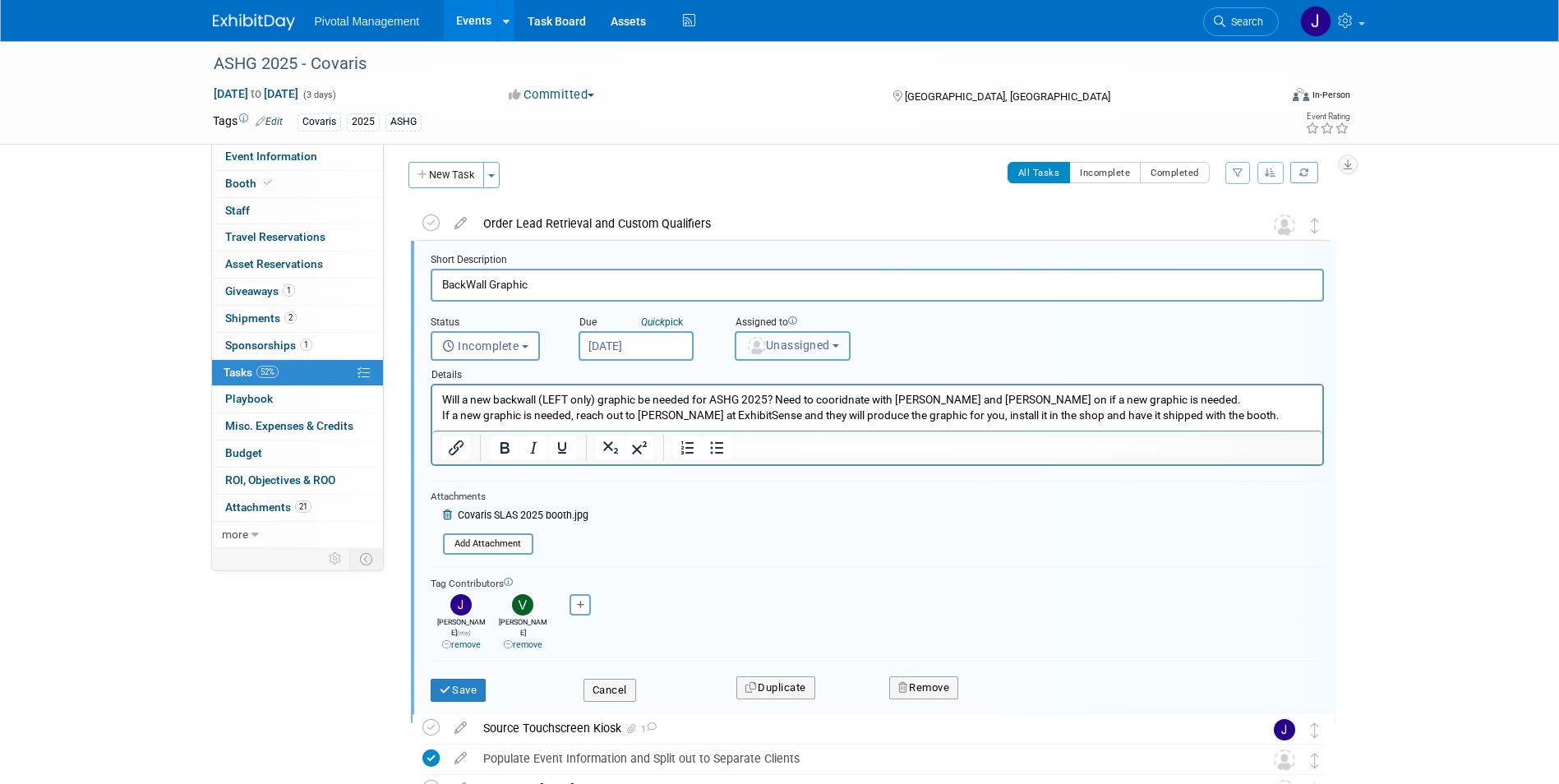 click on "Unassigned" at bounding box center [793, 346] 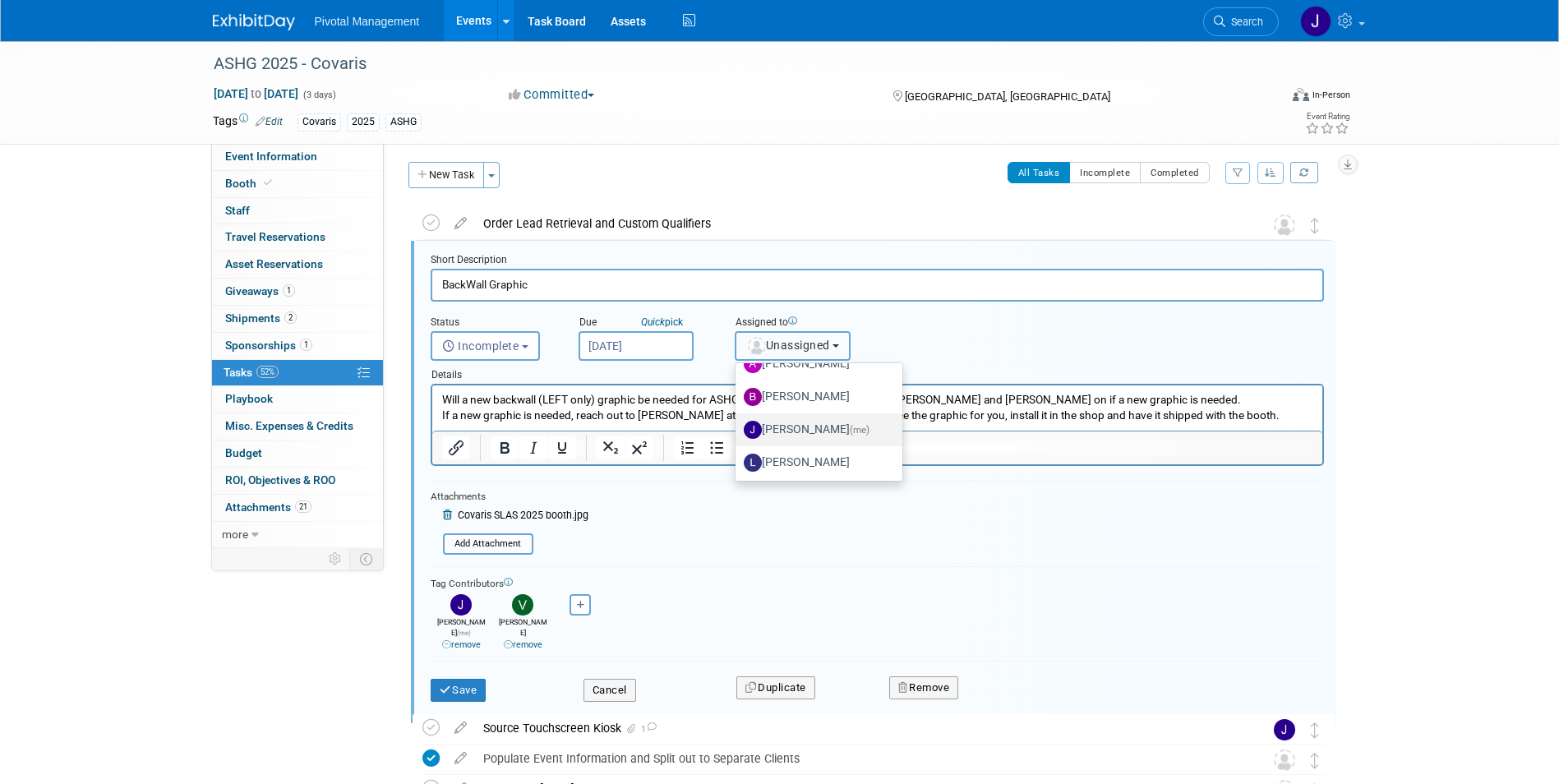 scroll, scrollTop: 50, scrollLeft: 0, axis: vertical 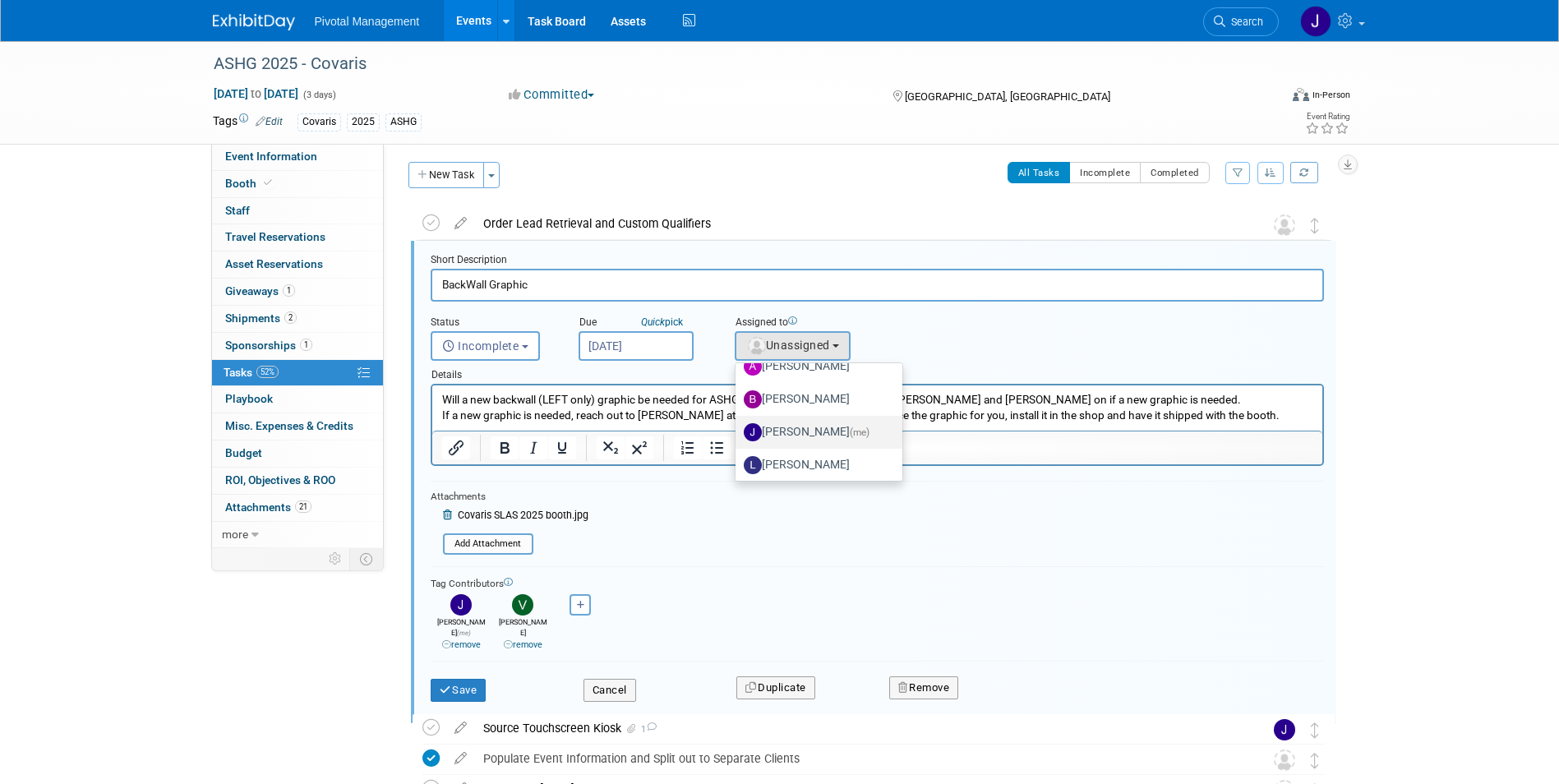 click on "Jessica Gatton
(me)" at bounding box center [814, 432] 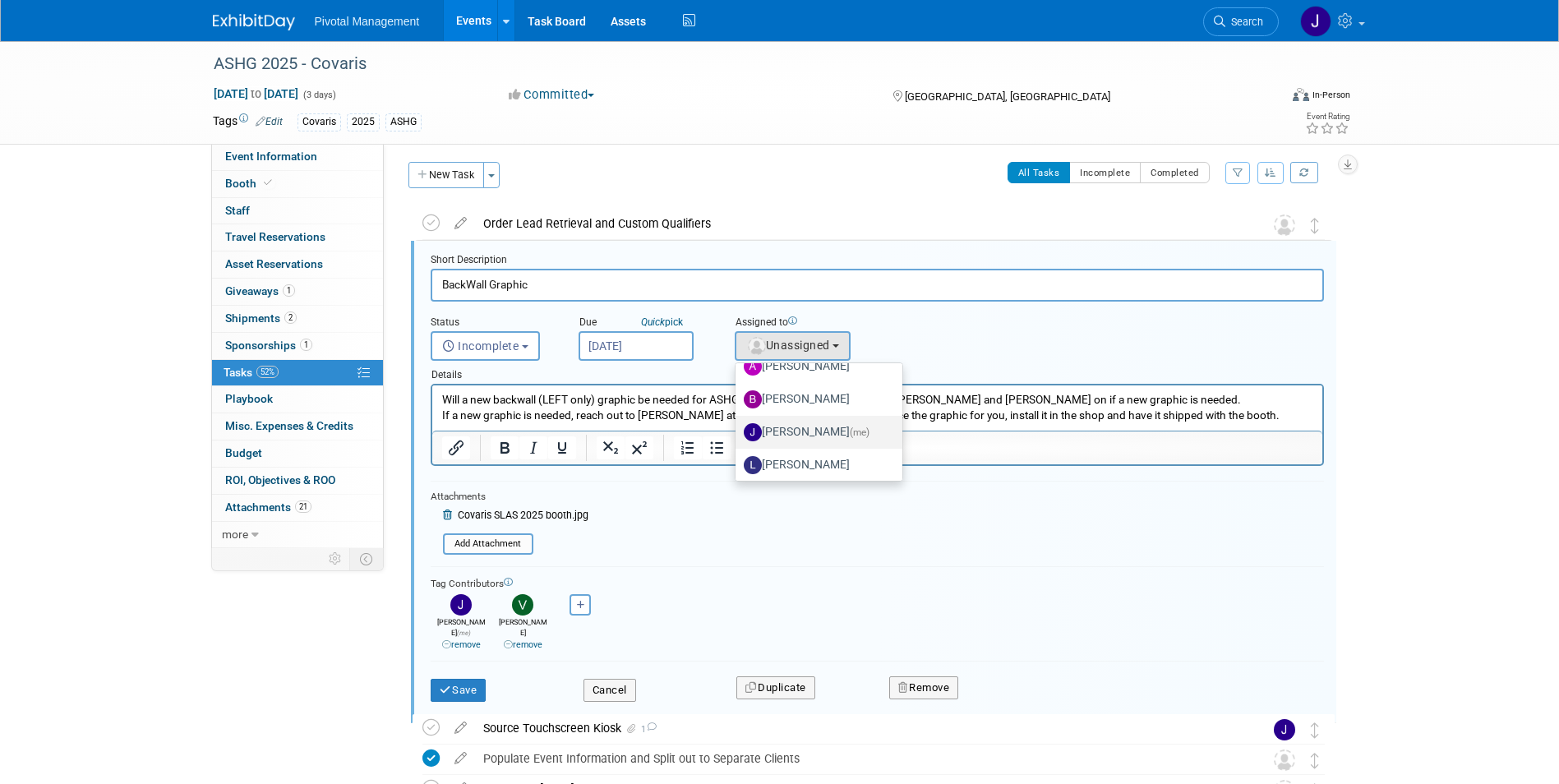 click on "Jessica Gatton
(me)" at bounding box center [732, 430] 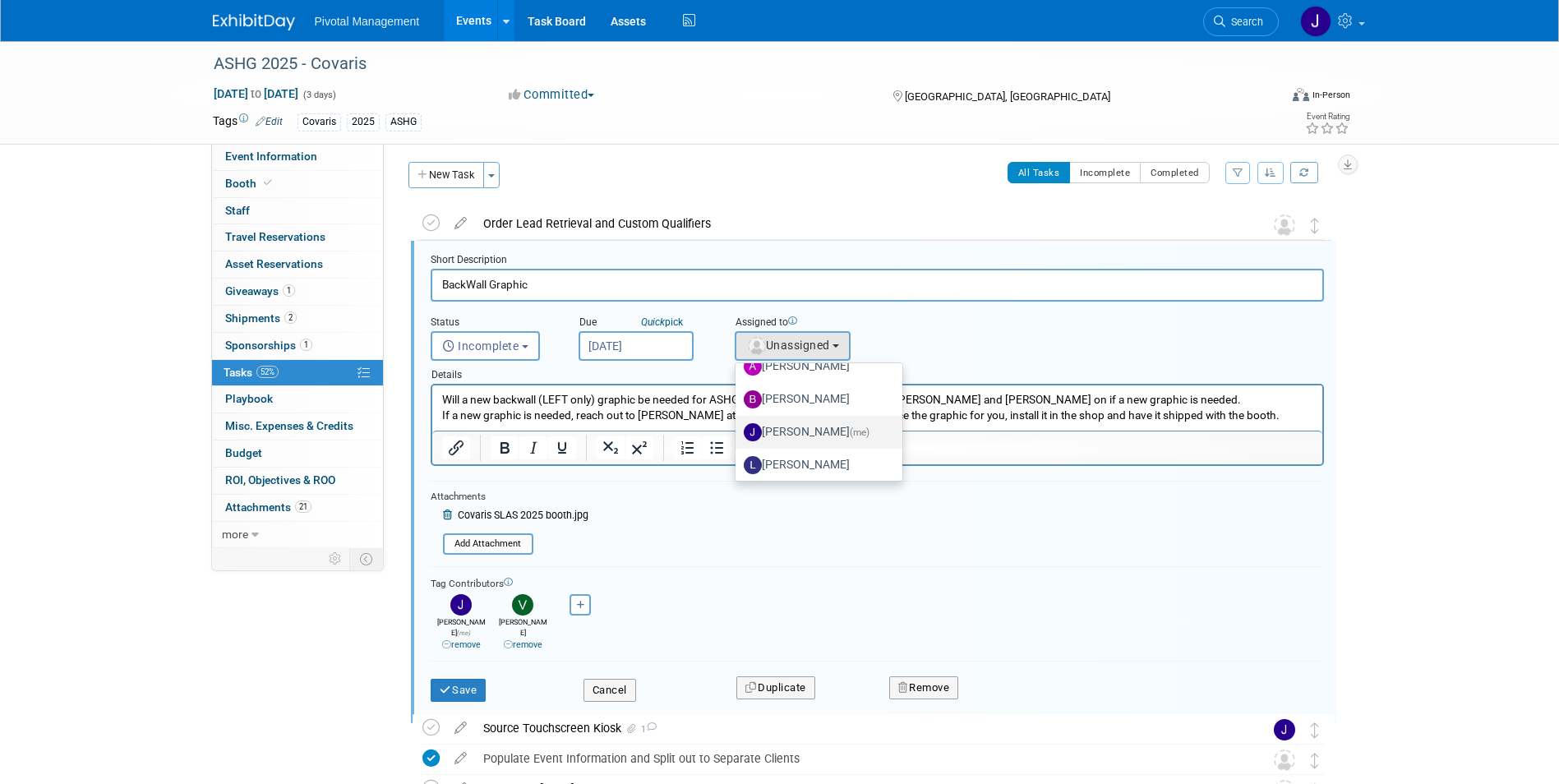 select on "497b41a6-53ff-4b84-8c73-e588064afe10" 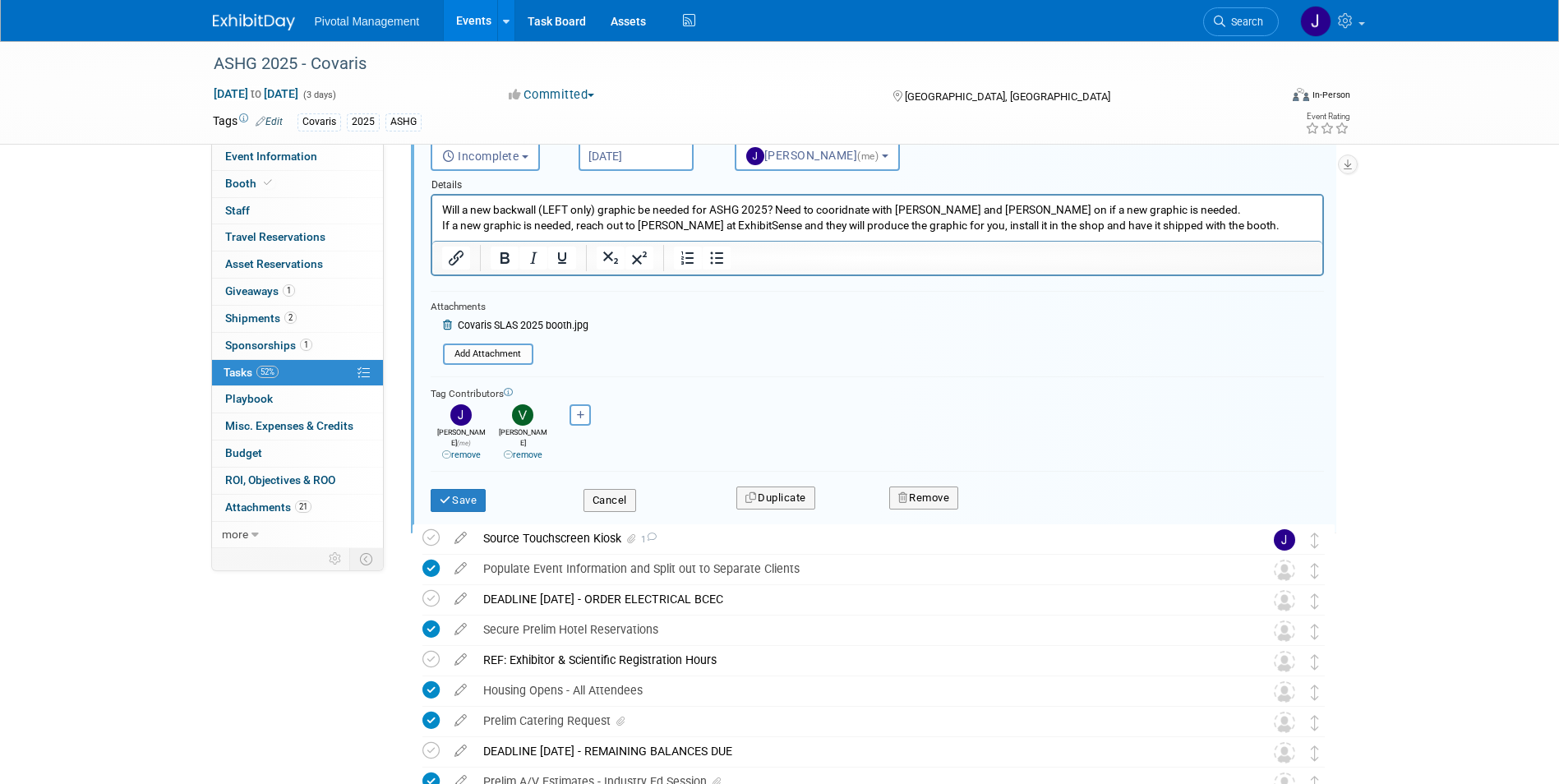 scroll, scrollTop: 195, scrollLeft: 0, axis: vertical 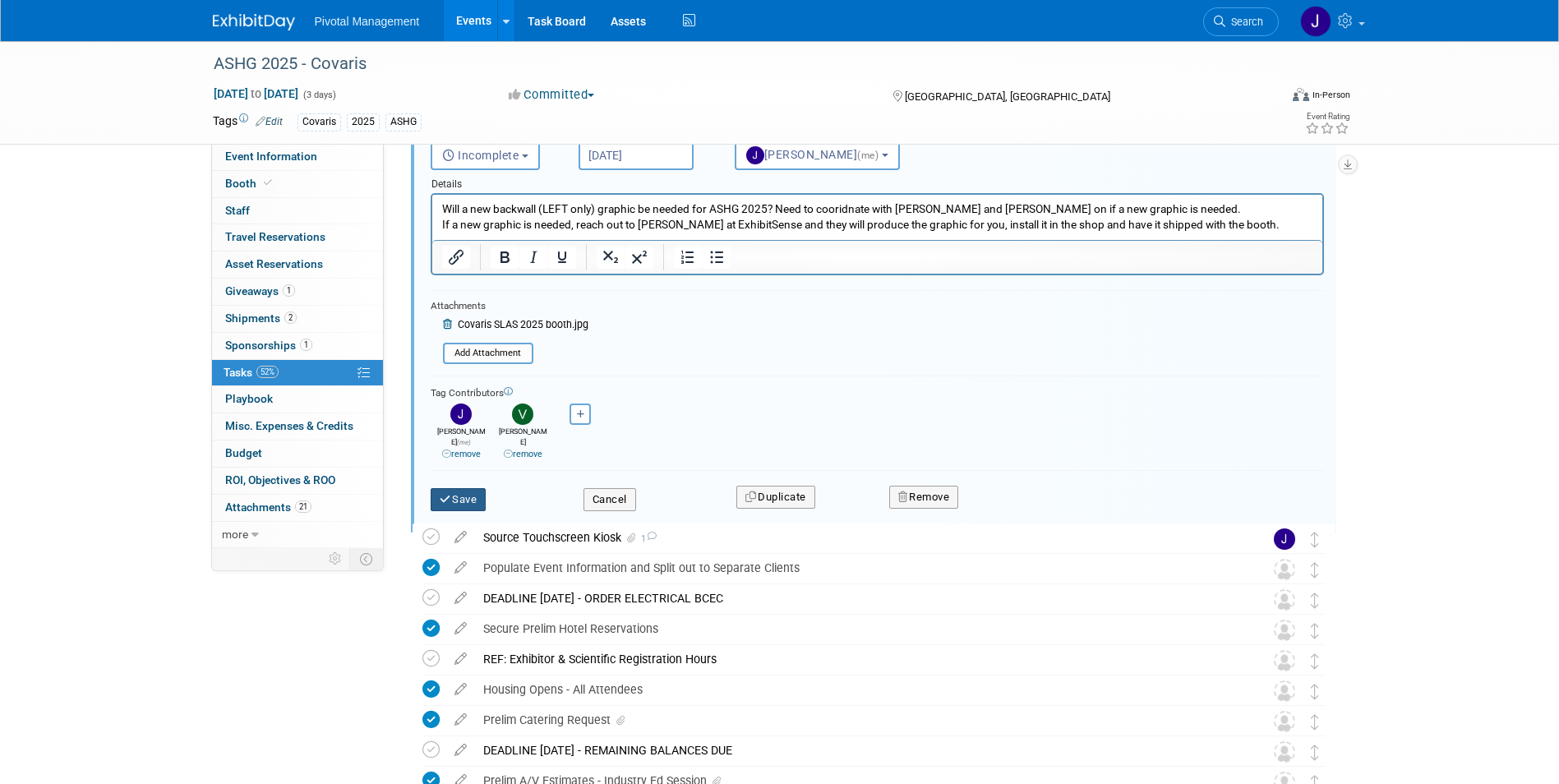 click on "Save" at bounding box center (459, 500) 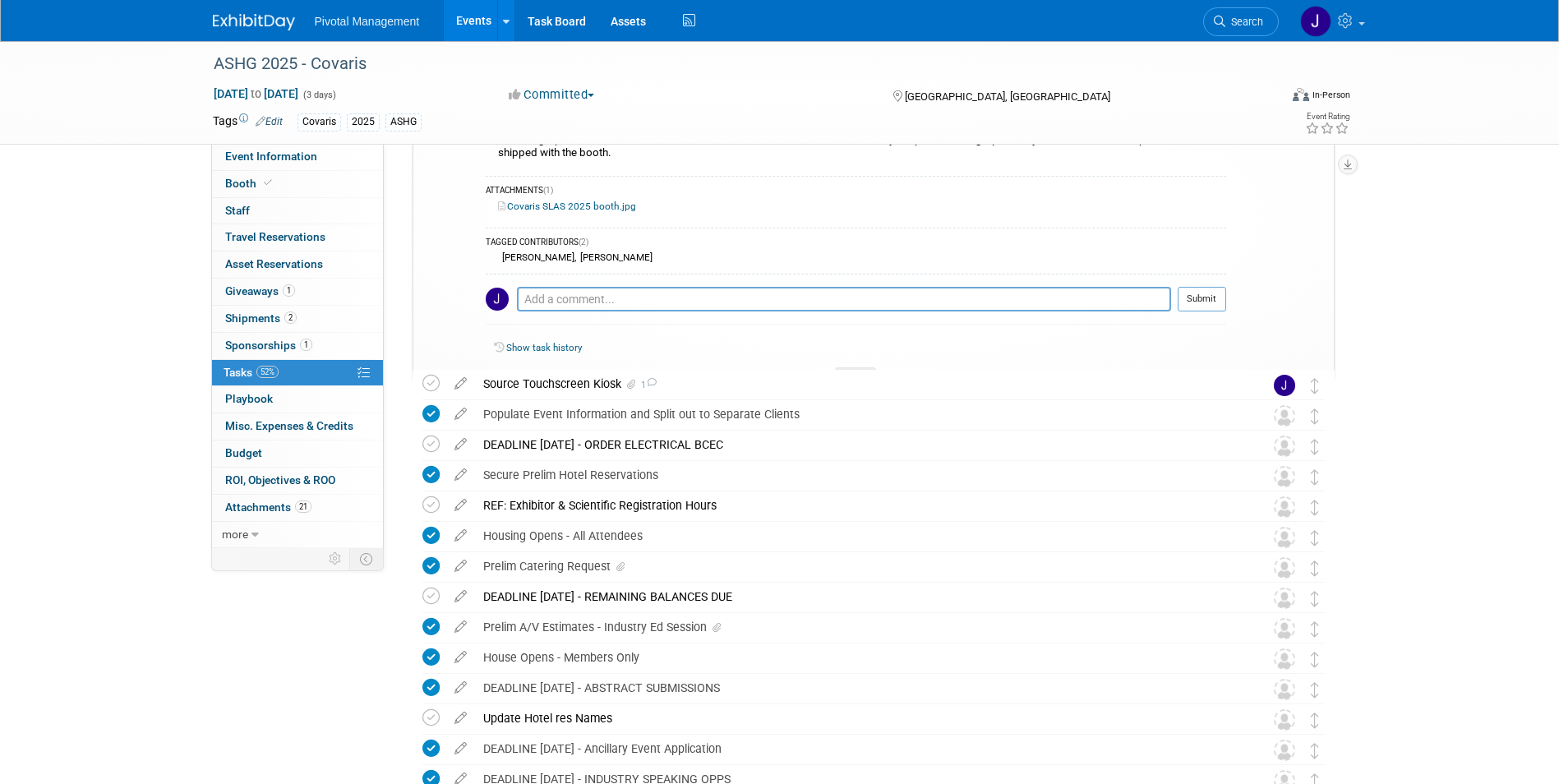 scroll, scrollTop: 0, scrollLeft: 0, axis: both 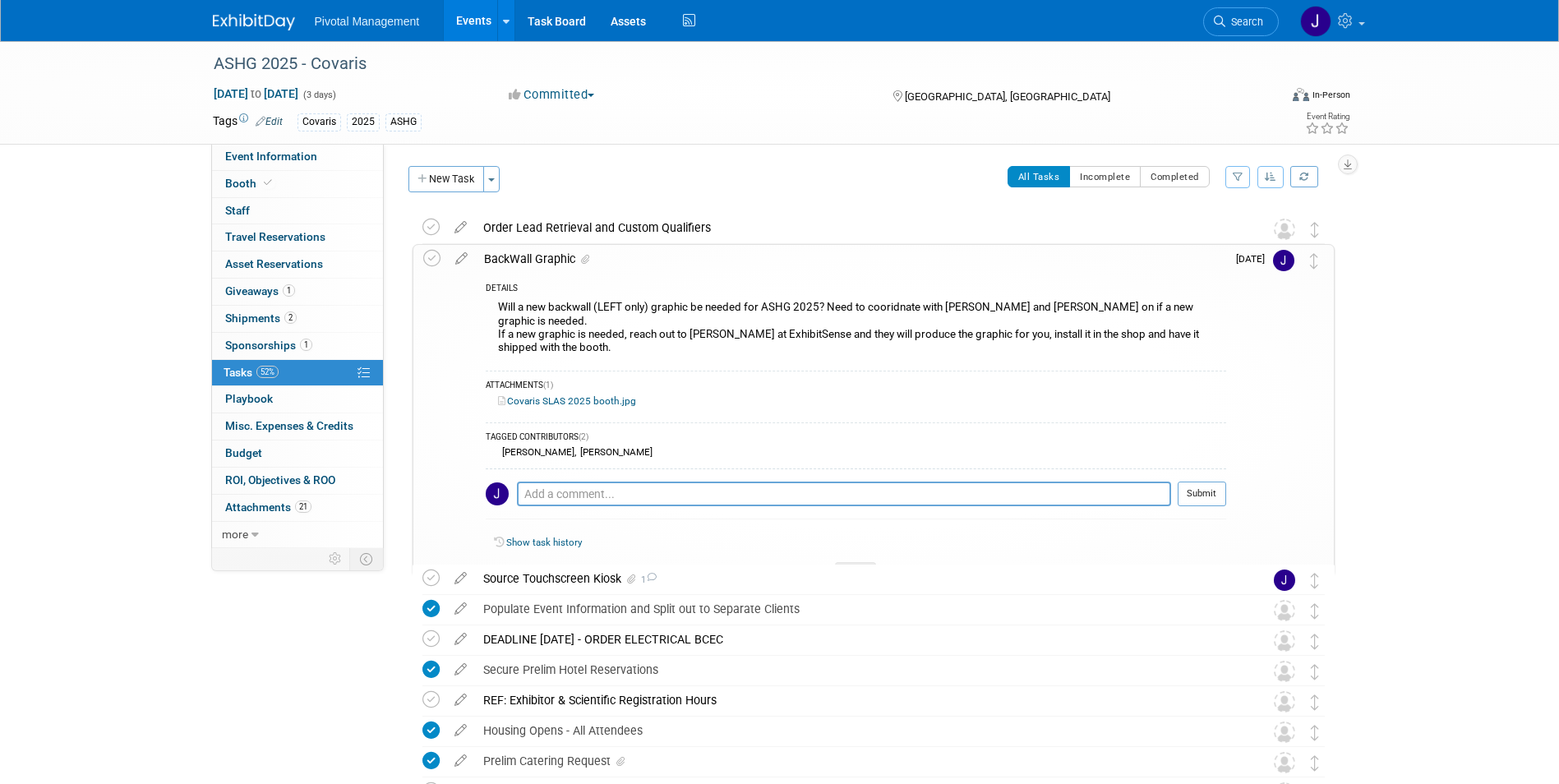 click on "BackWall Graphic" at bounding box center [851, 259] 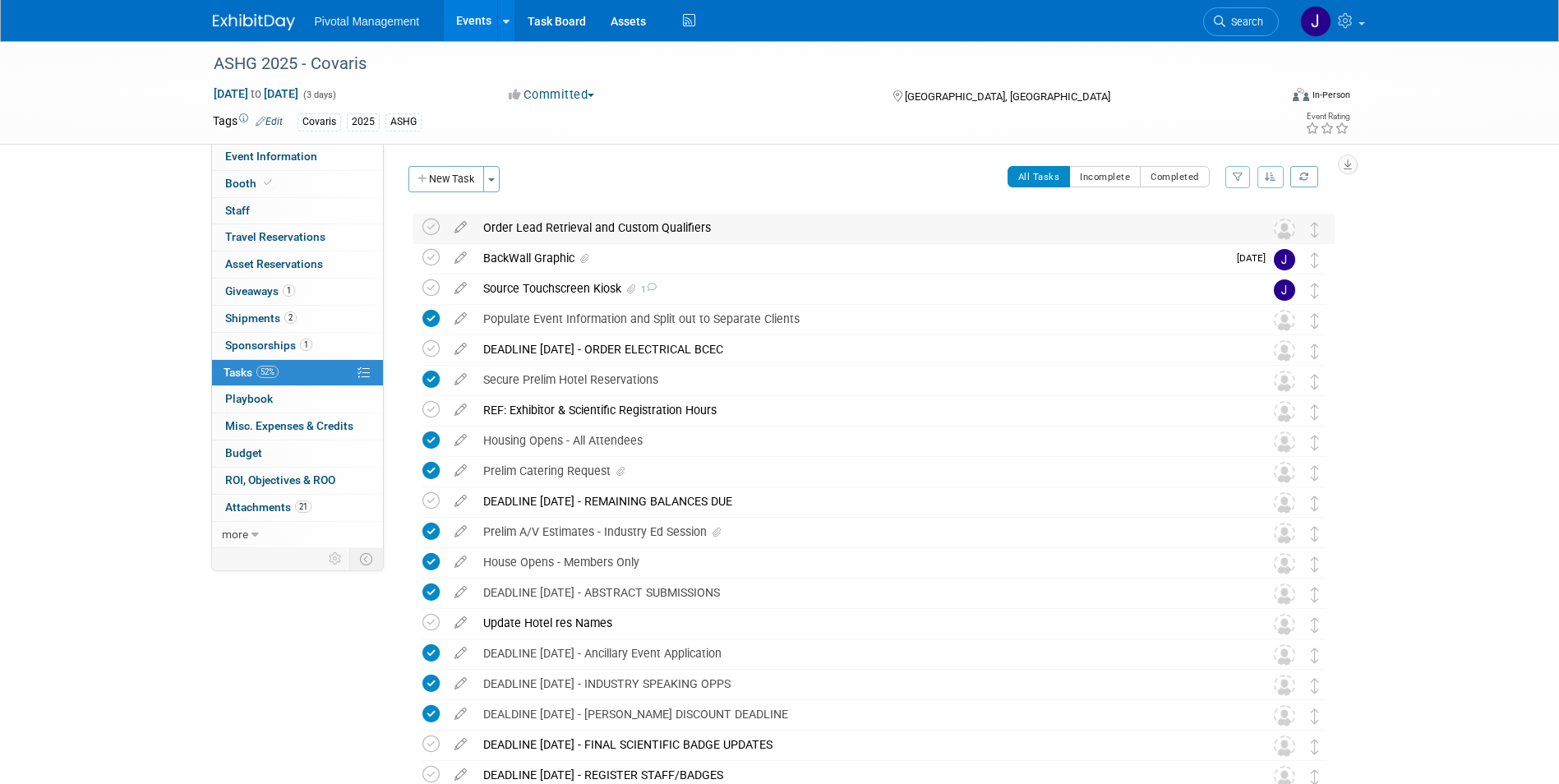 click on "Order Lead Retrieval and Custom Qualifiers" at bounding box center (858, 228) 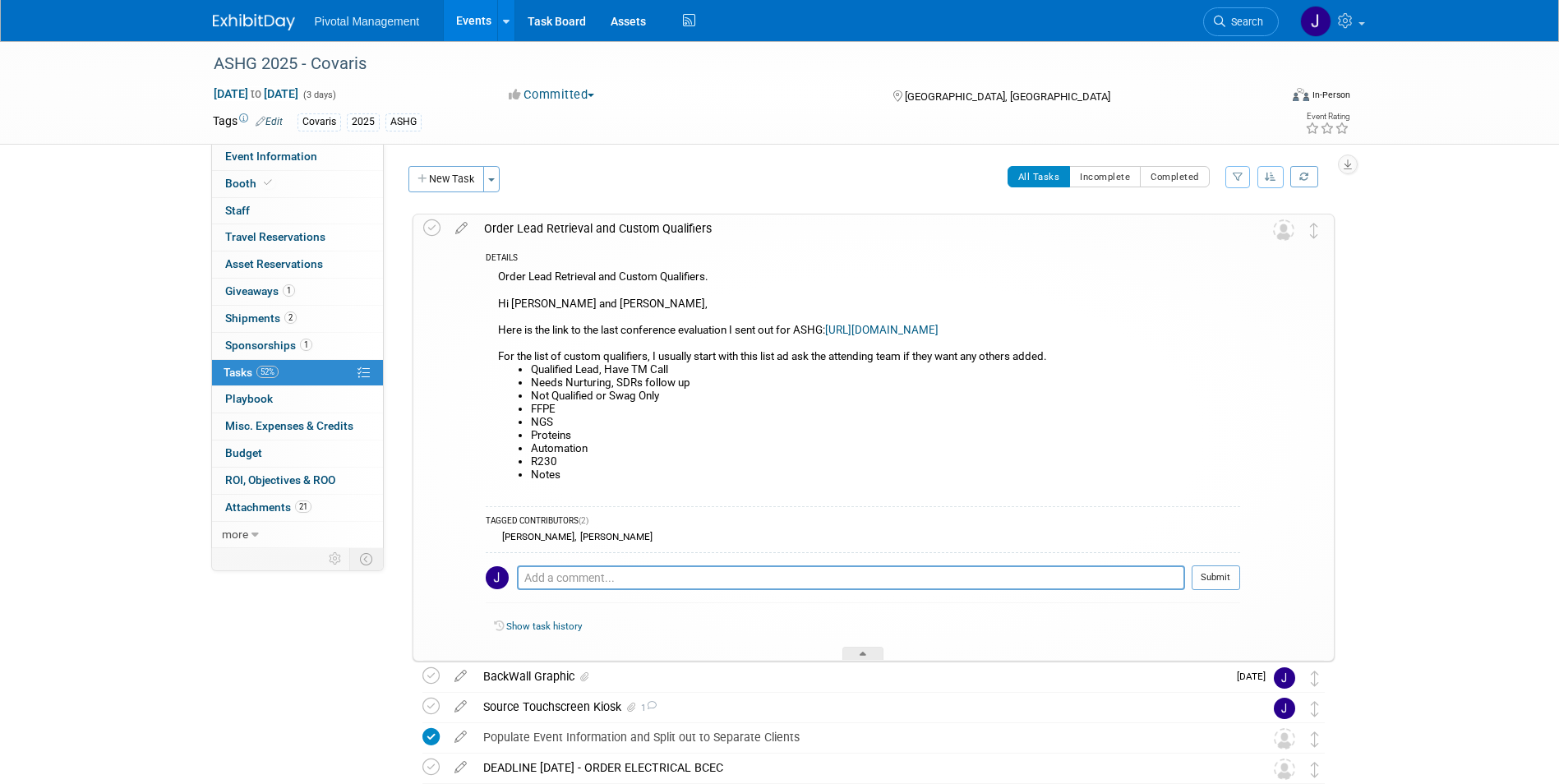 click on "Order Lead Retrieval and Custom Qualifiers.  Hi Valerie and Briana,   Here is the link to the last conference evaluation I sent out for ASHG:  https://www.surveymonkey.com/r/D8JFH92   For the list of custom qualifiers, I usually start with this list ad ask the attending team if they want any others added. Qualified Lead, Have TM Call  Needs Nurturing, SDRs follow up  Not Qualified or Swag Only  FFPE  NGS  Proteins  Automation  R230  Notes" at bounding box center (863, 382) 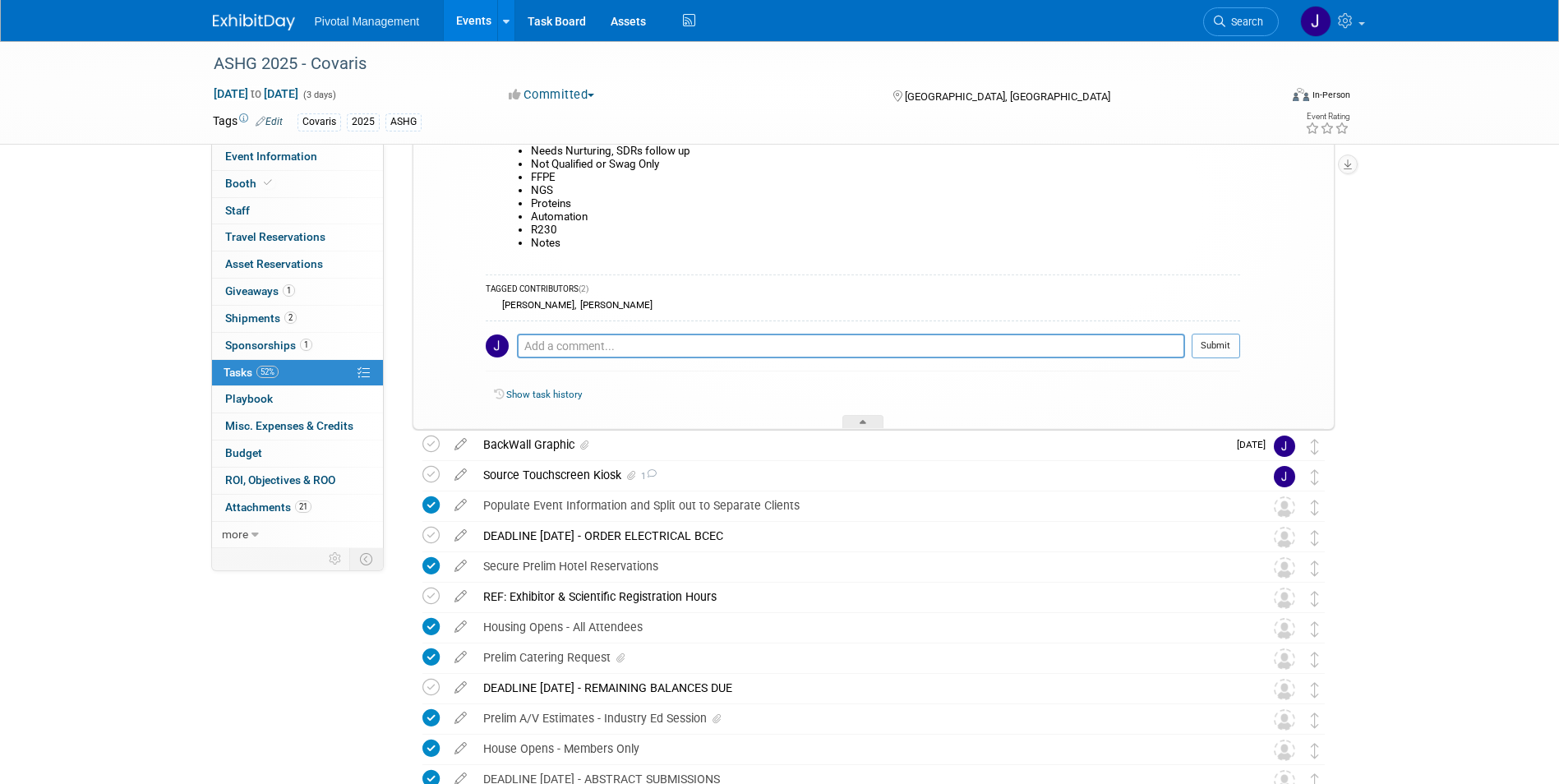 scroll, scrollTop: 244, scrollLeft: 0, axis: vertical 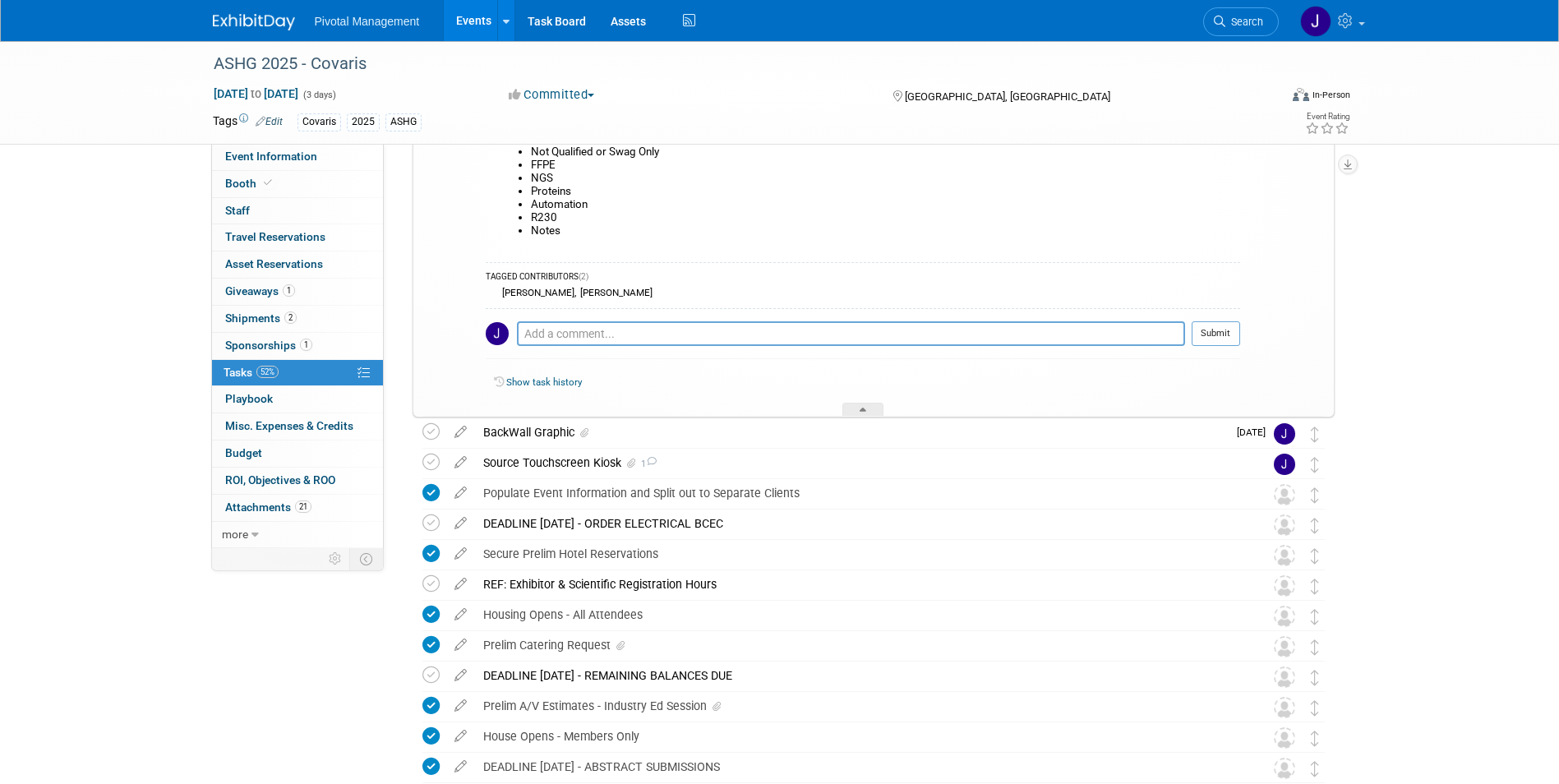 click on "BackWall Graphic" at bounding box center (851, 432) 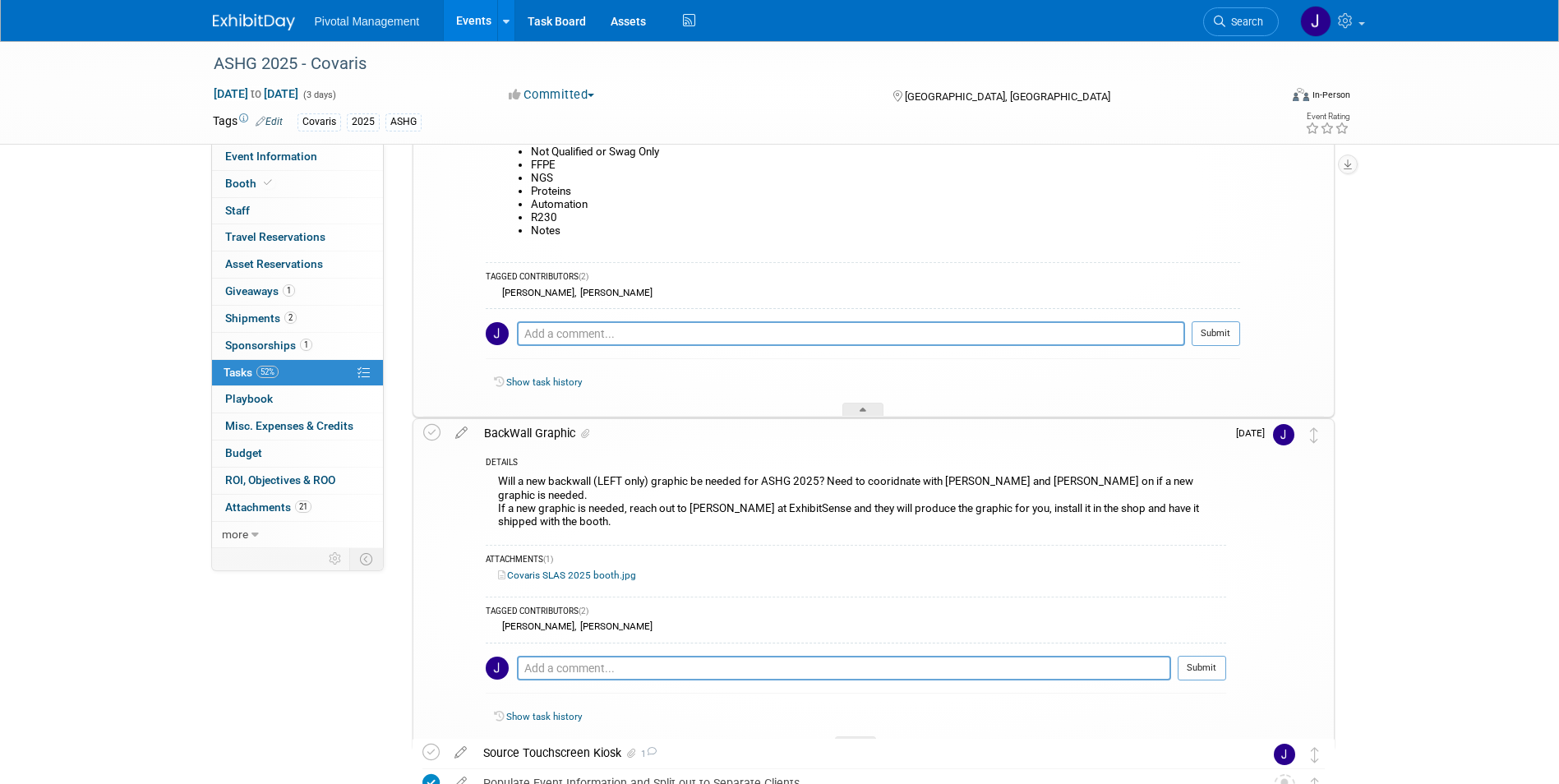 click on "BackWall Graphic" at bounding box center (851, 433) 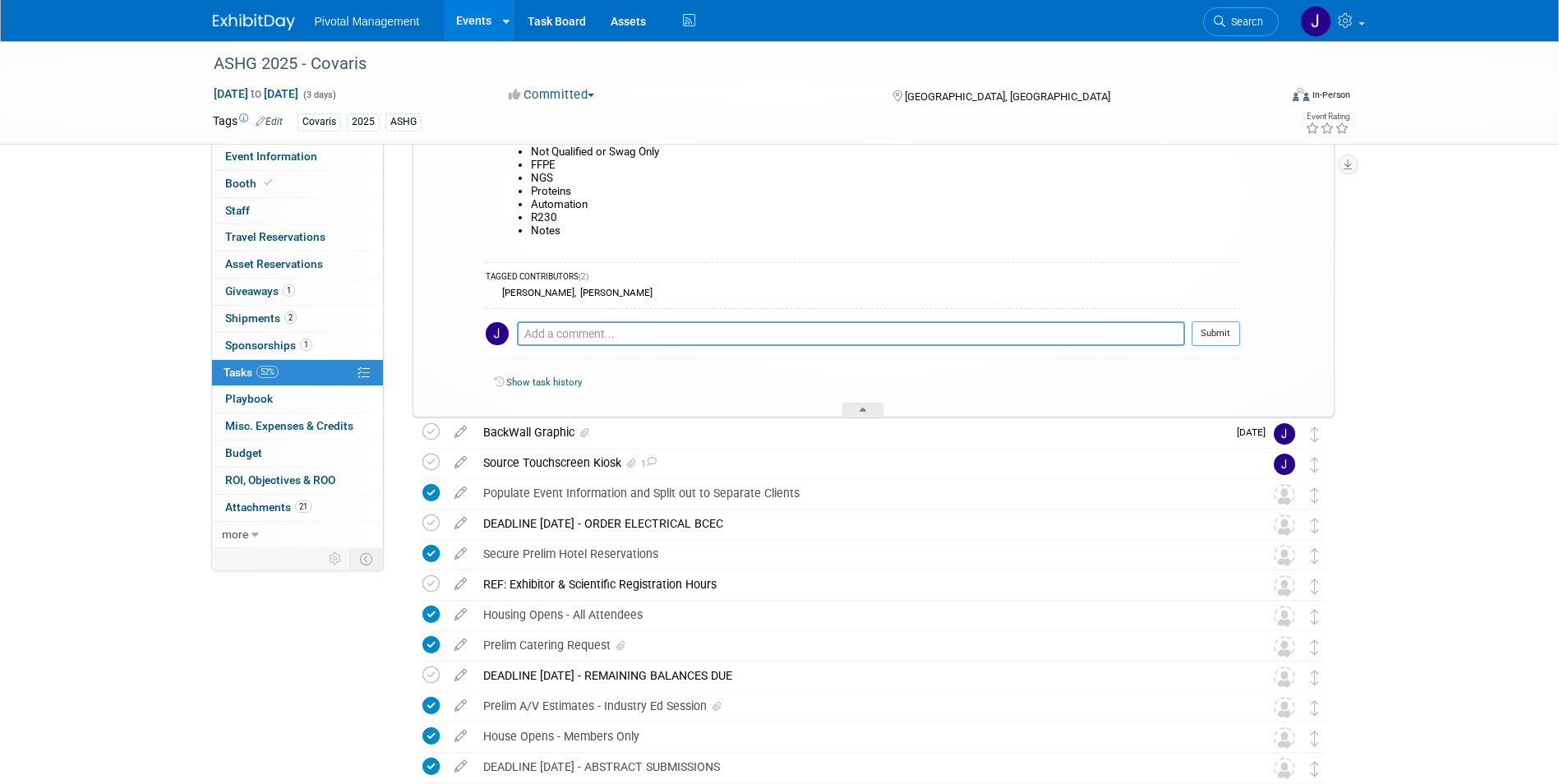 click on "Source Touchscreen Kiosk
1" at bounding box center (858, 463) 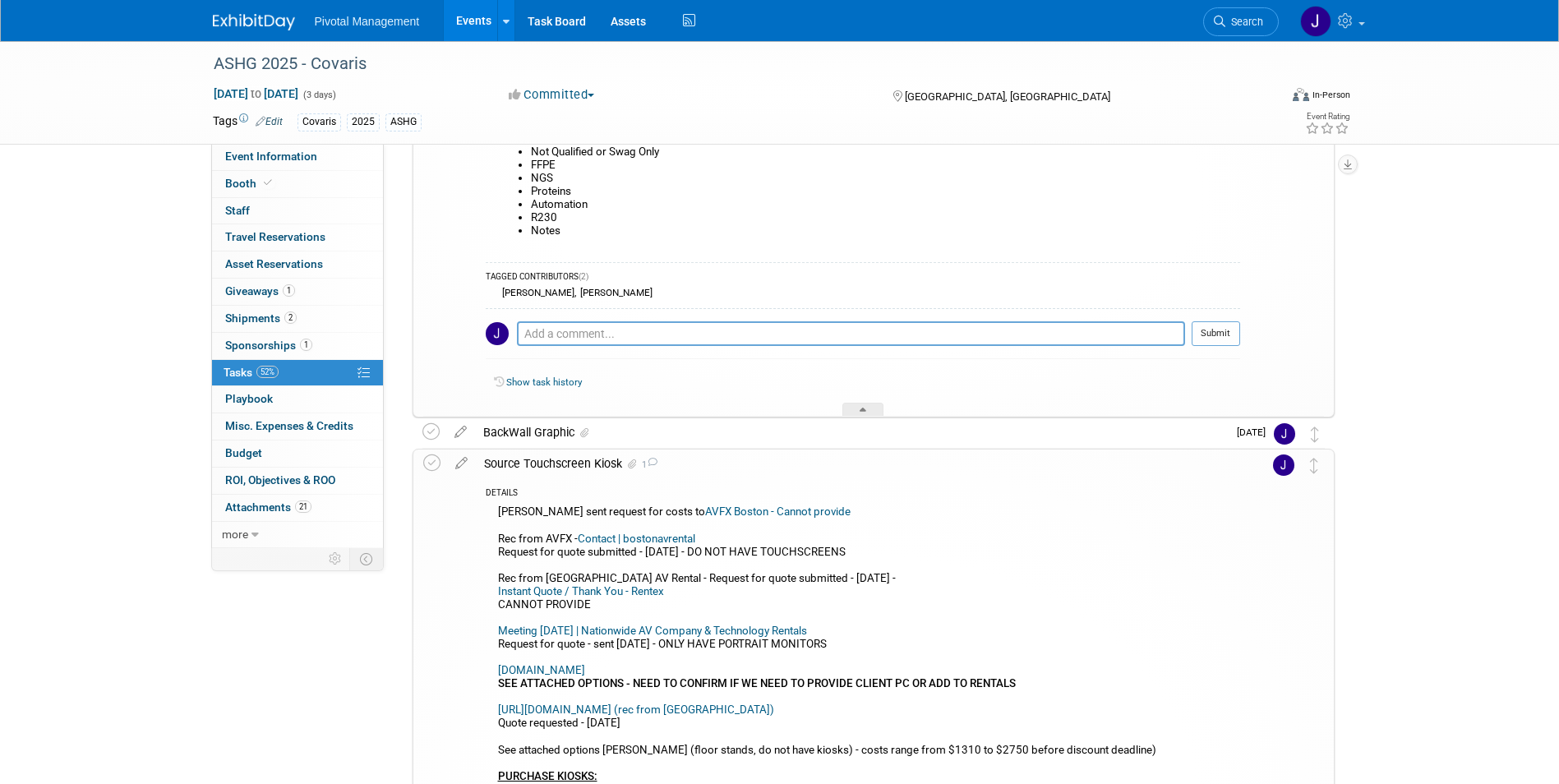 click on "Source Touchscreen Kiosk
1" at bounding box center [858, 463] 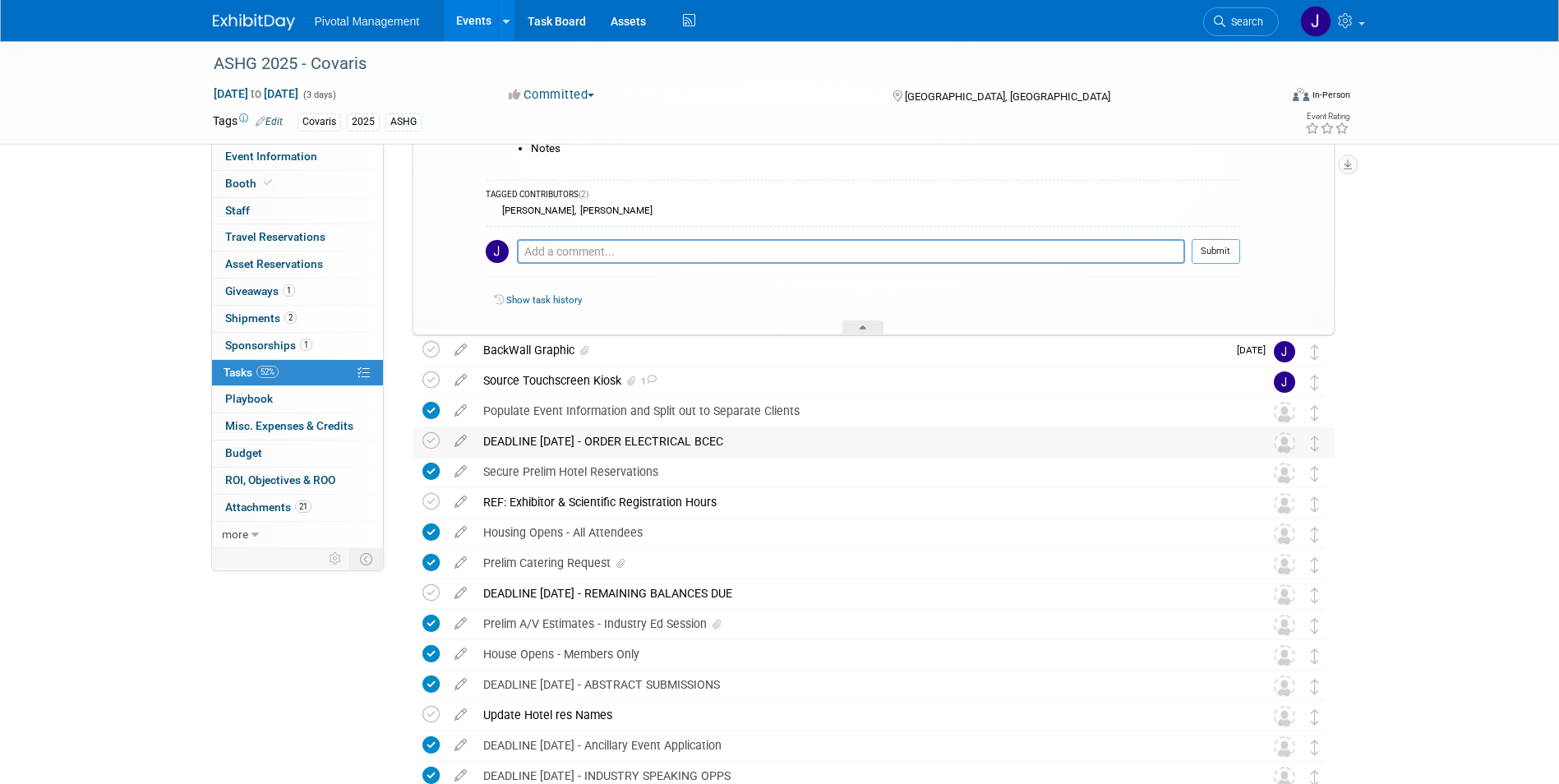 scroll, scrollTop: 362, scrollLeft: 0, axis: vertical 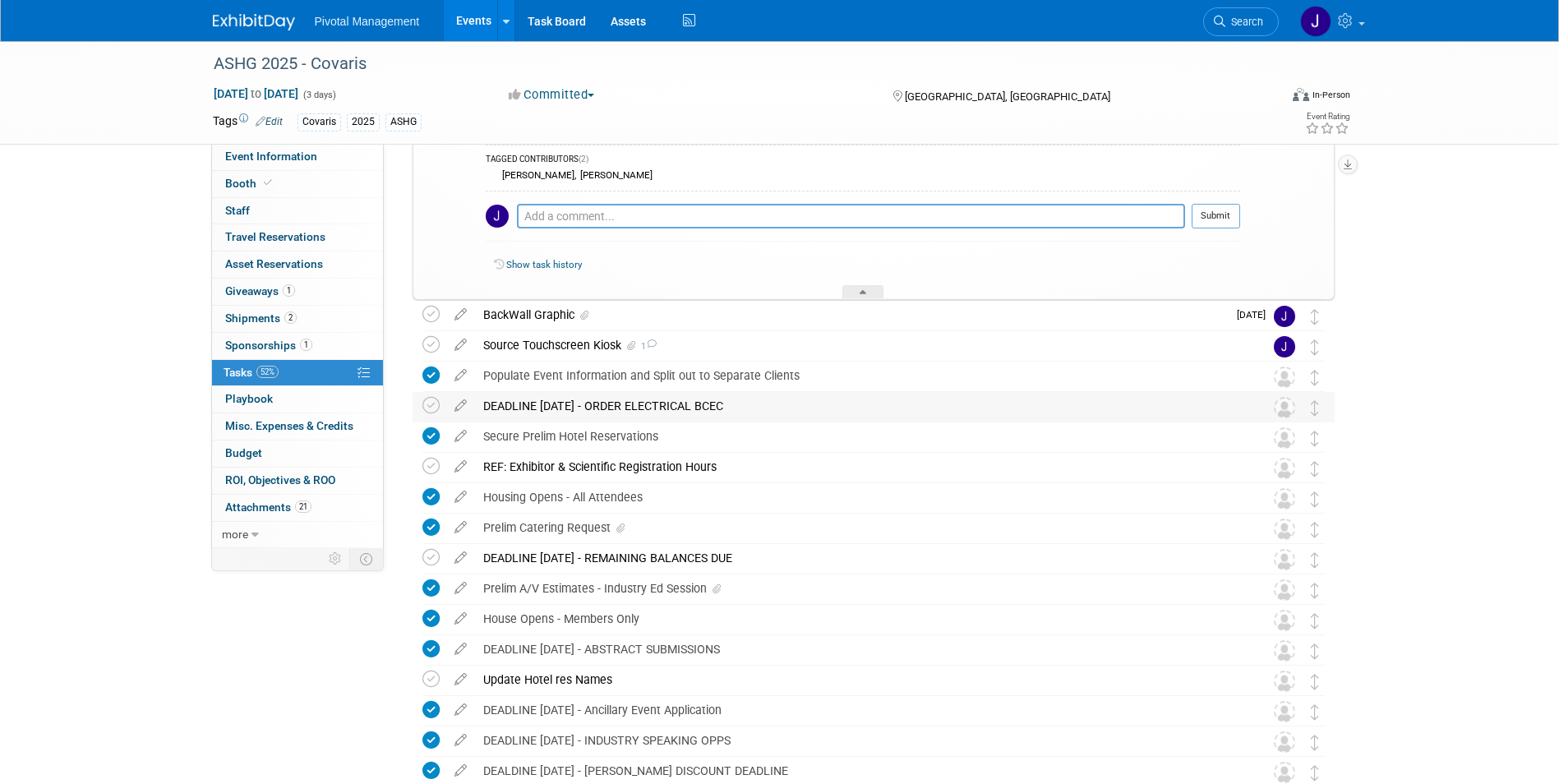 click on "DEADLINE [DATE] - ORDER ELECTRICAL BCEC" at bounding box center (858, 406) 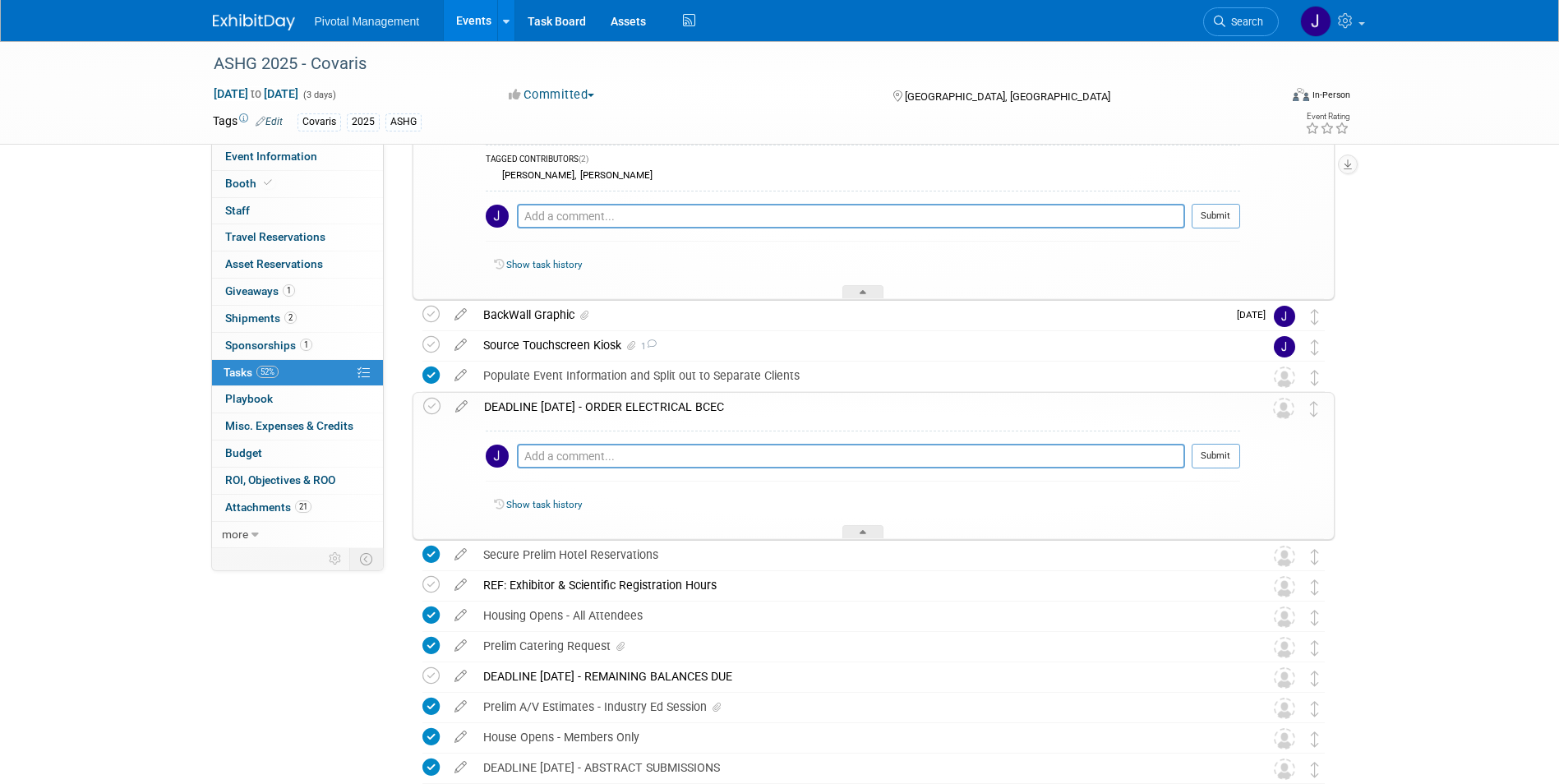 click on "DEADLINE [DATE] - ORDER ELECTRICAL BCEC" at bounding box center [858, 407] 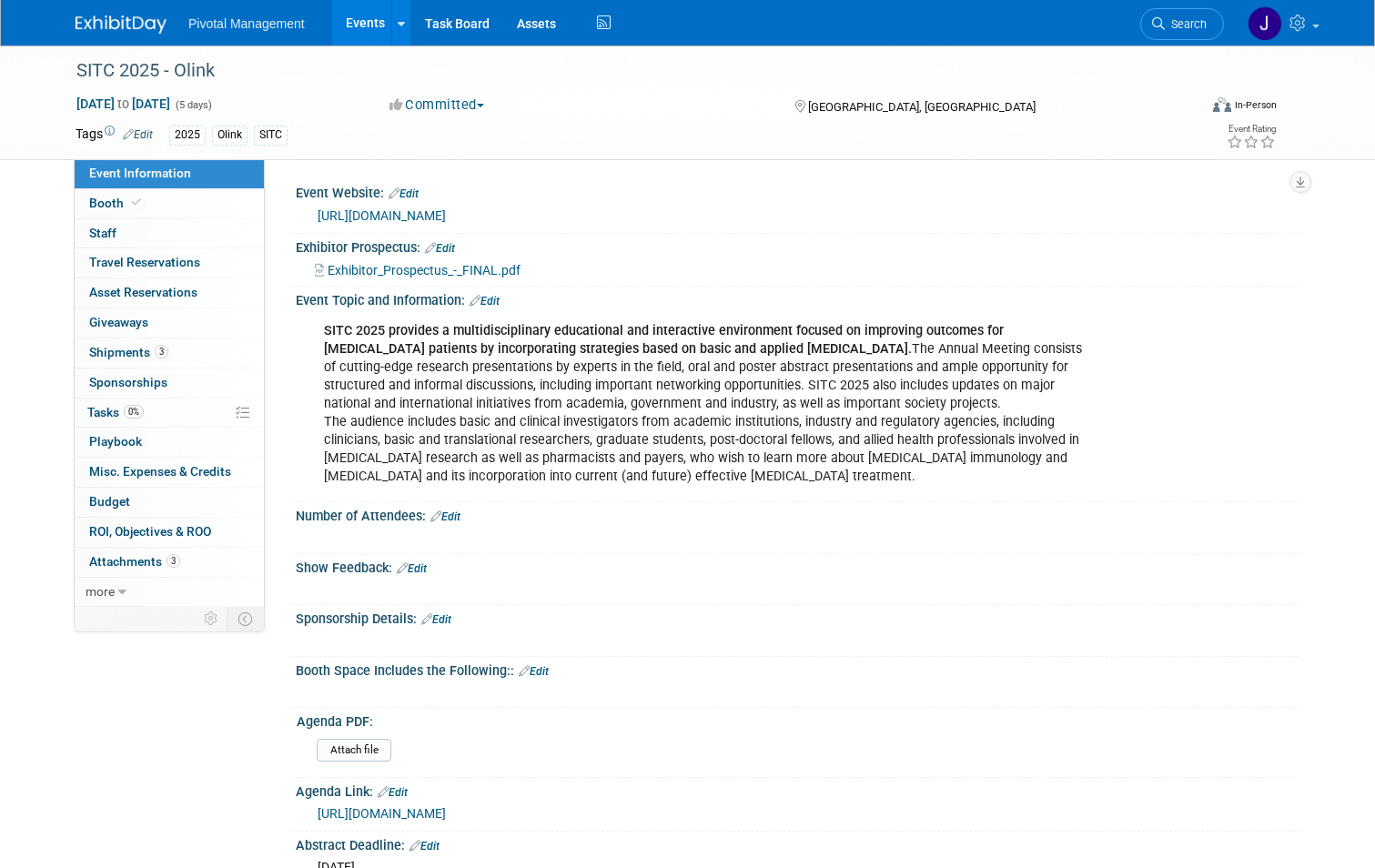 scroll, scrollTop: 0, scrollLeft: 0, axis: both 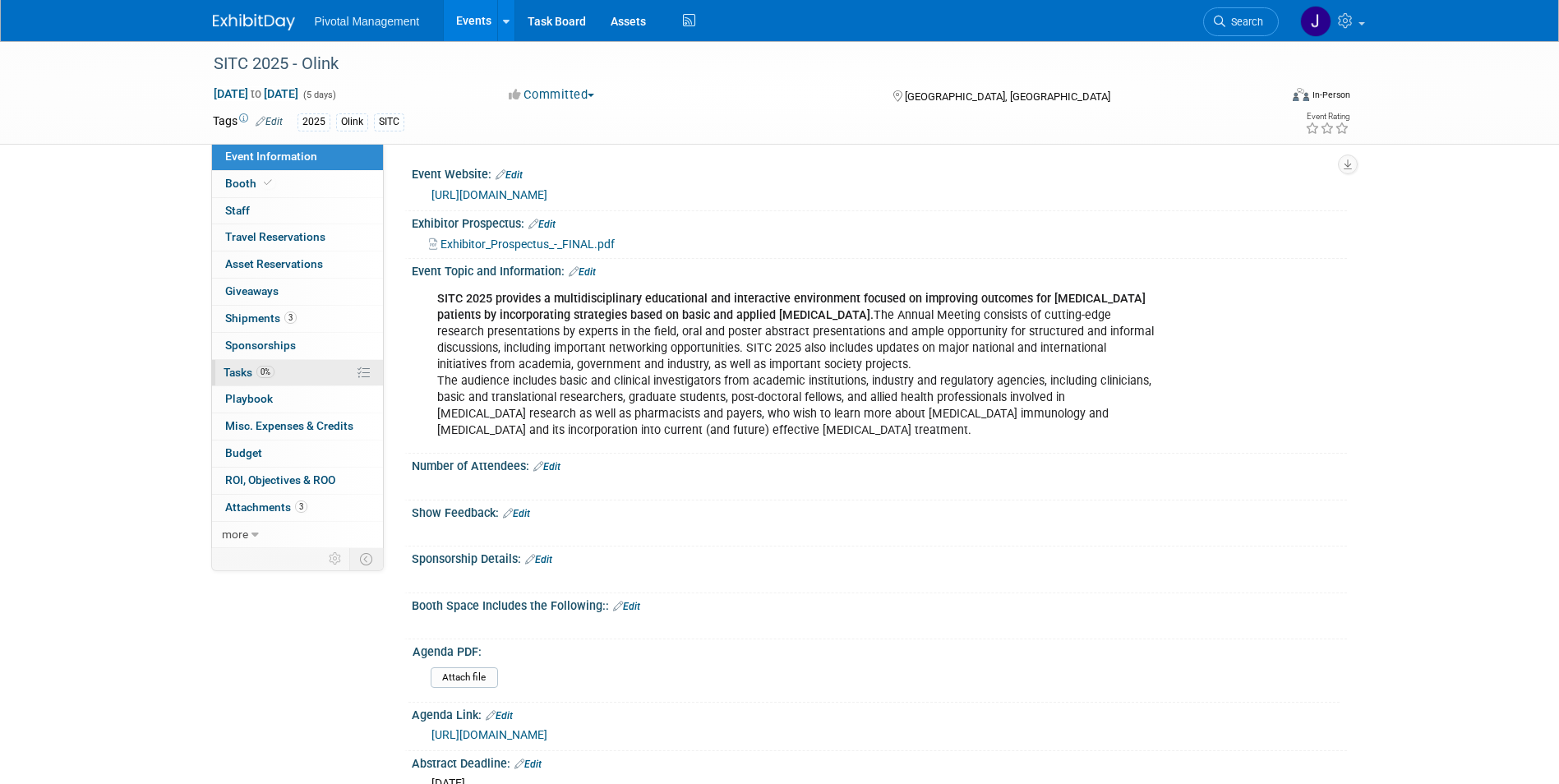 click on "0%
Tasks 0%" at bounding box center (298, 373) 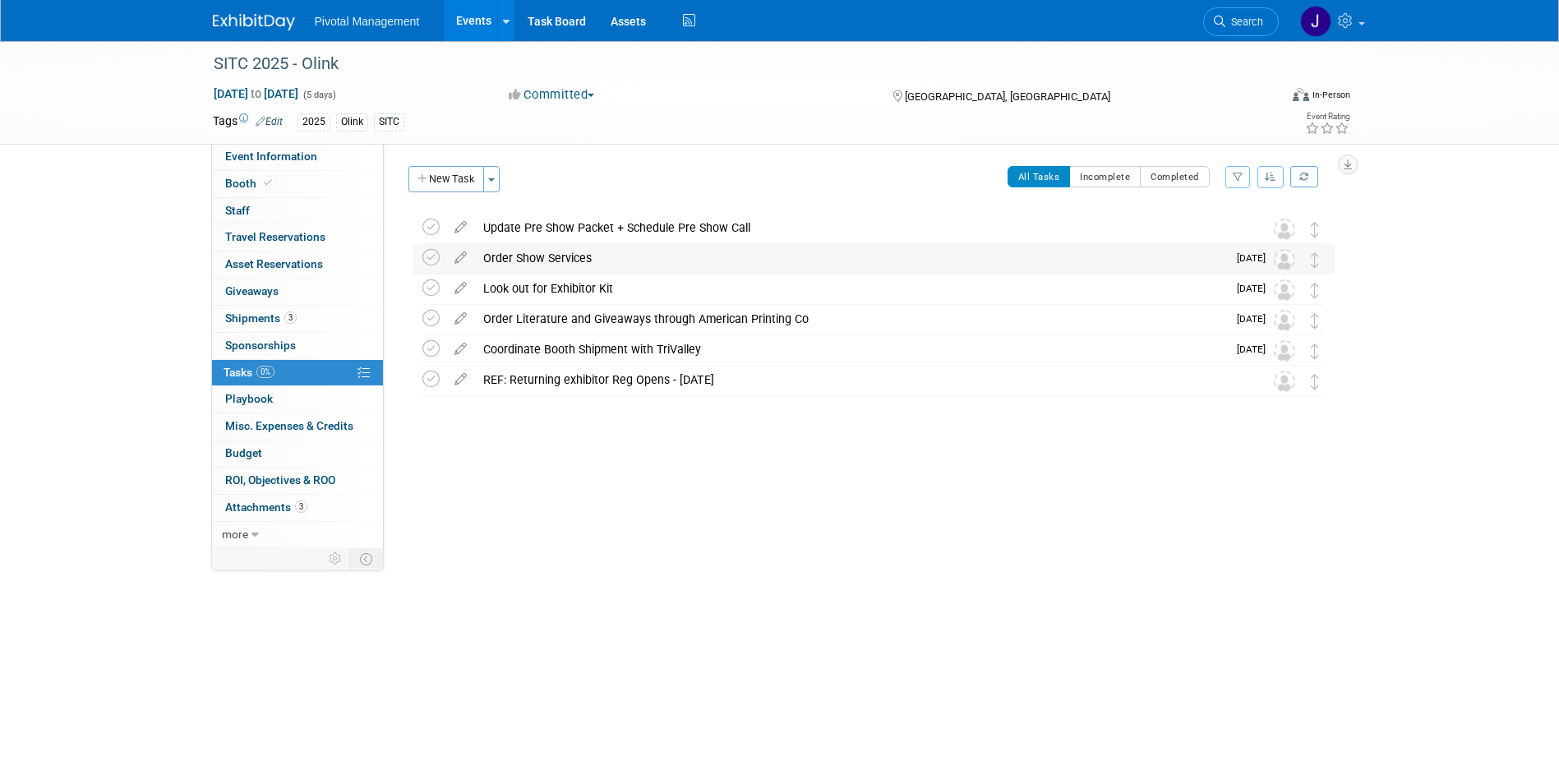 click on "Order Show Services" at bounding box center [851, 258] 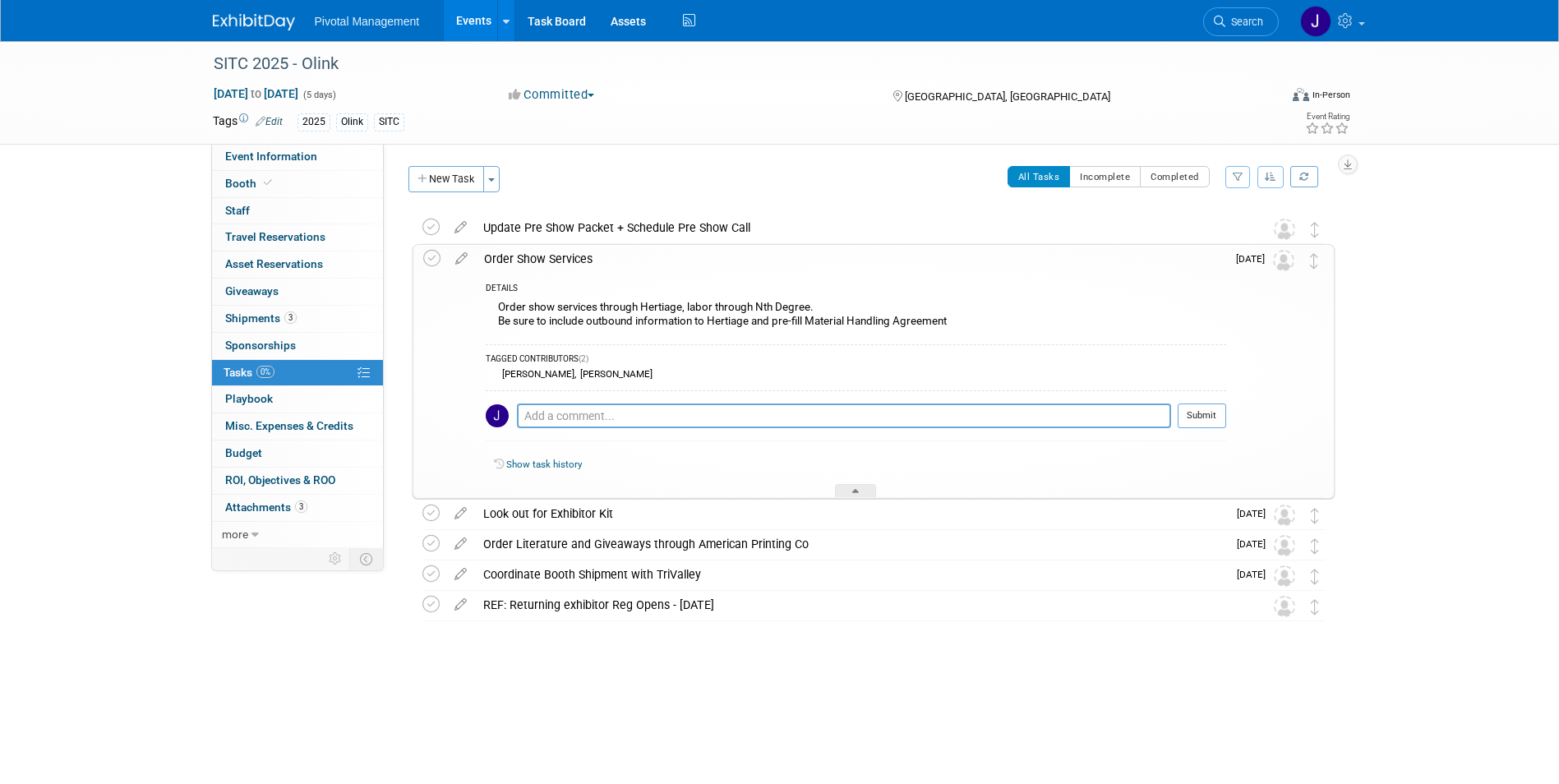 click on "Order Show Services" at bounding box center [851, 259] 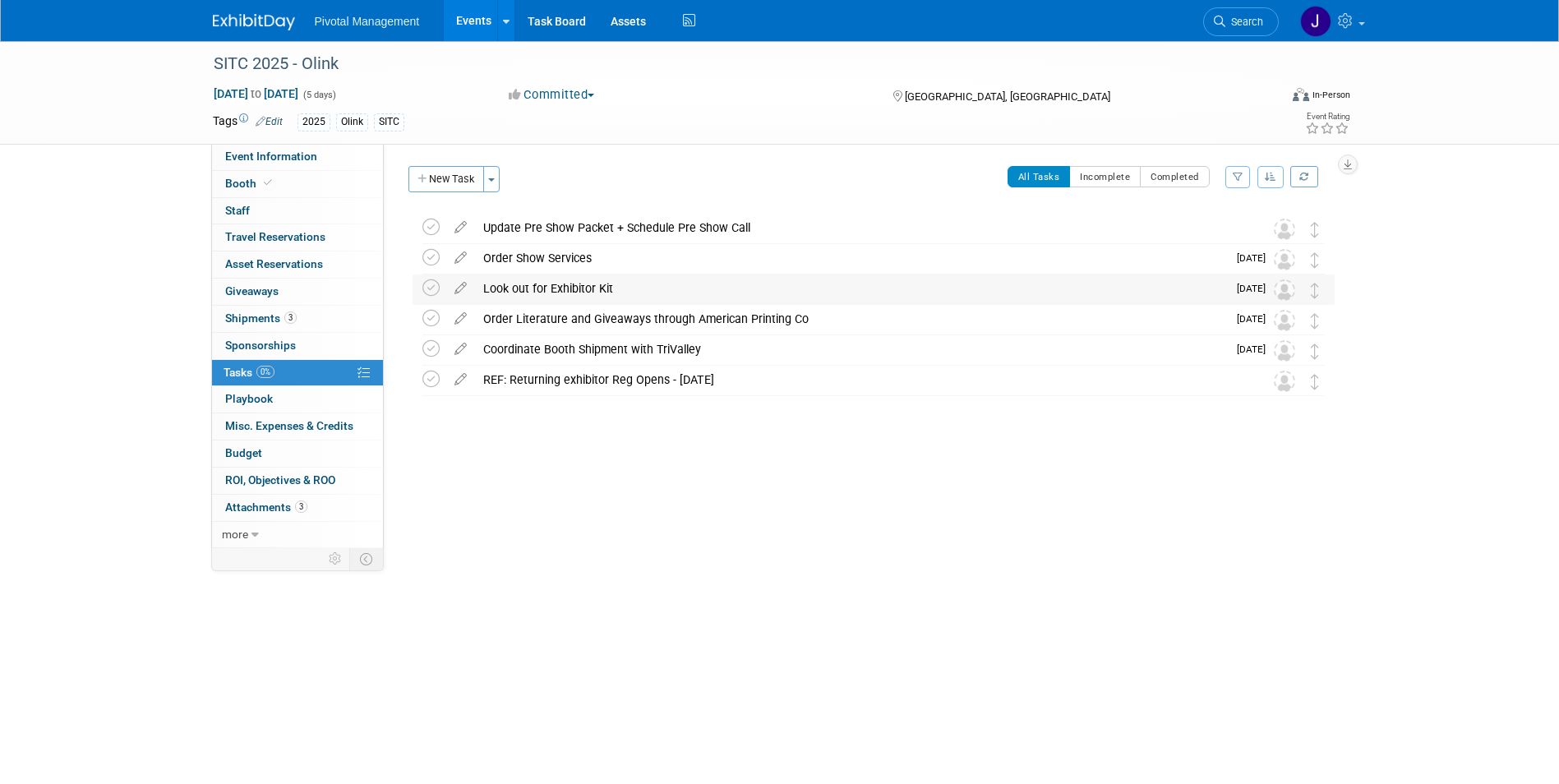 click on "Look out for Exhibitor Kit" at bounding box center [851, 288] 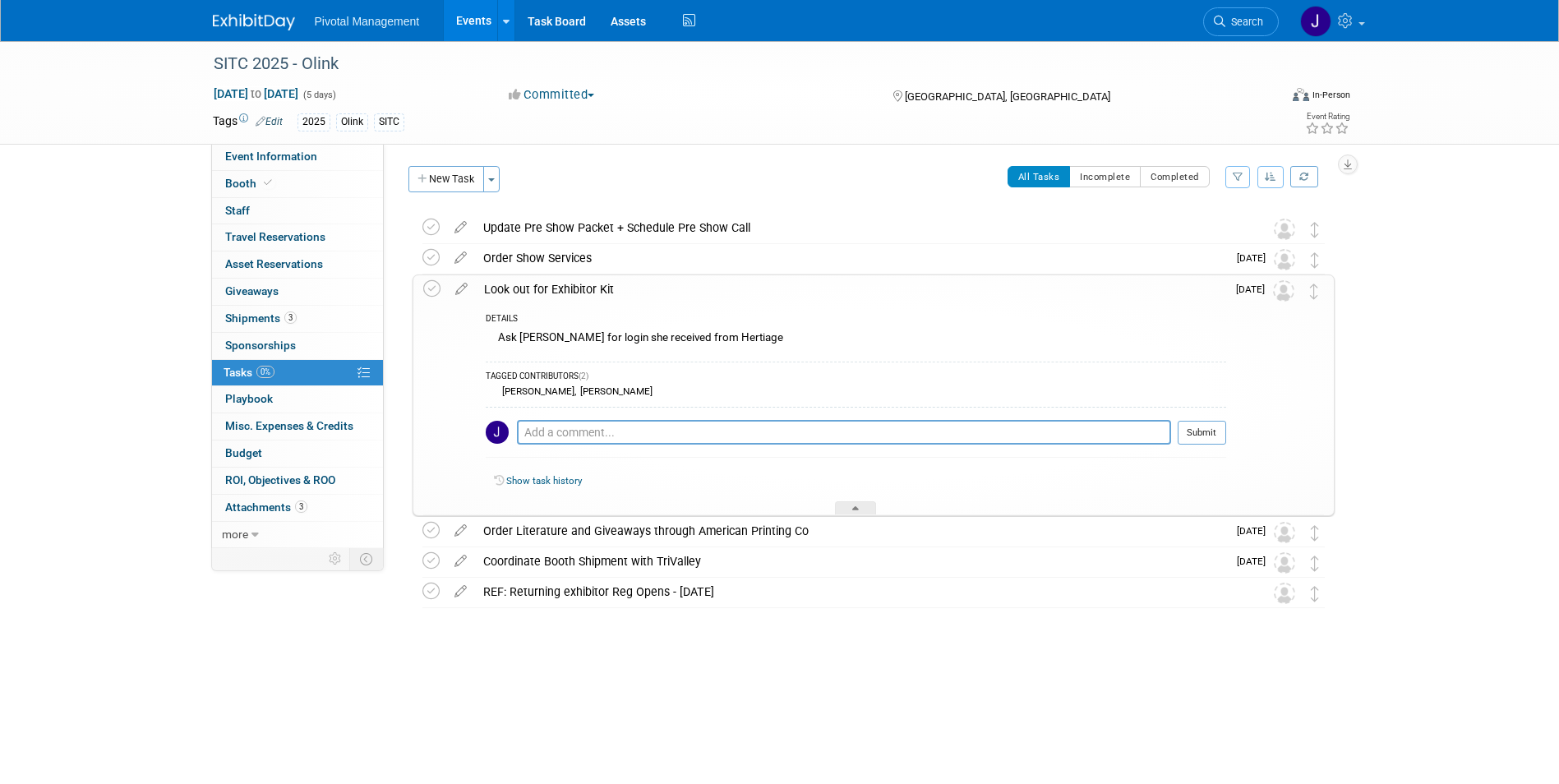 click on "Look out for Exhibitor Kit" at bounding box center [851, 289] 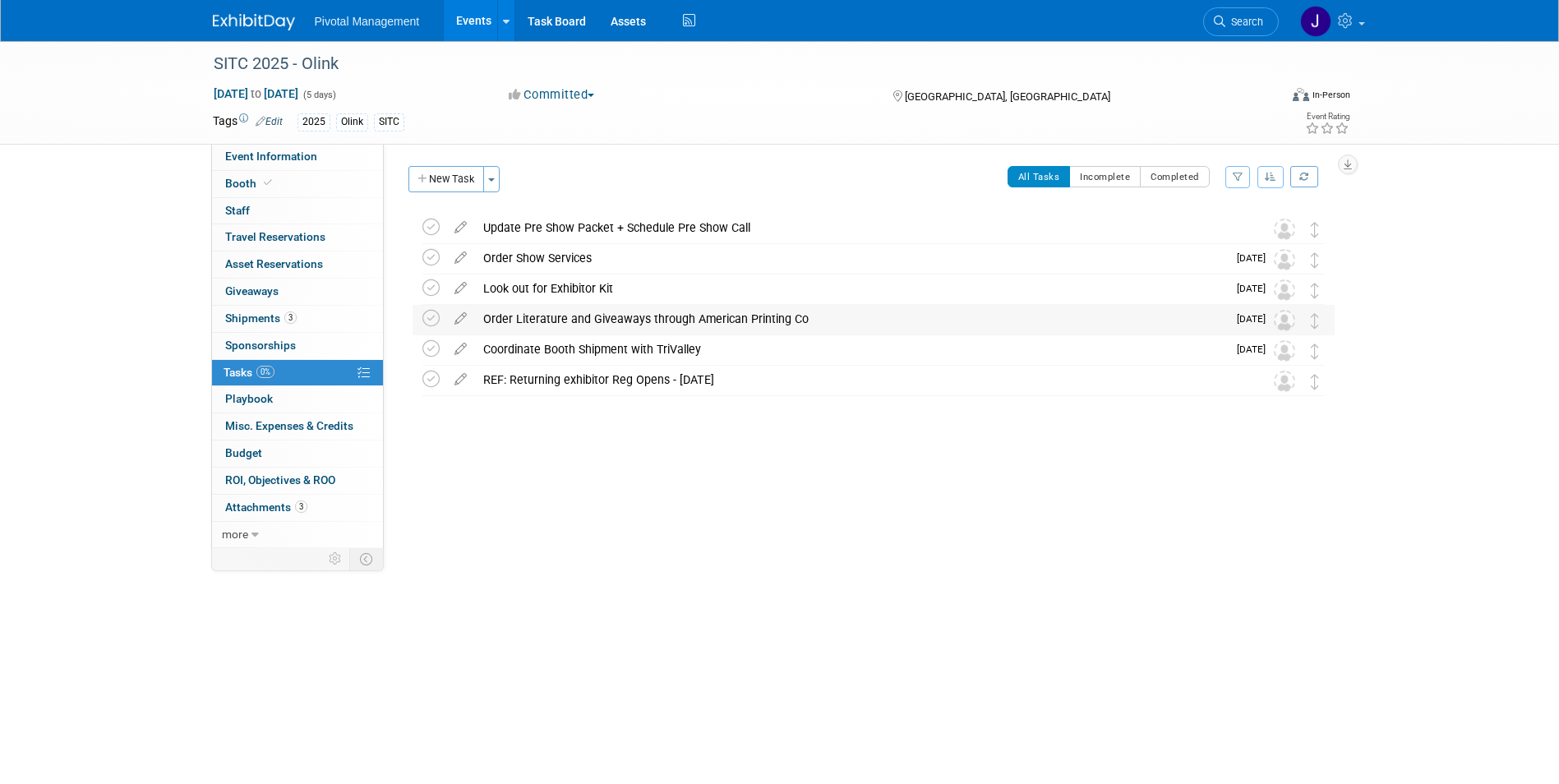 click on "Order Literature and Giveaways through American Printing Co" at bounding box center [851, 319] 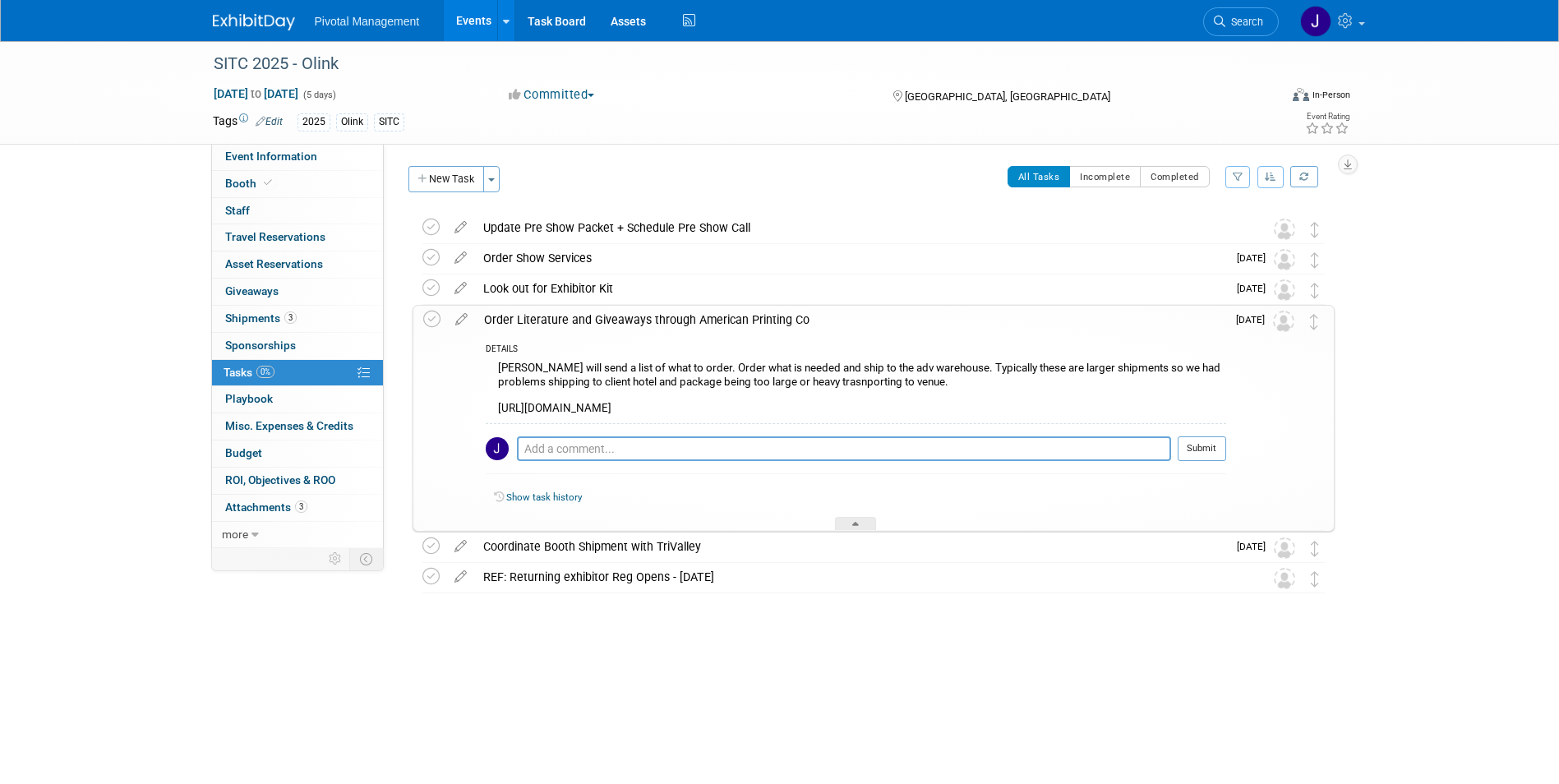 click on "Order Literature and Giveaways through American Printing Co" at bounding box center (851, 320) 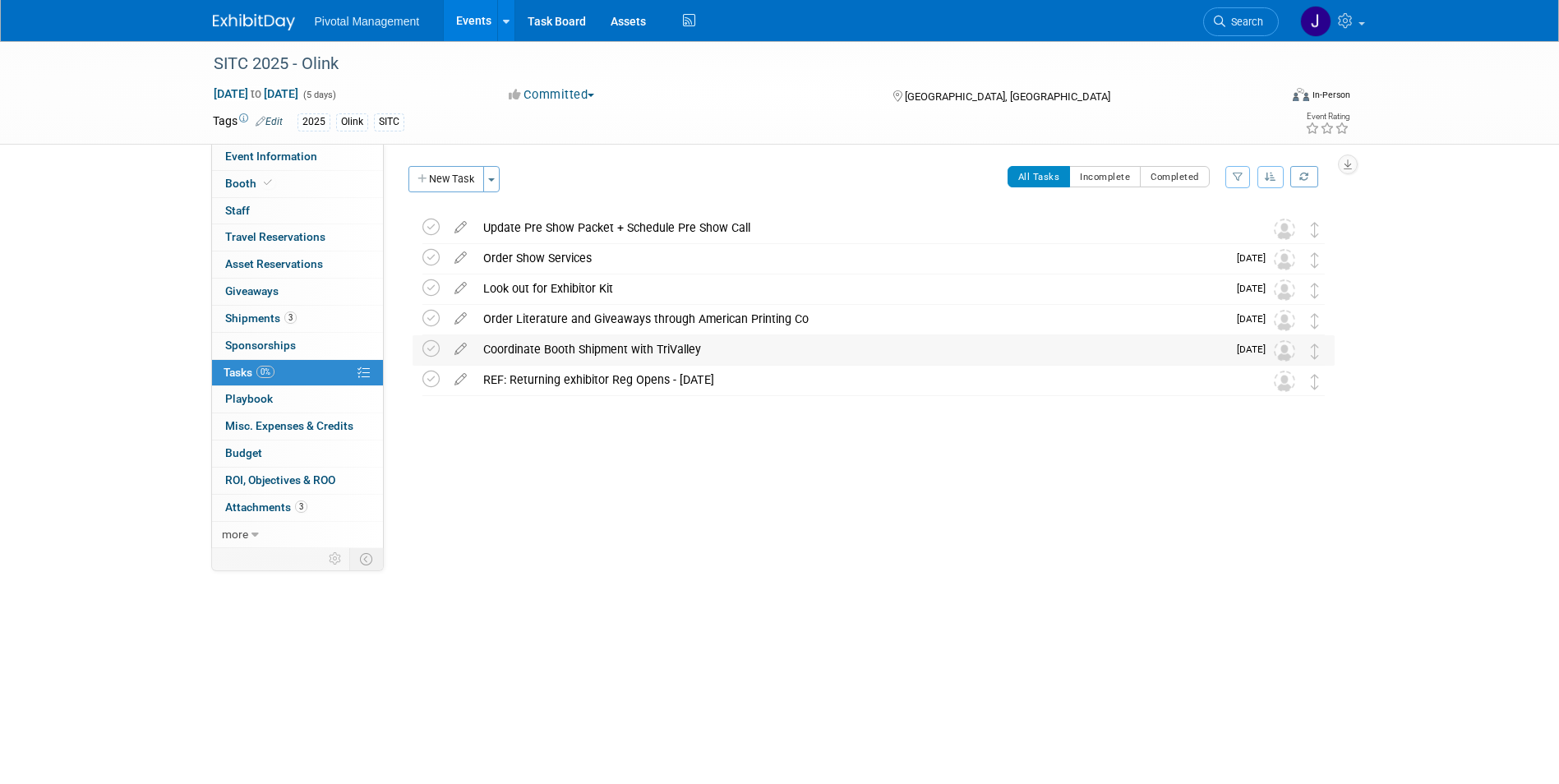 click on "Coordinate Booth Shipment with TriValley" at bounding box center (851, 349) 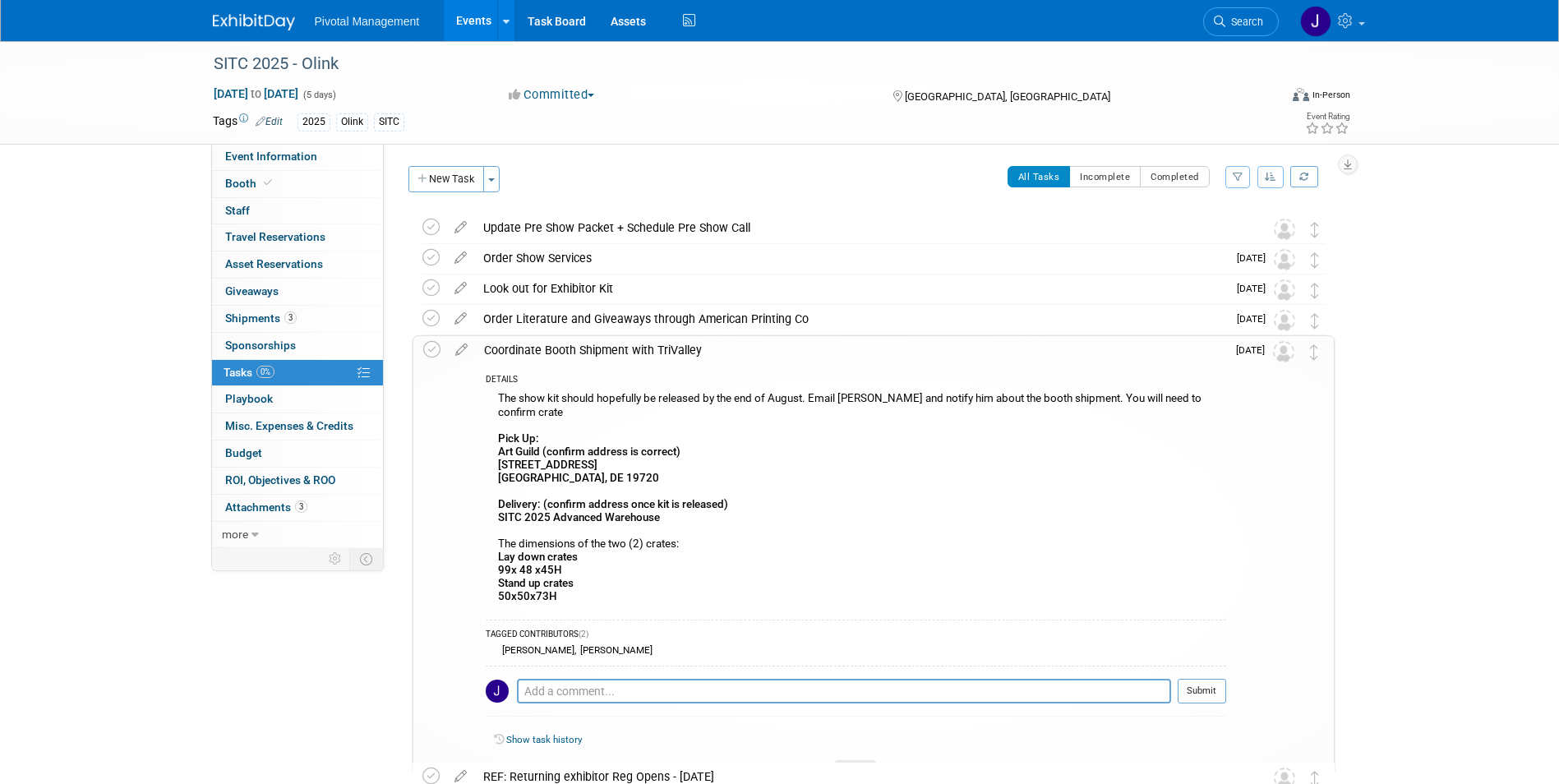 click on "Coordinate Booth Shipment with TriValley" at bounding box center (851, 350) 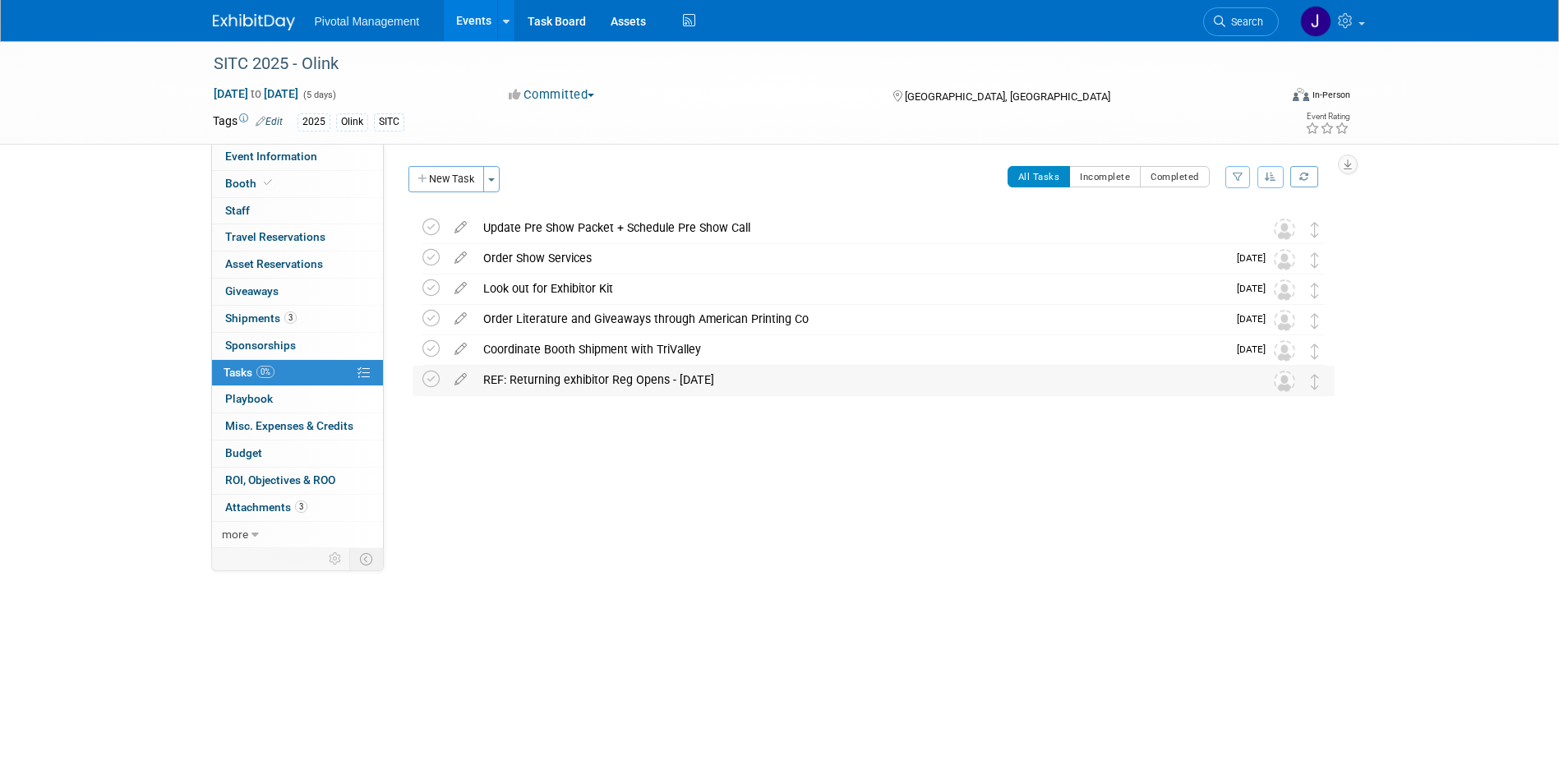 click on "REF: Returning exhibitor Reg Opens - April 3, 2025" at bounding box center (858, 380) 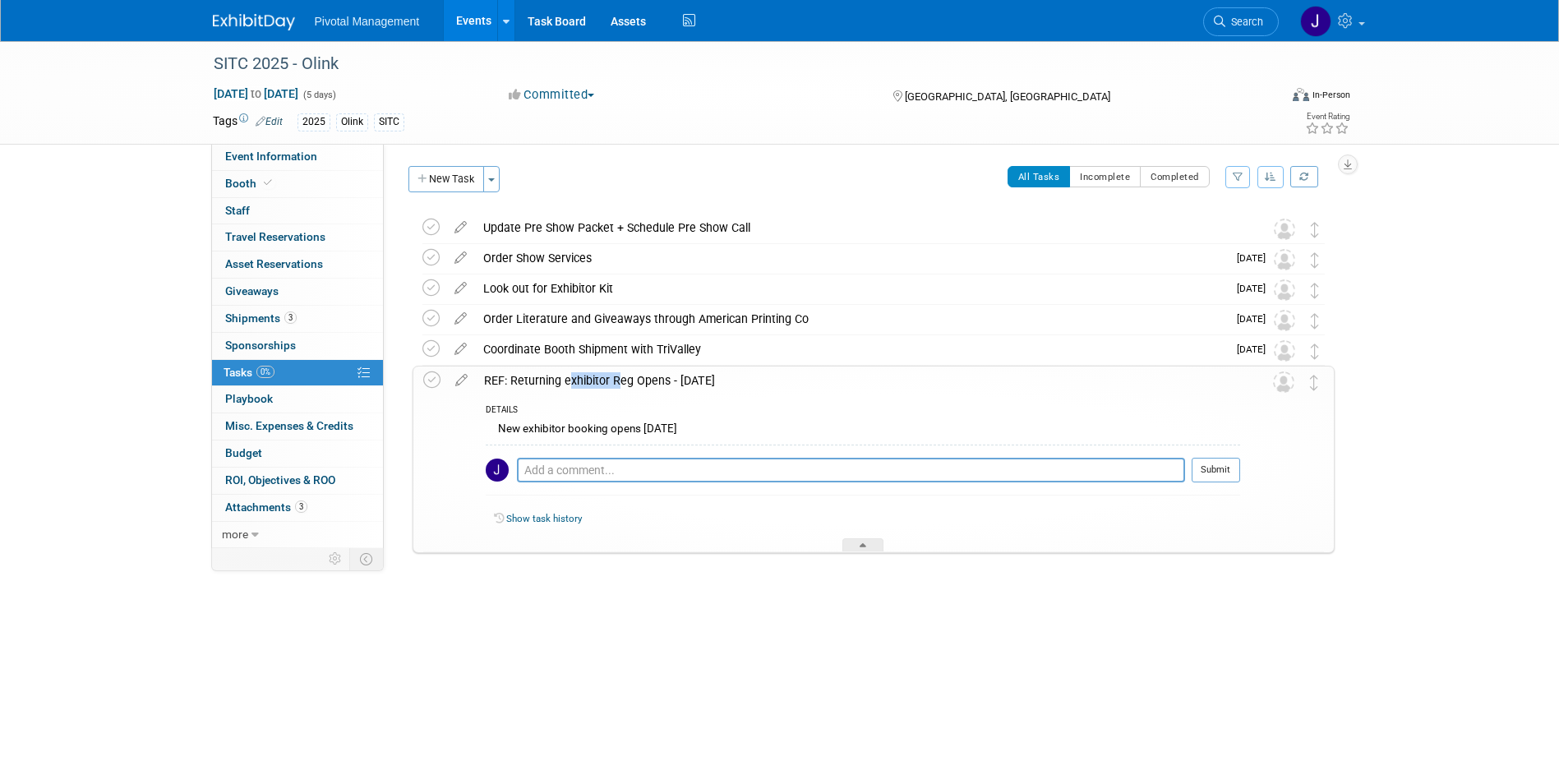 click on "REF: Returning exhibitor Reg Opens - April 3, 2025" at bounding box center (858, 380) 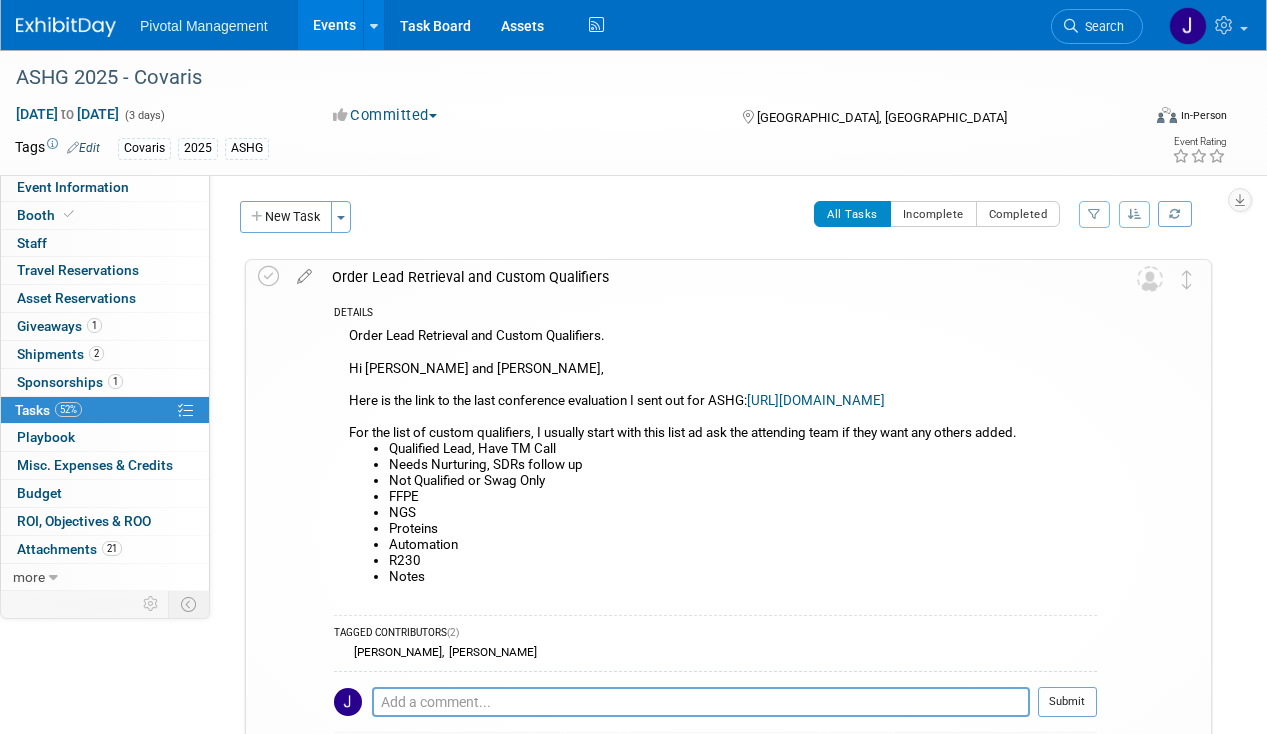 scroll, scrollTop: 440, scrollLeft: 0, axis: vertical 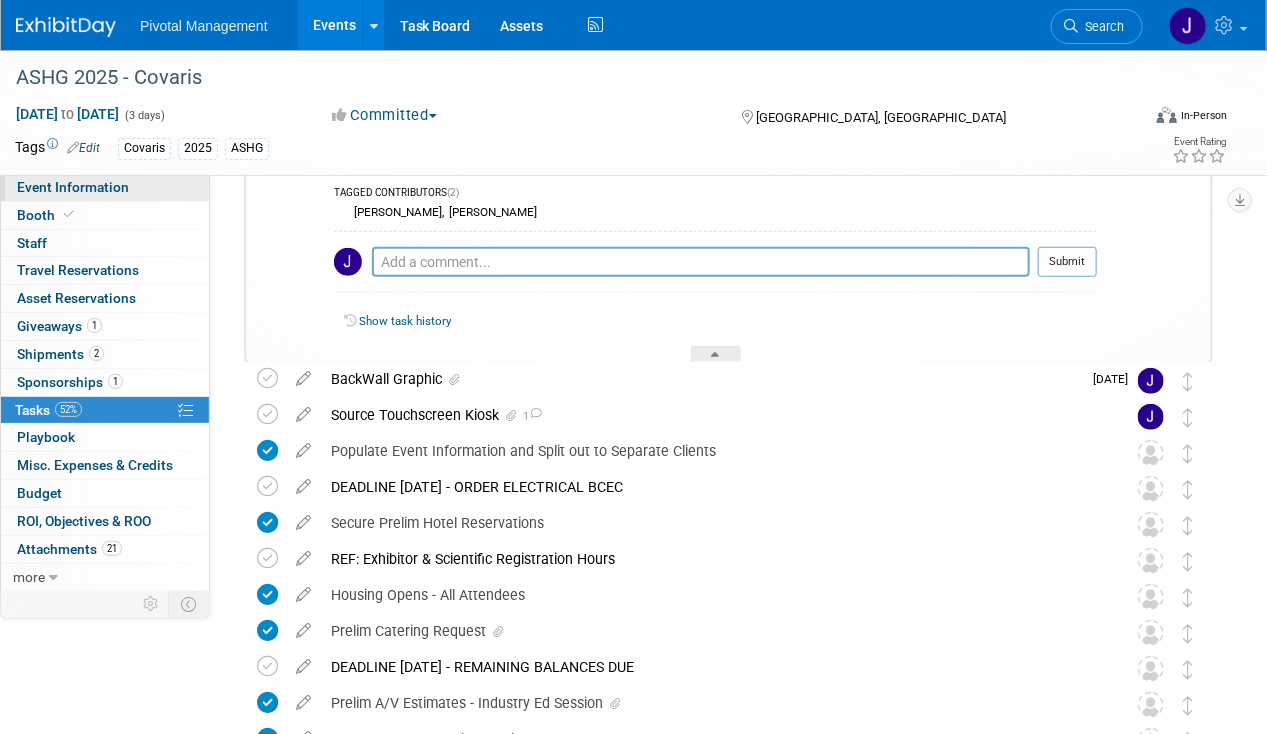 click on "Event Information" at bounding box center [73, 187] 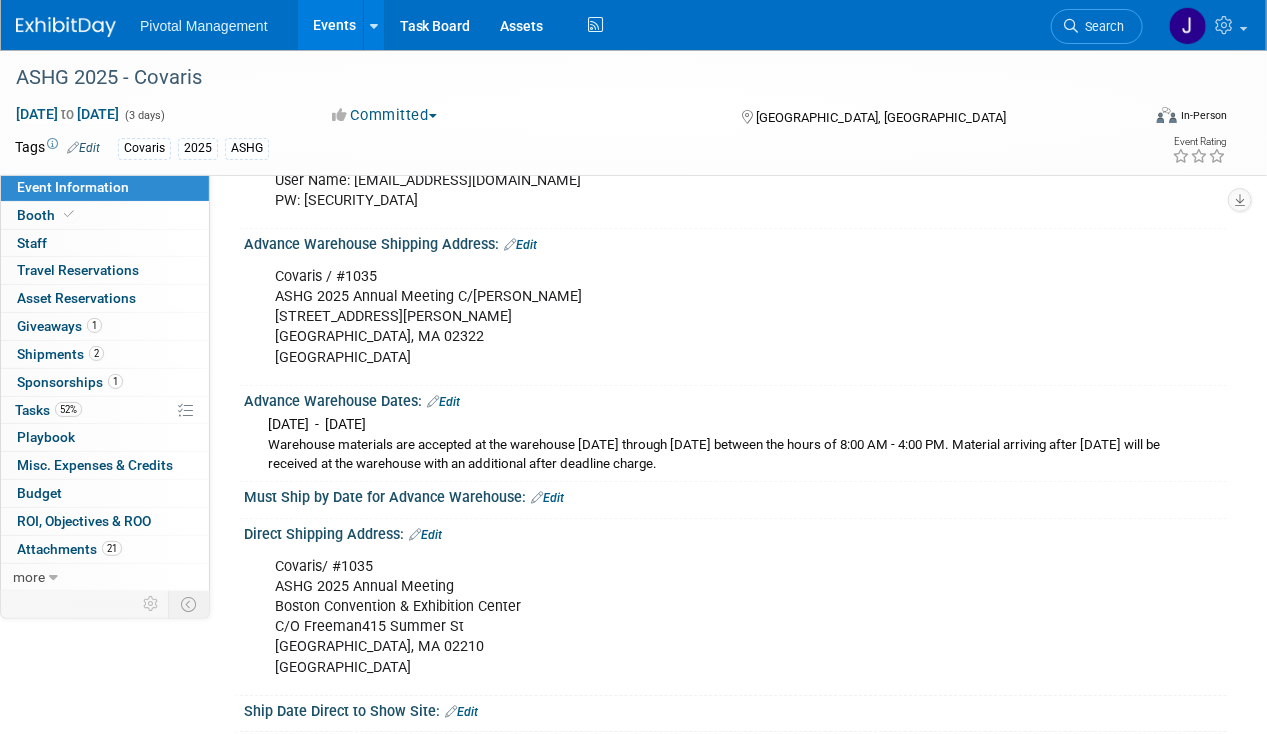 scroll, scrollTop: 1971, scrollLeft: 0, axis: vertical 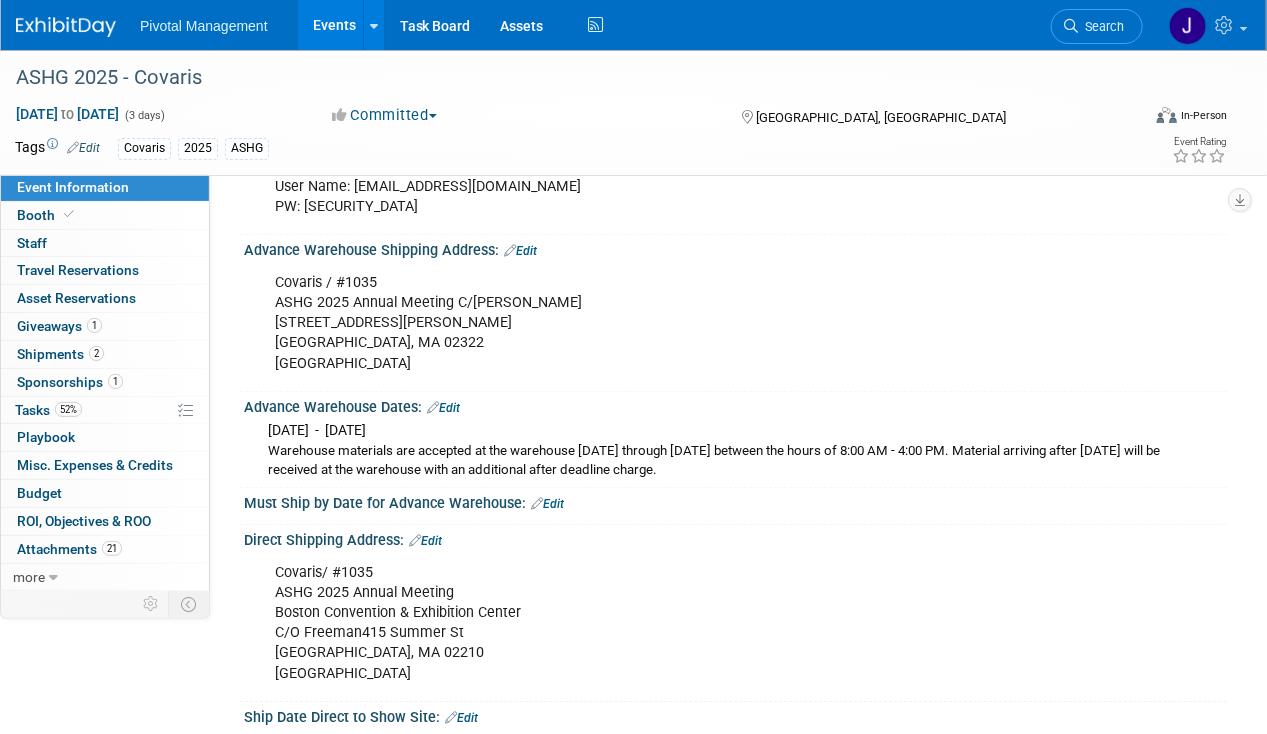 click on "Covaris / #1035 ASHG 2025 Annual Meeting C/[PERSON_NAME] [STREET_ADDRESS][PERSON_NAME]" at bounding box center (647, 323) 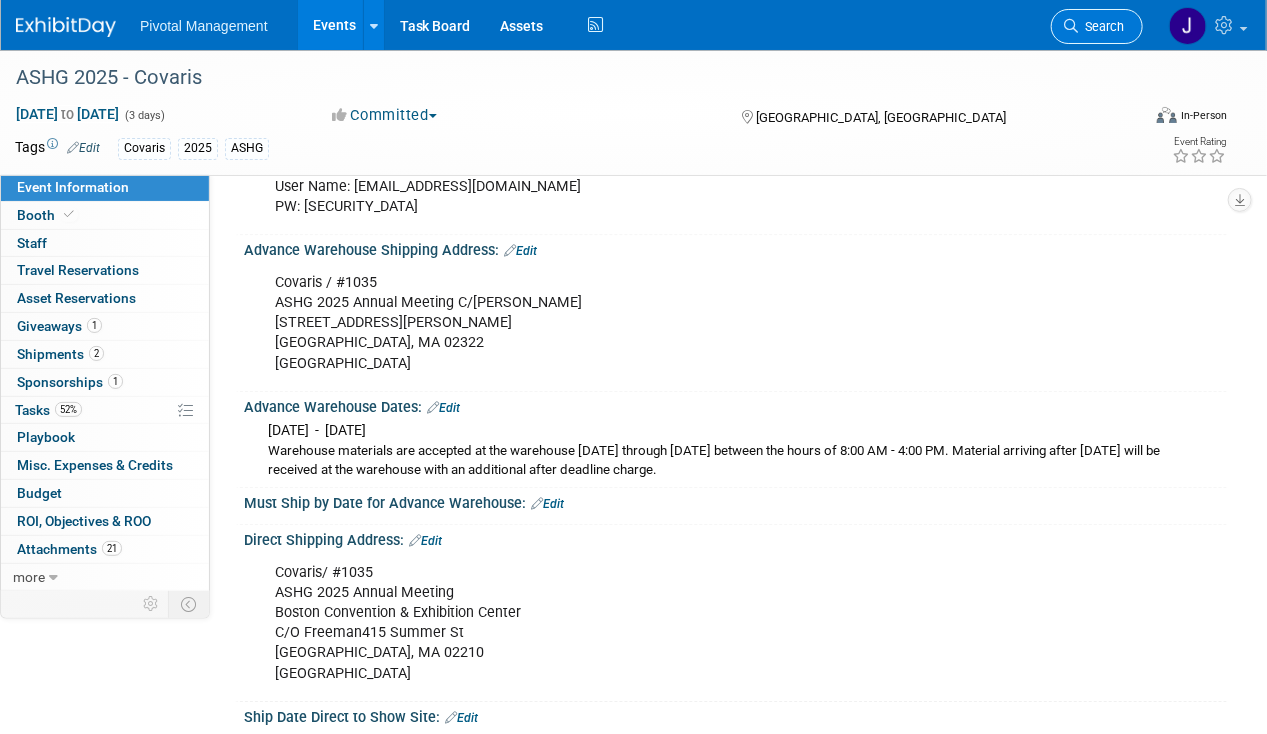 click on "Search" at bounding box center [1097, 26] 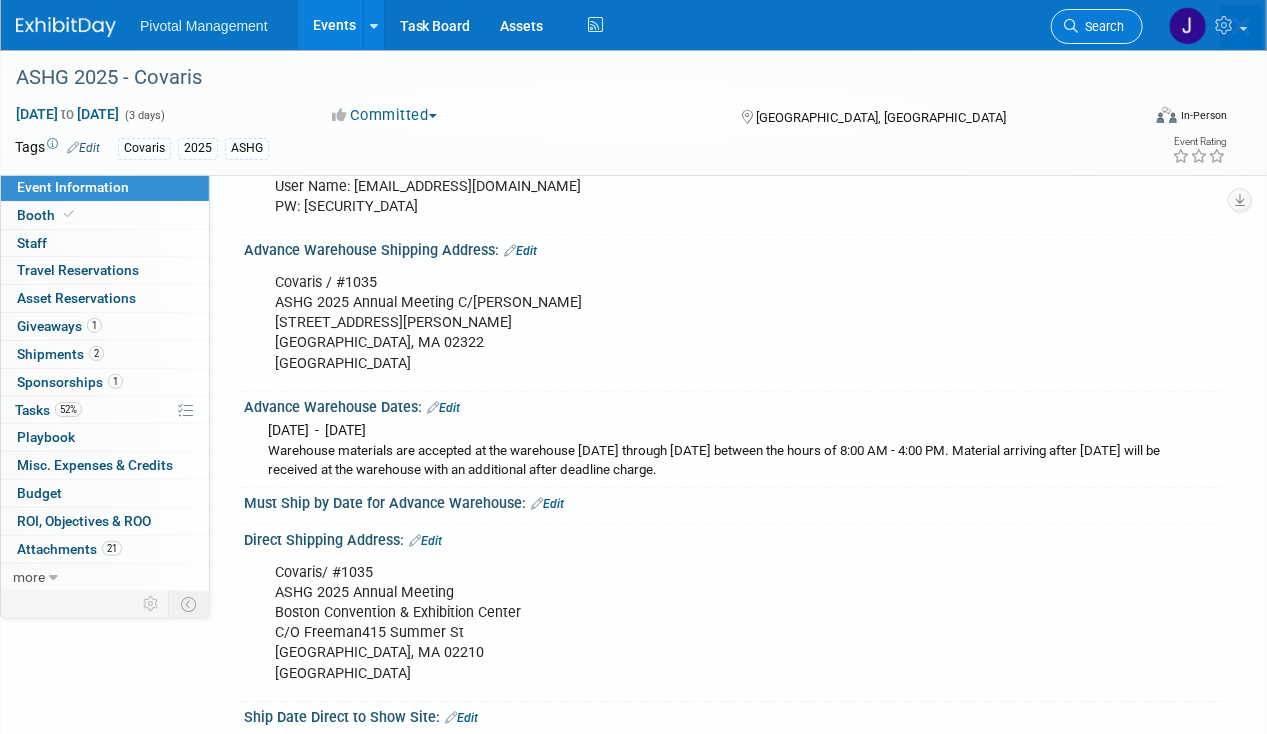scroll, scrollTop: 0, scrollLeft: 0, axis: both 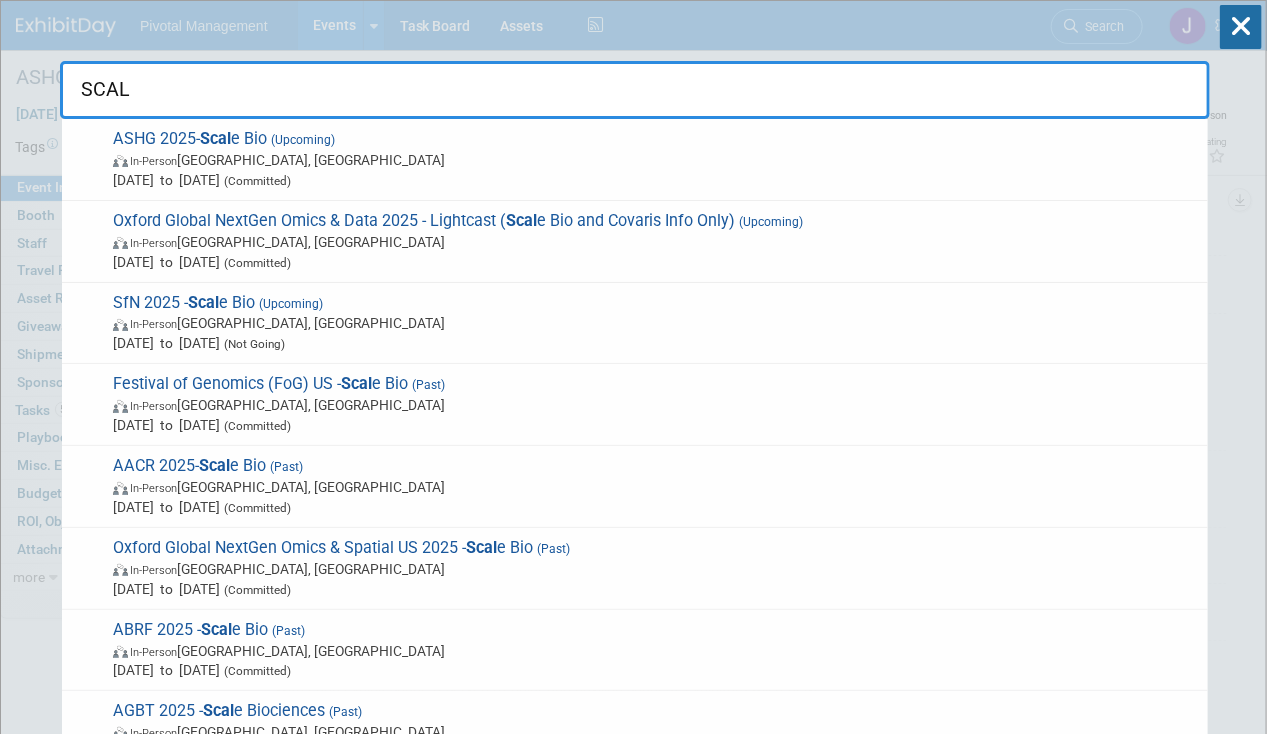 type on "SCALE" 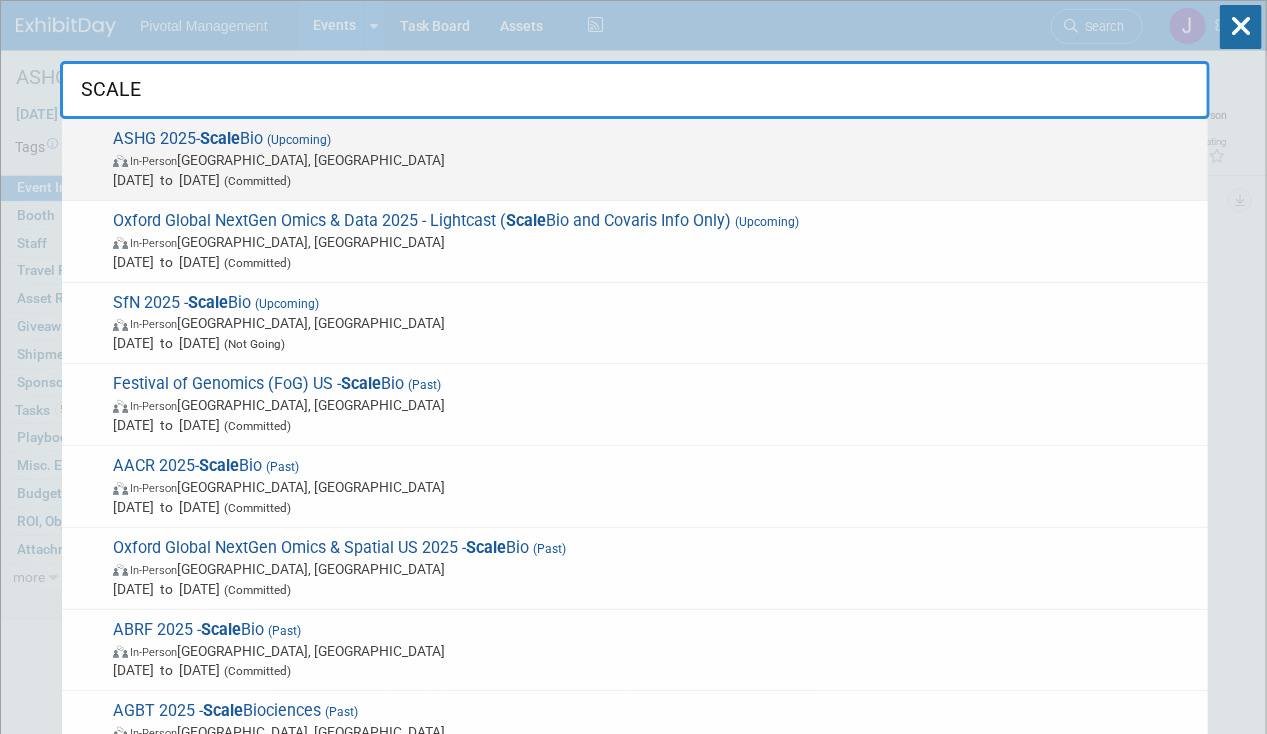 click on "Oct 15, 2025  to  Oct 17, 2025  (Committed)" at bounding box center [655, 180] 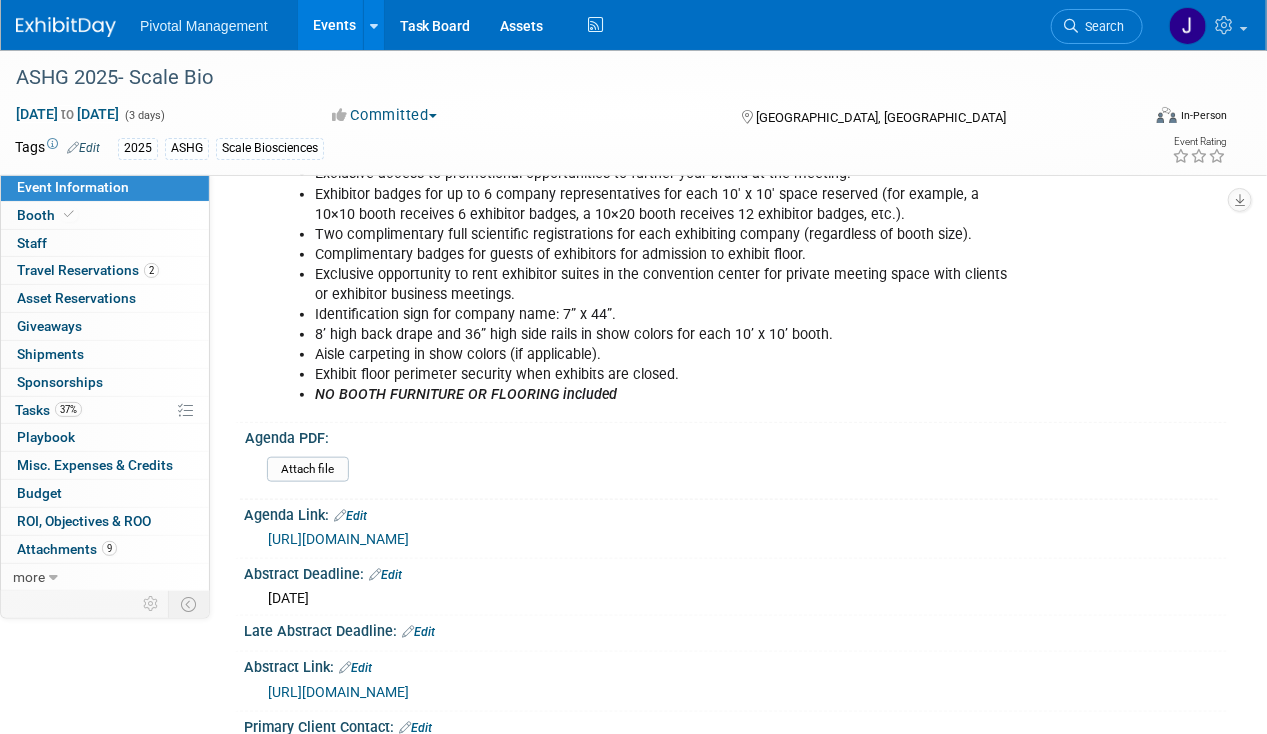 scroll, scrollTop: 0, scrollLeft: 0, axis: both 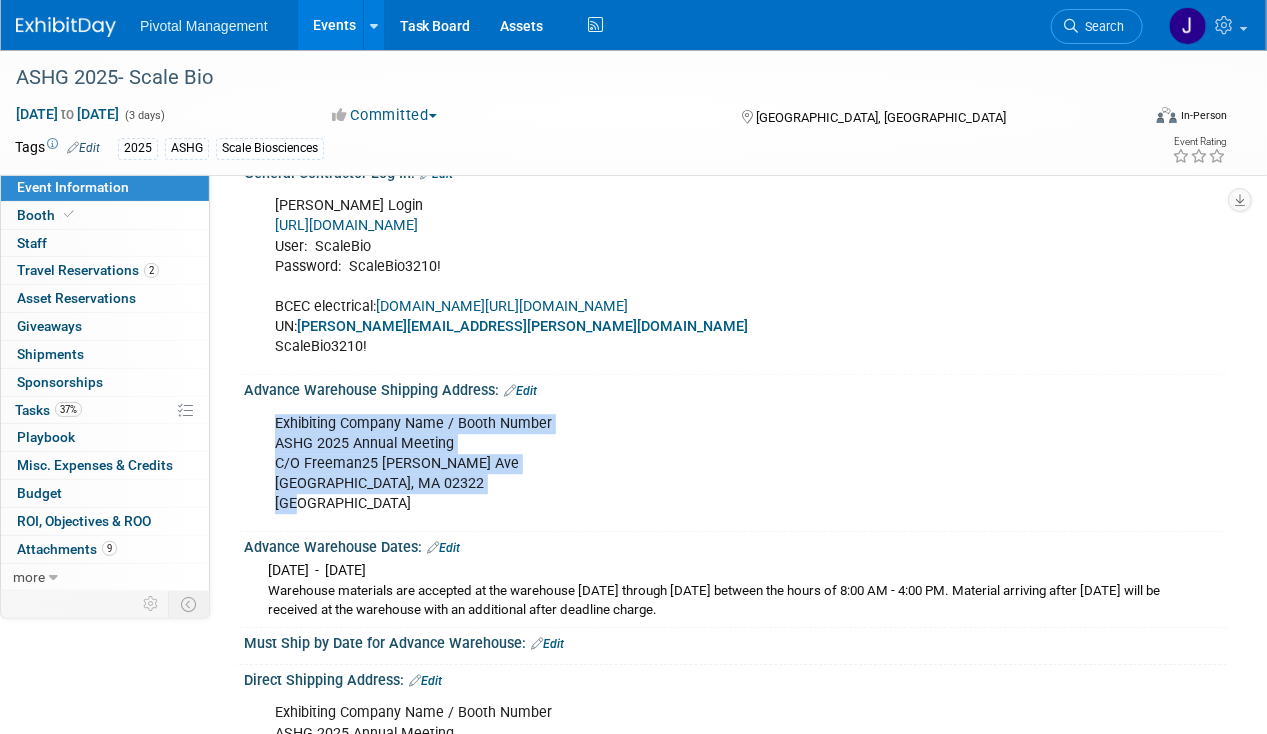 drag, startPoint x: 337, startPoint y: 490, endPoint x: 252, endPoint y: 425, distance: 107.00467 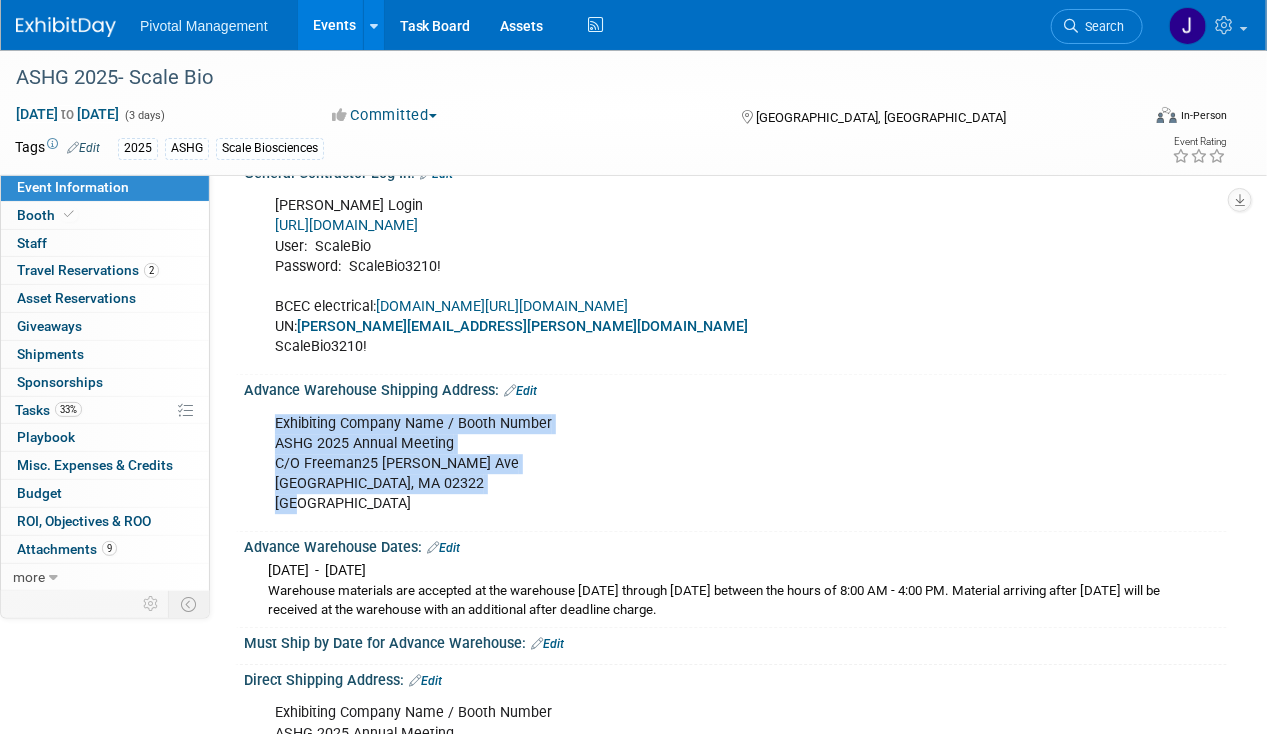 drag, startPoint x: 335, startPoint y: 34, endPoint x: 572, endPoint y: 32, distance: 237.00844 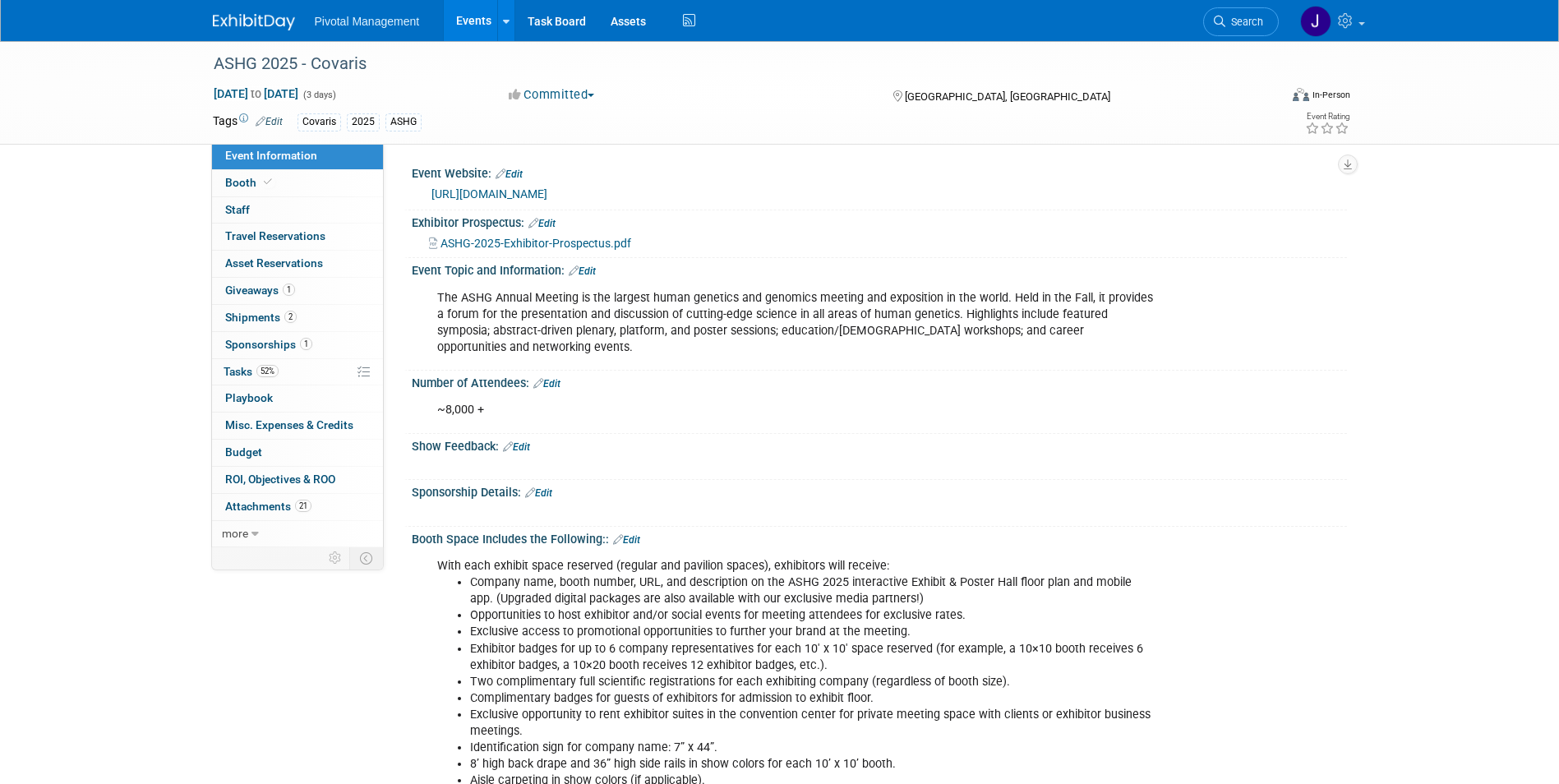scroll, scrollTop: 1140, scrollLeft: 0, axis: vertical 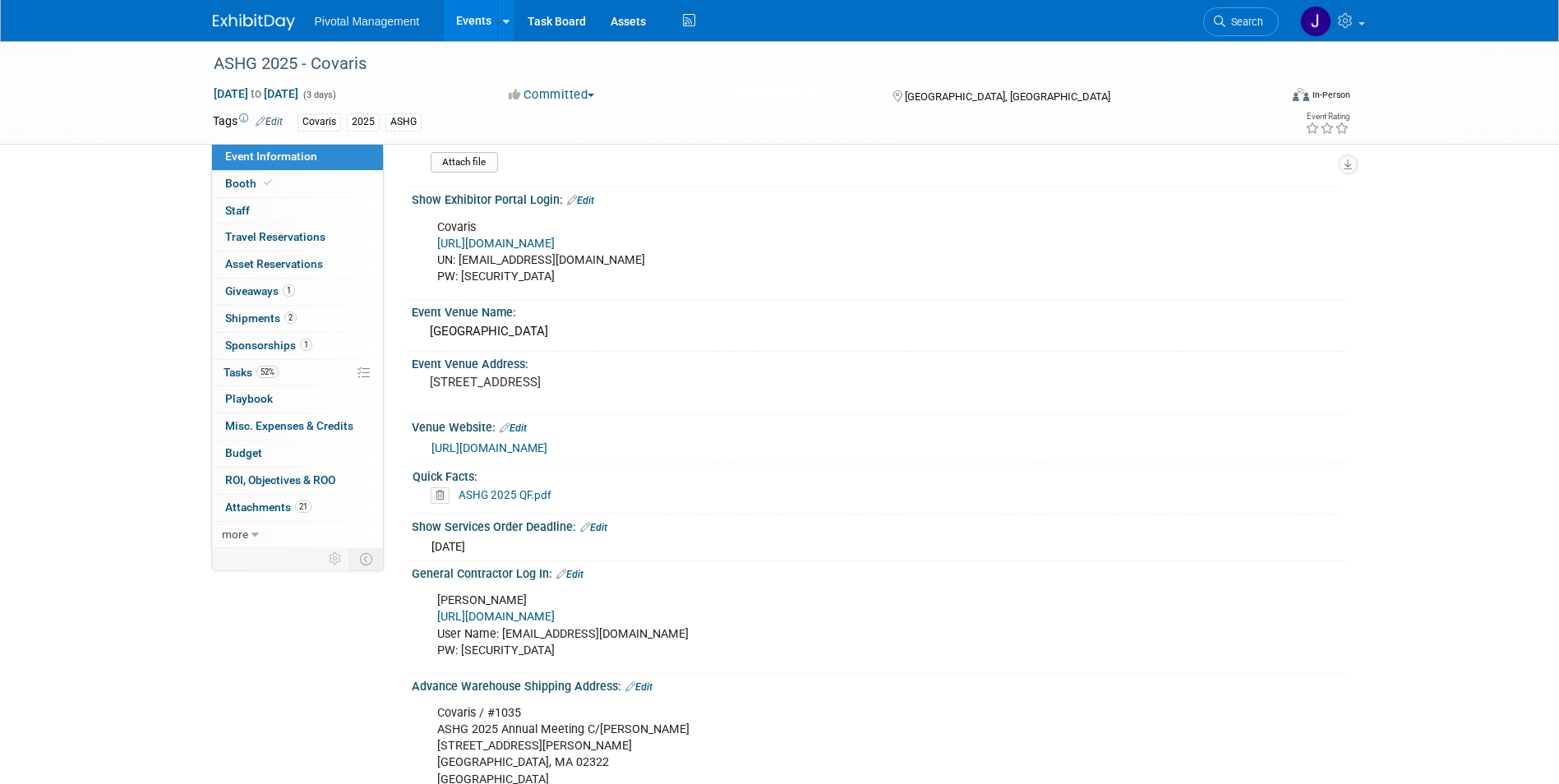 click on "Events" at bounding box center (473, 21) 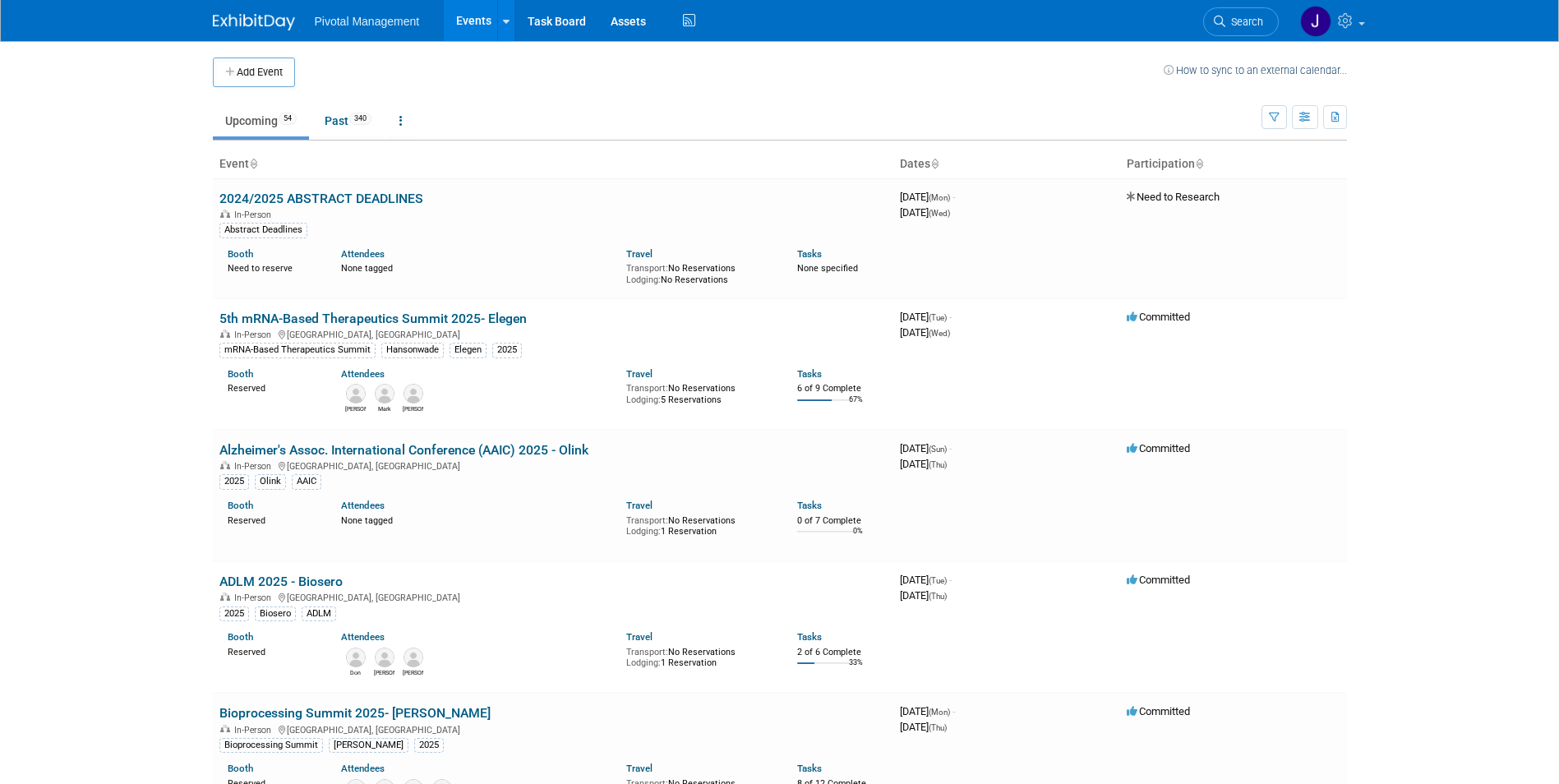 scroll, scrollTop: 0, scrollLeft: 0, axis: both 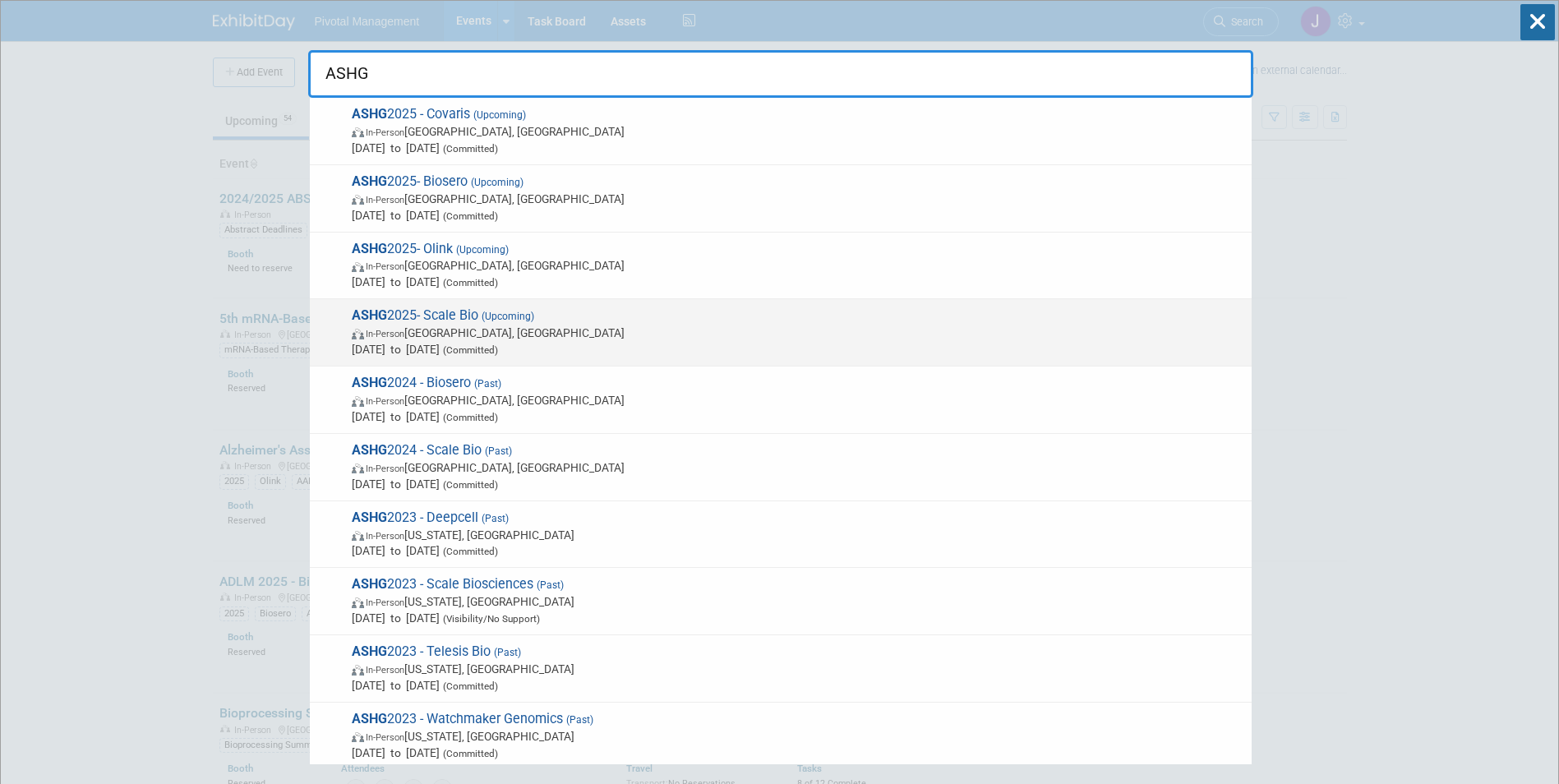 type on "ASHG" 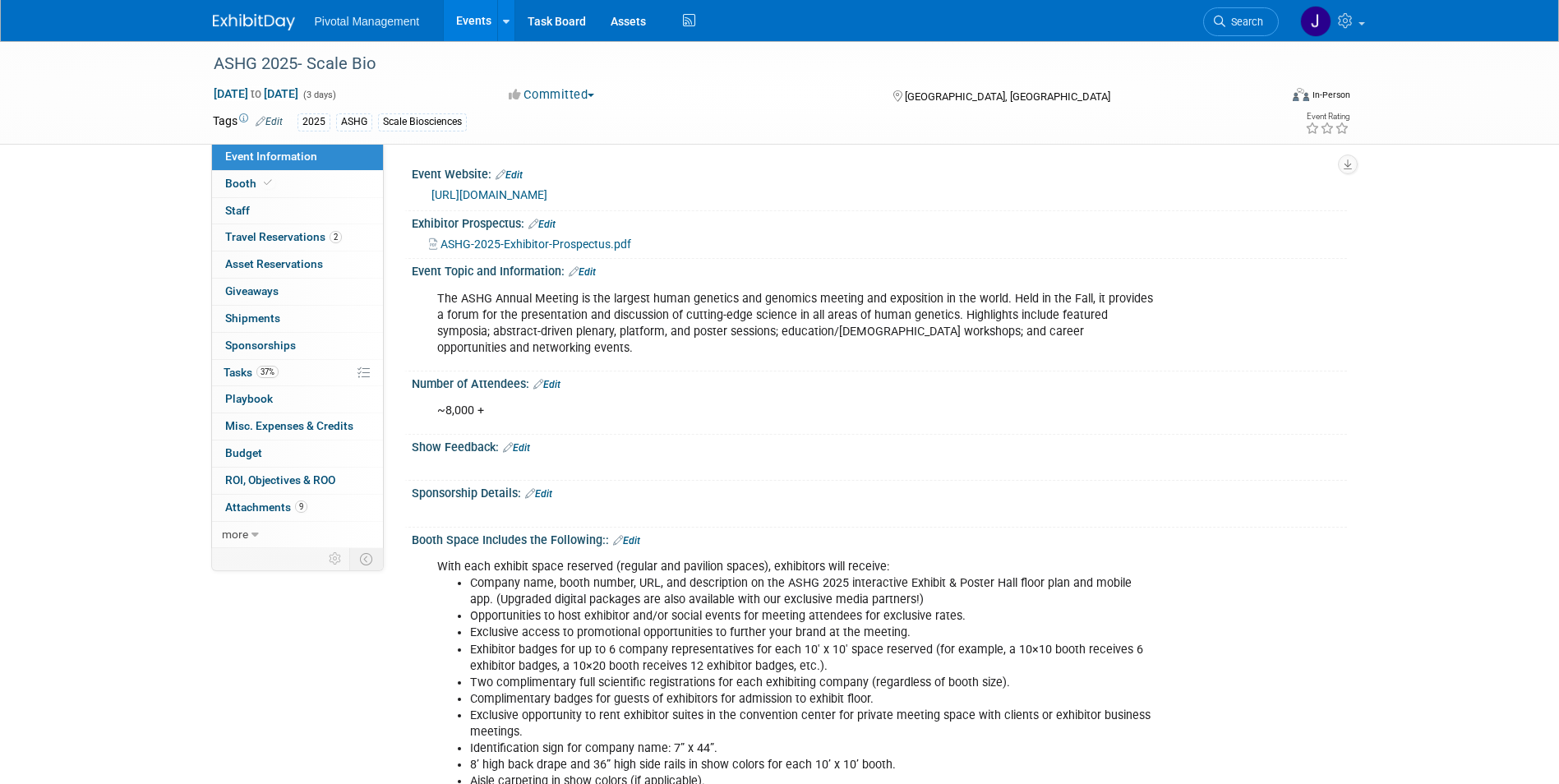 scroll, scrollTop: 0, scrollLeft: 0, axis: both 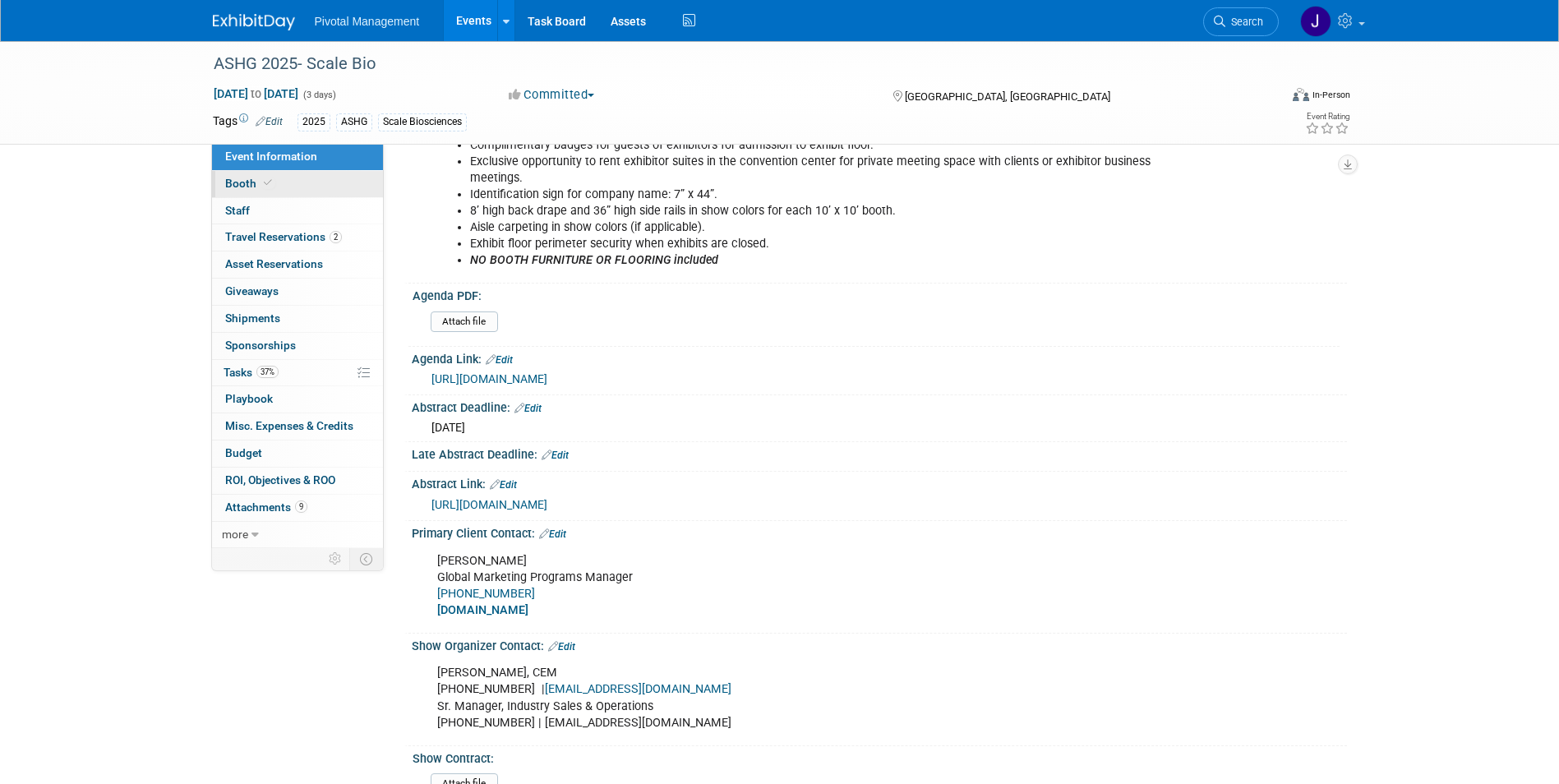 click on "Booth" at bounding box center (298, 184) 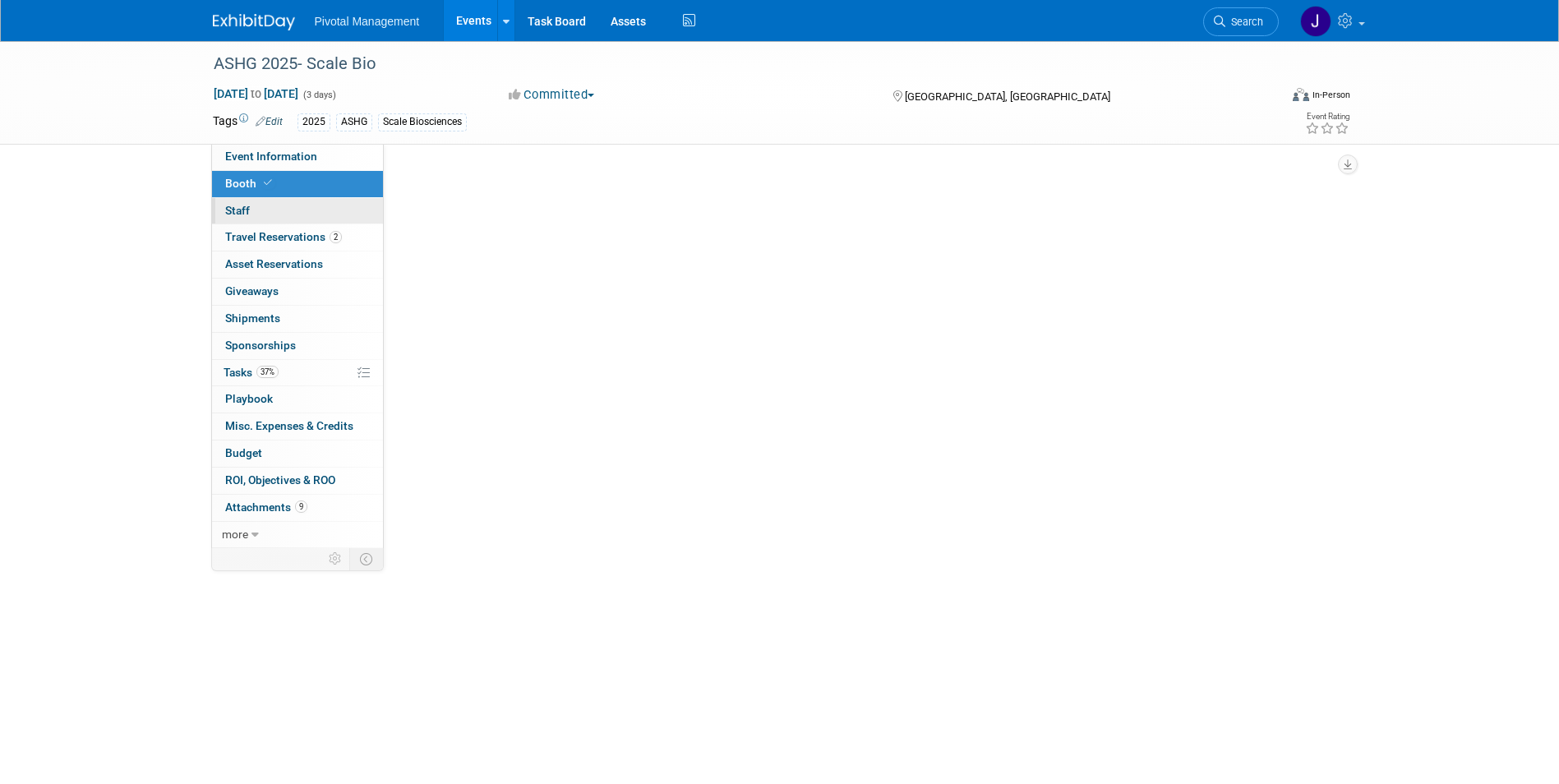 select on "Yes" 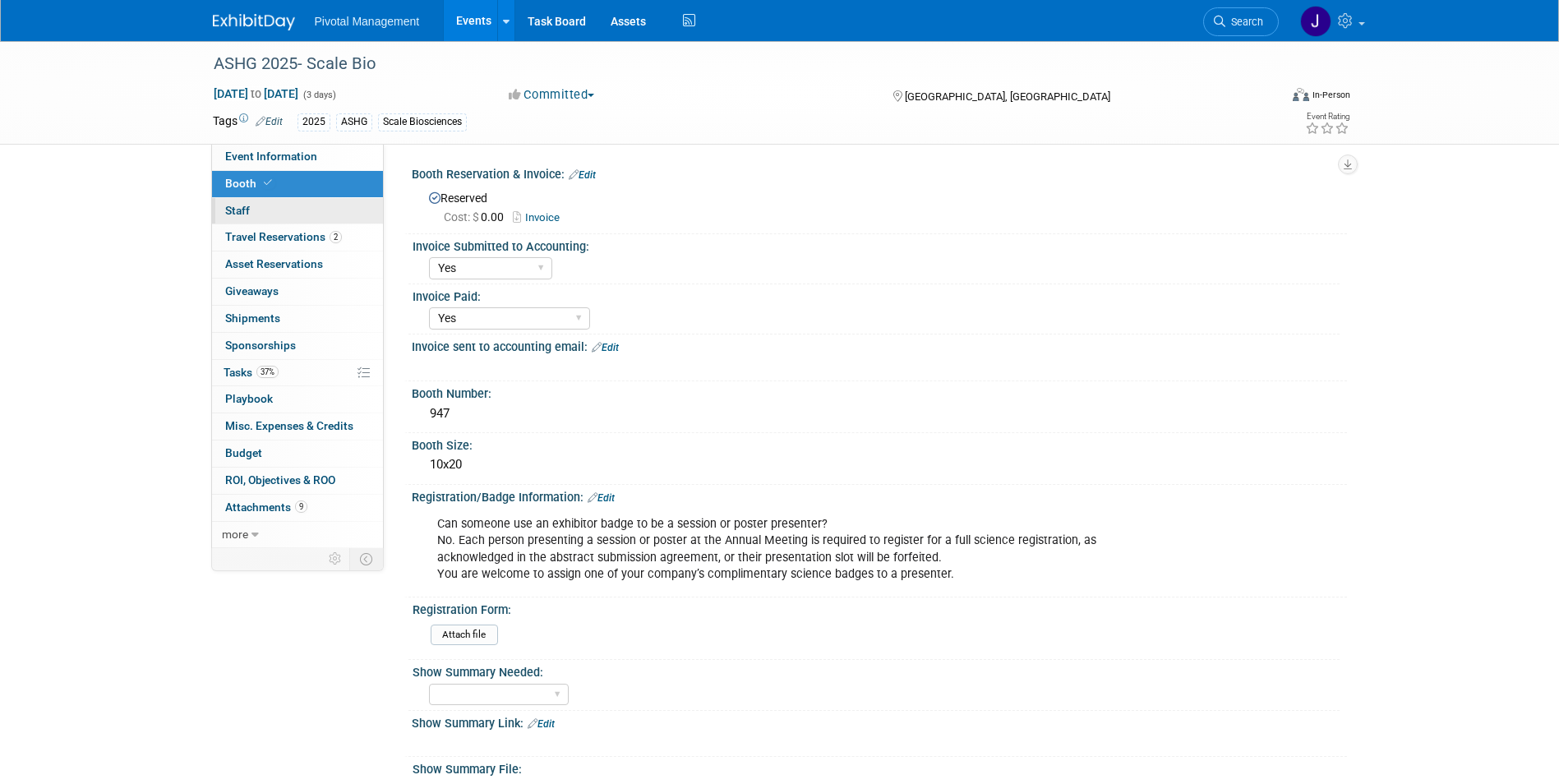 click on "0
Staff 0" at bounding box center (298, 211) 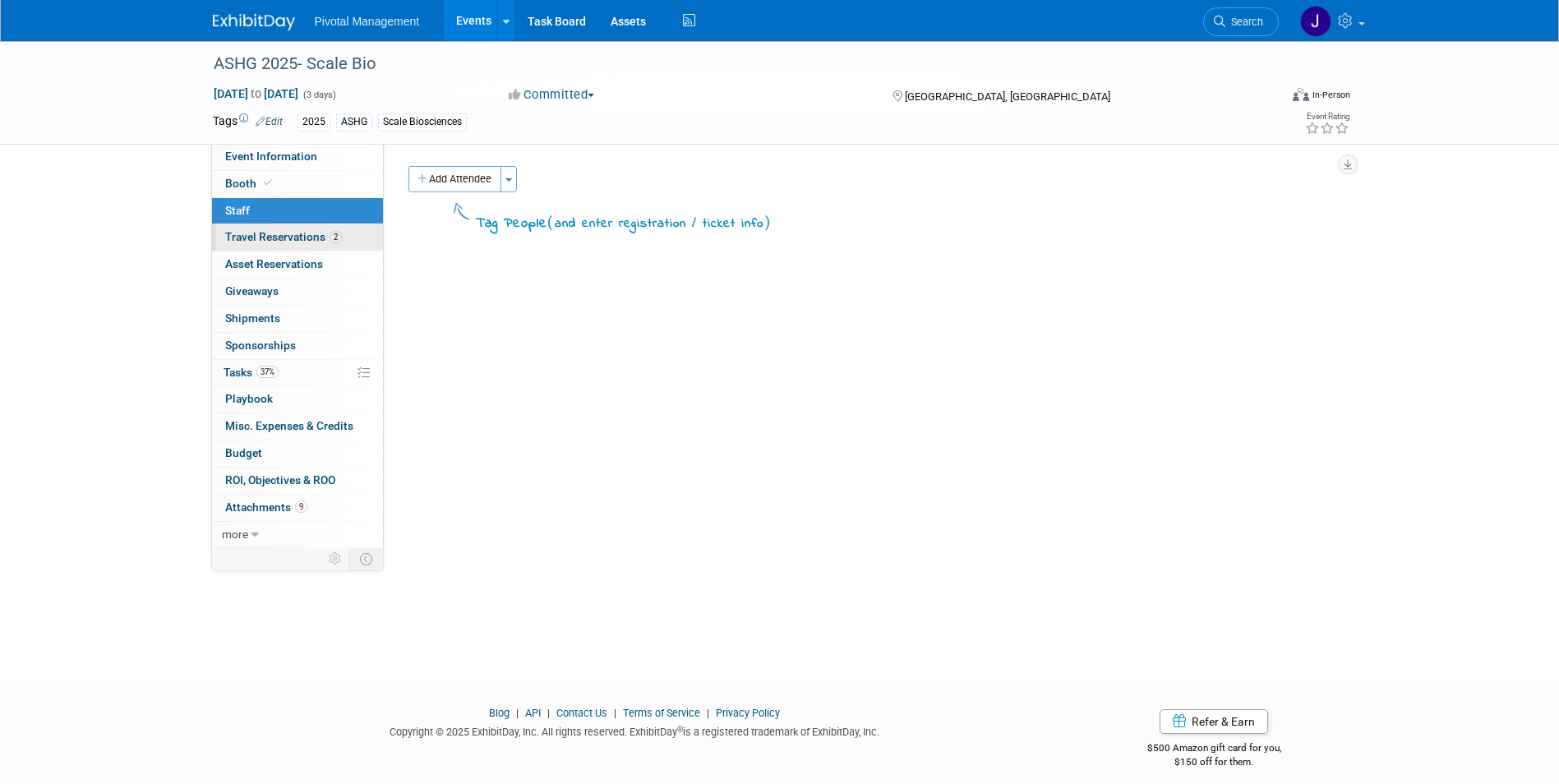 click on "Travel Reservations 2" at bounding box center [284, 237] 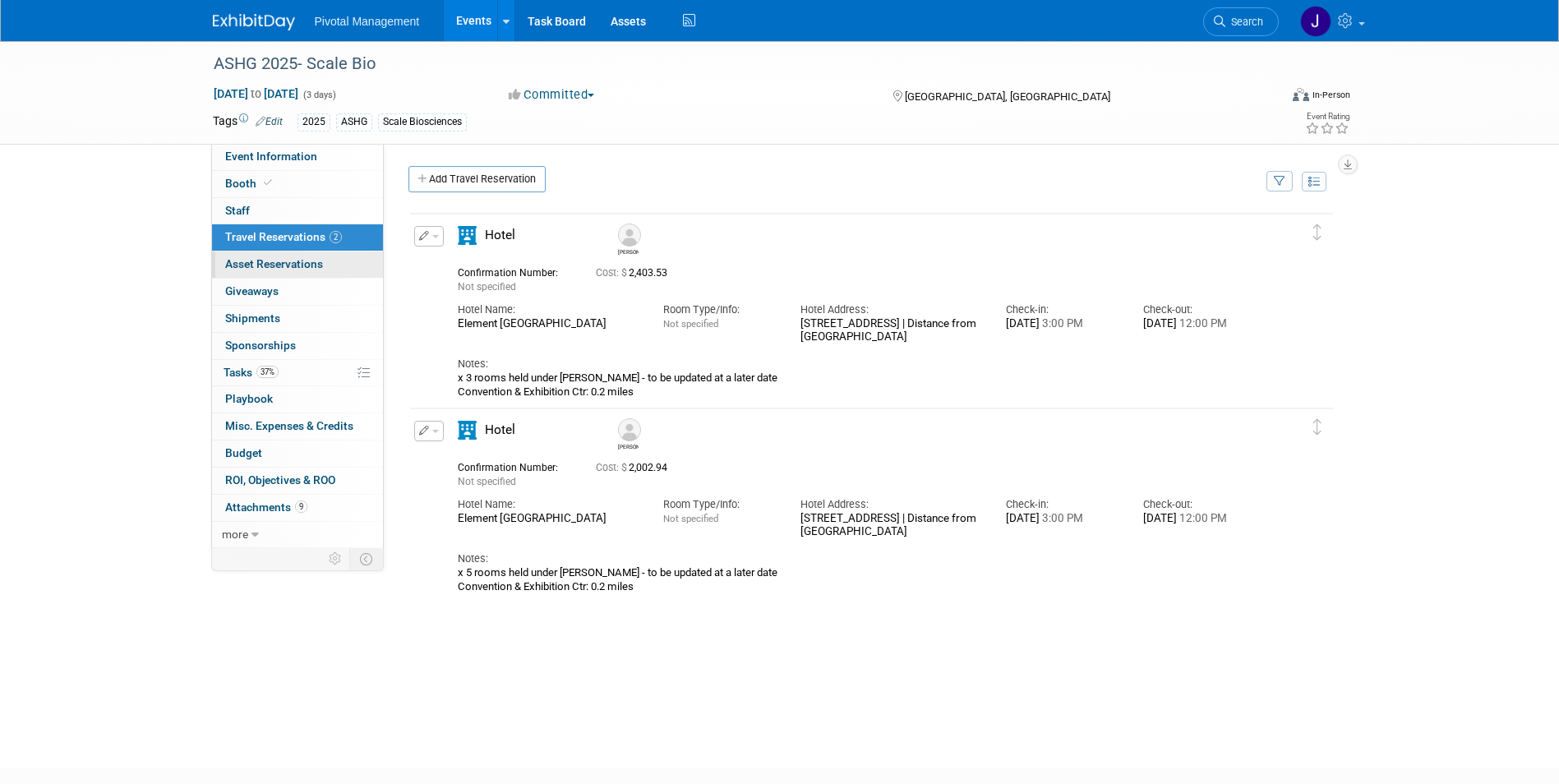 click on "0
Asset Reservations 0" at bounding box center (298, 265) 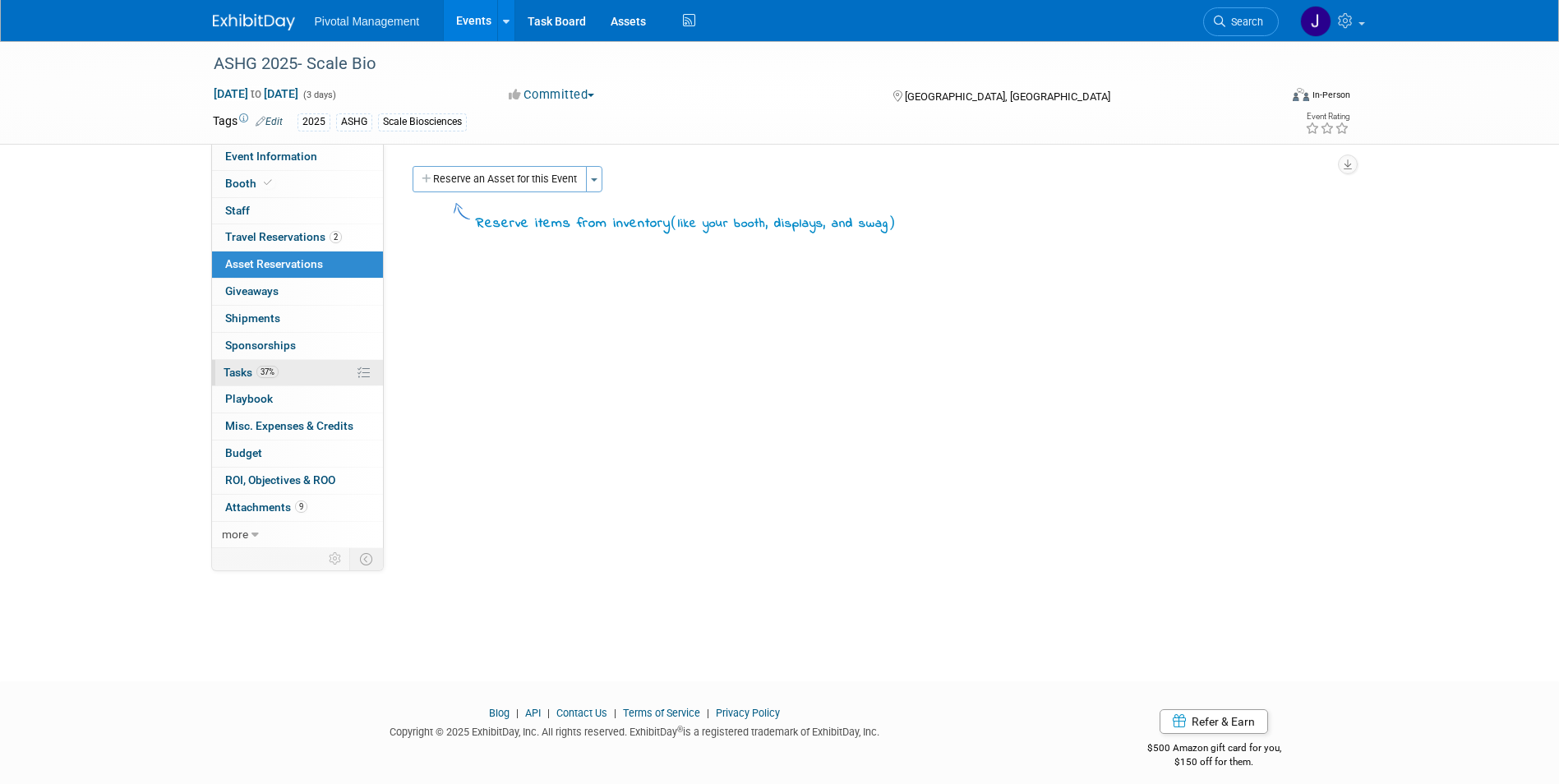 click on "37%" at bounding box center [267, 371] 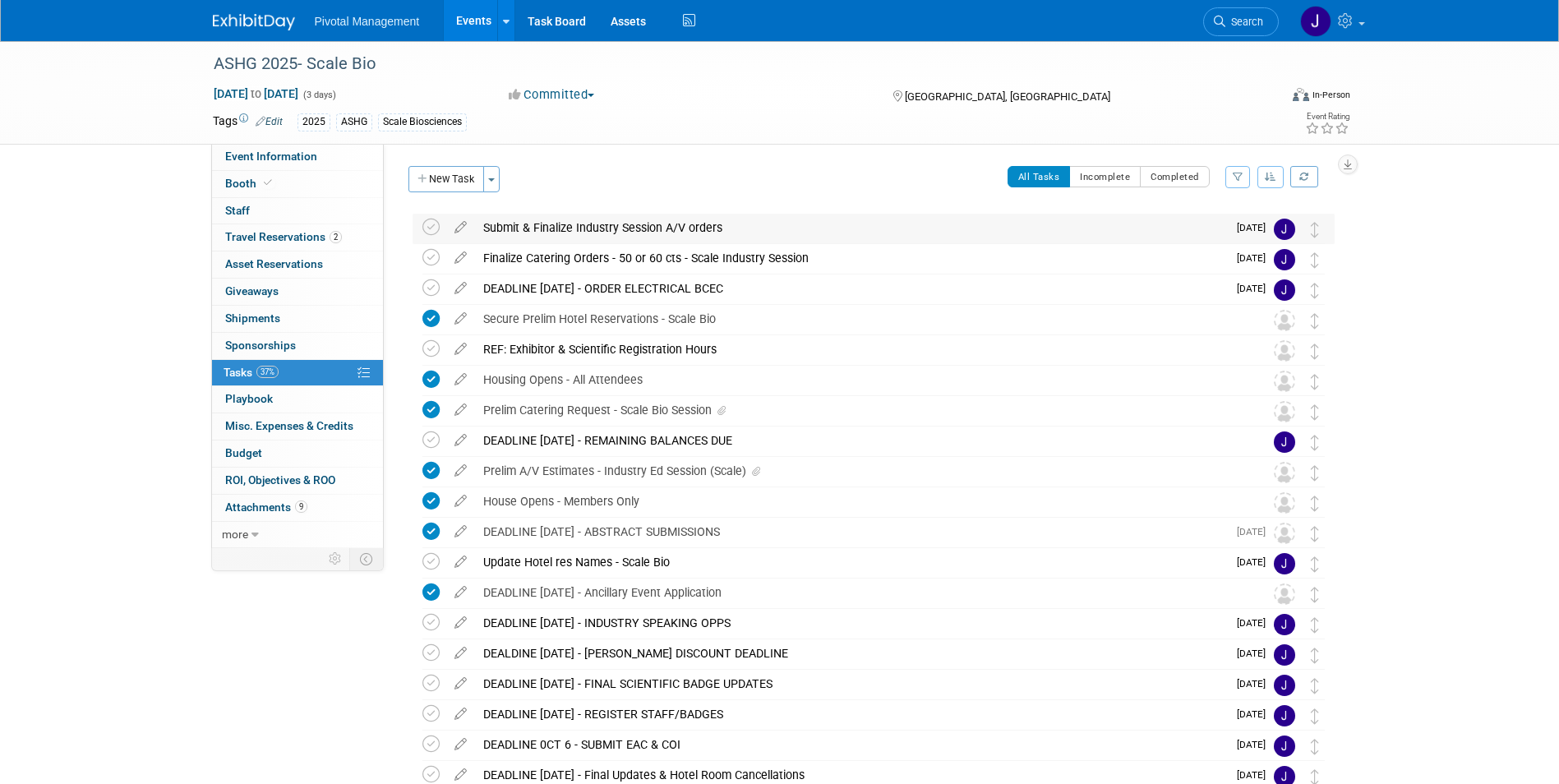 click on "Submit & Finalize Industry Session A/V orders" at bounding box center (851, 228) 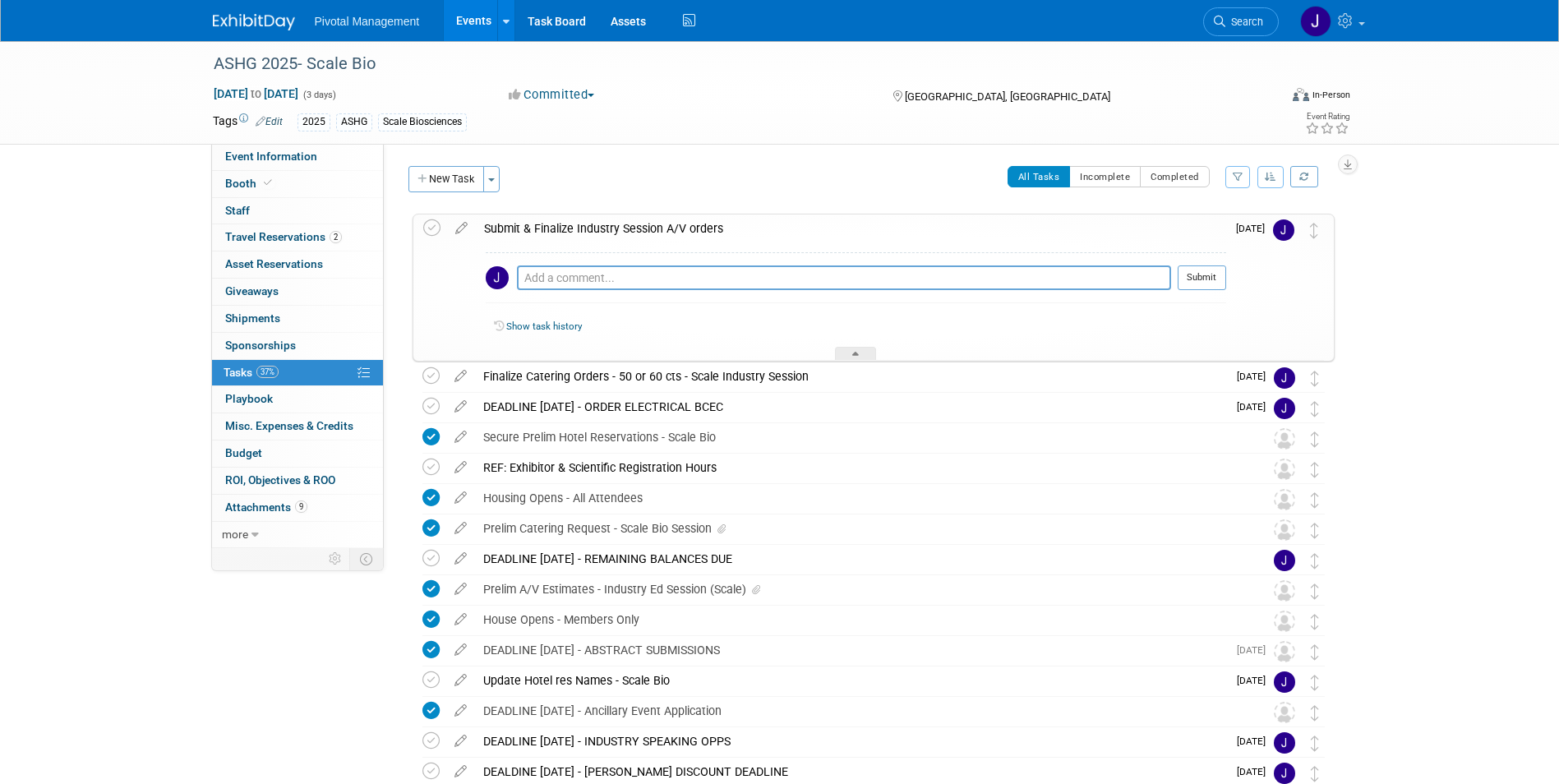 click on "Submit & Finalize Industry Session A/V orders" at bounding box center (851, 228) 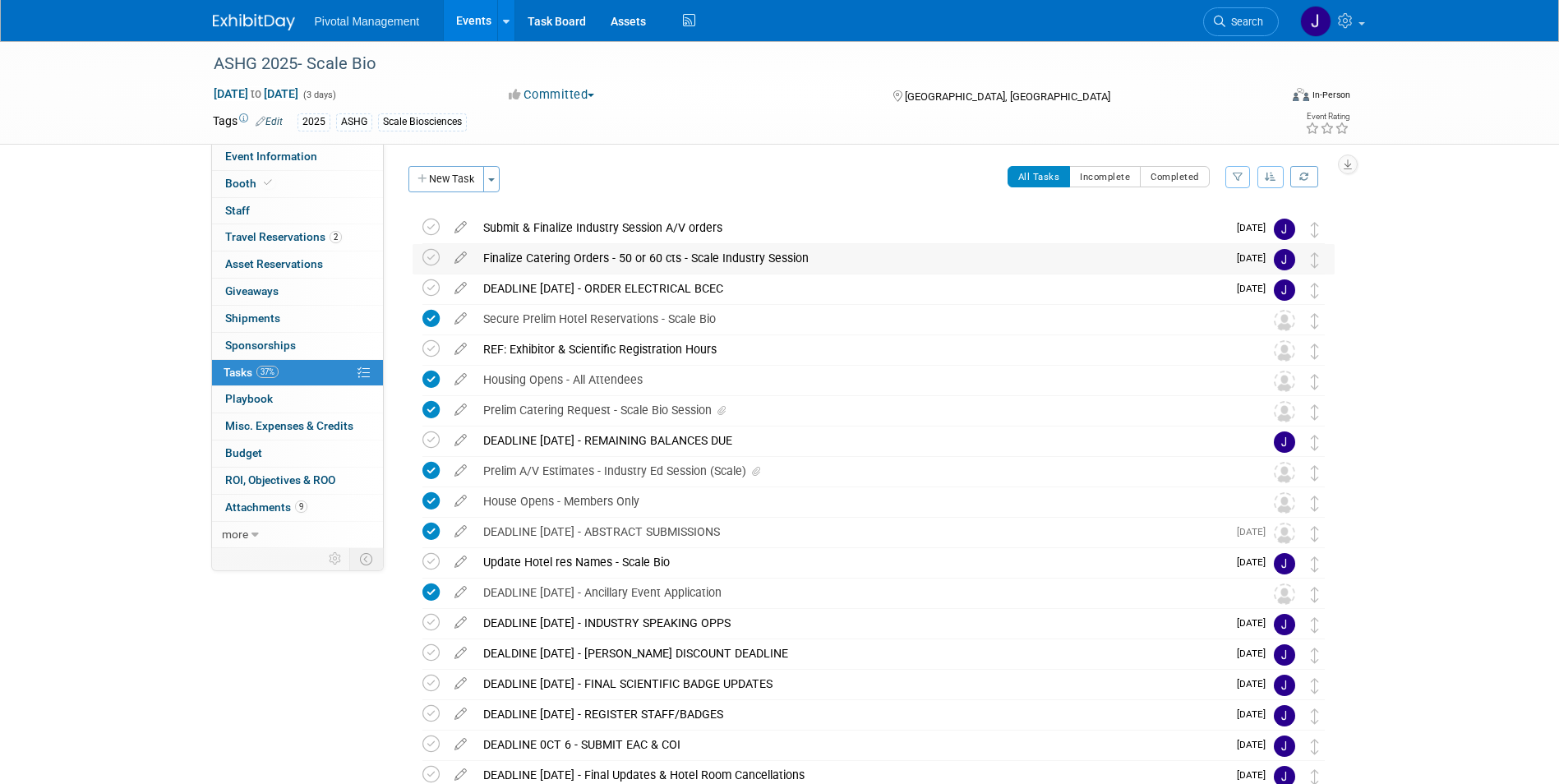 click on "Finalize Catering Orders - 50 or 60 cts - Scale Industry Session" at bounding box center (851, 258) 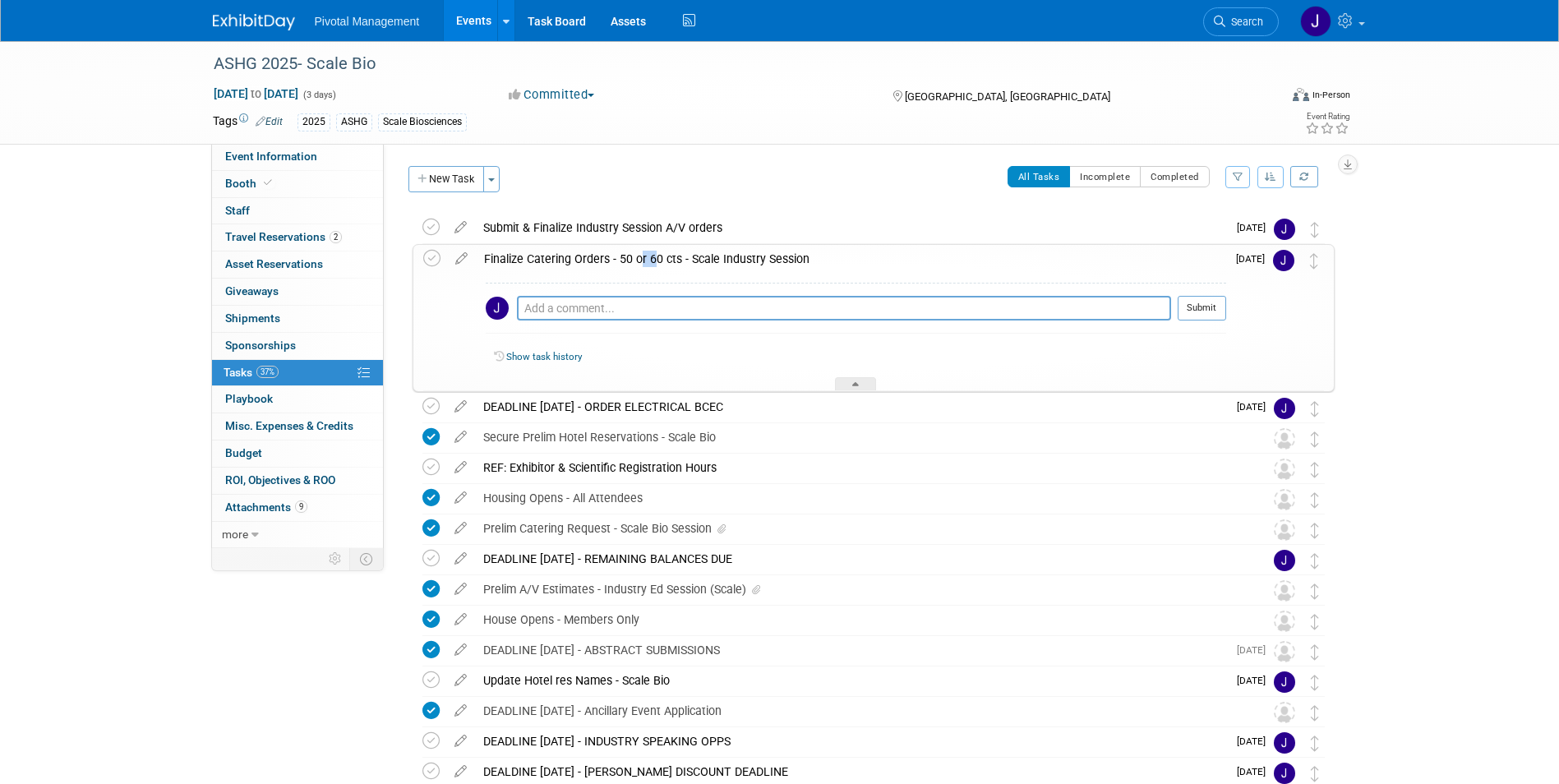 click on "Finalize Catering Orders - 50 or 60 cts - Scale Industry Session" at bounding box center [851, 259] 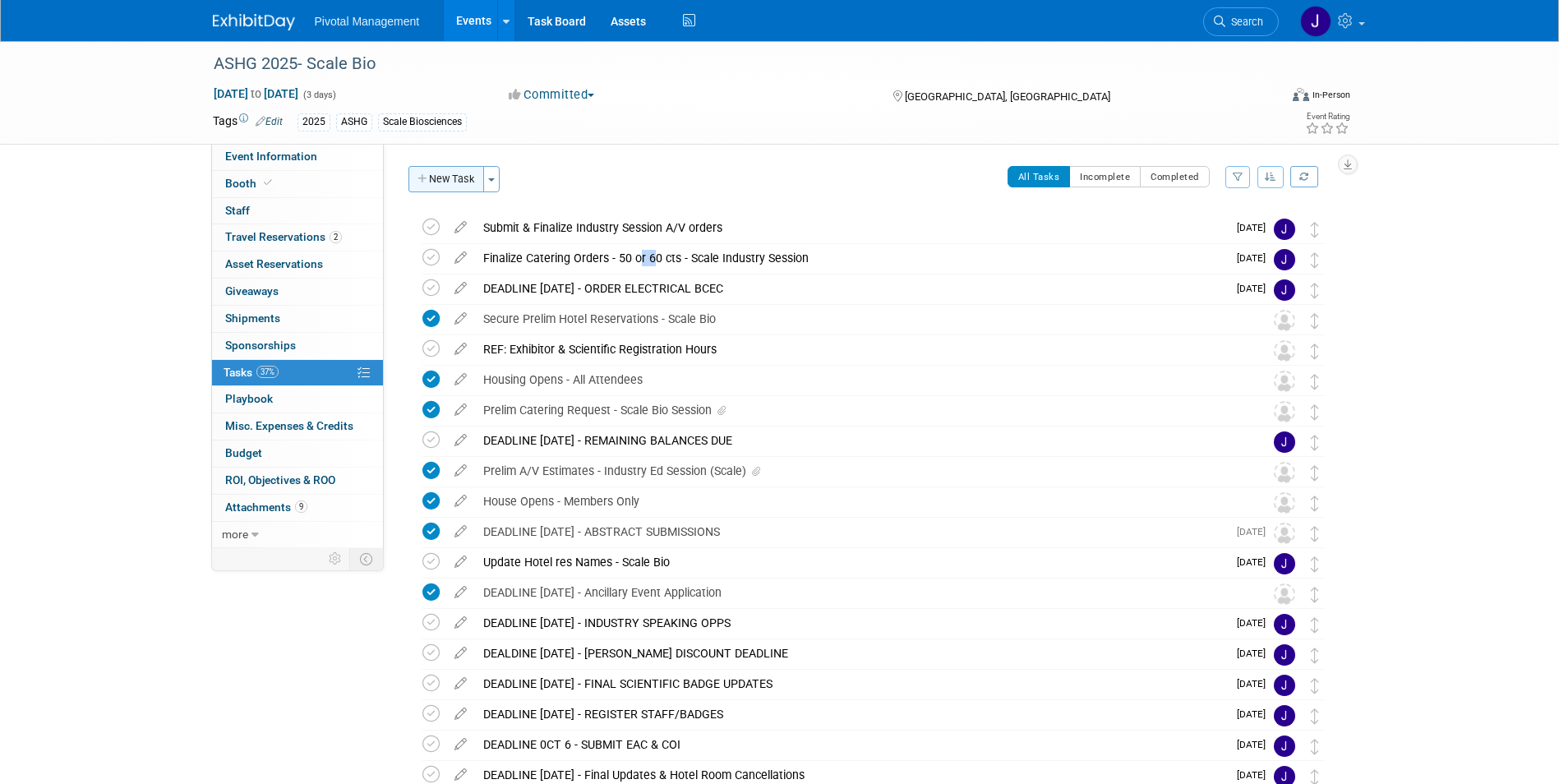 click on "New Task" at bounding box center [446, 179] 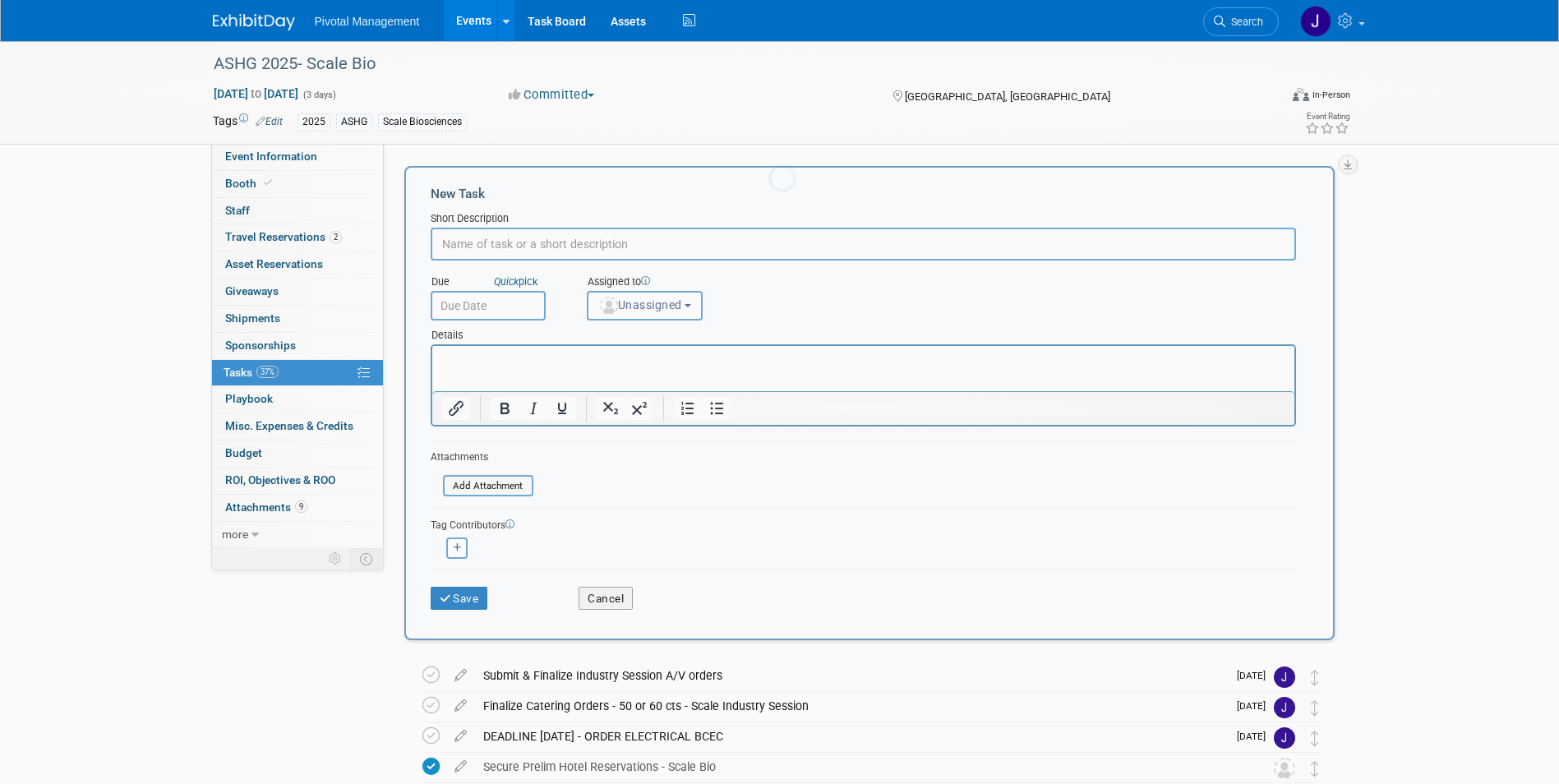 scroll, scrollTop: 0, scrollLeft: 0, axis: both 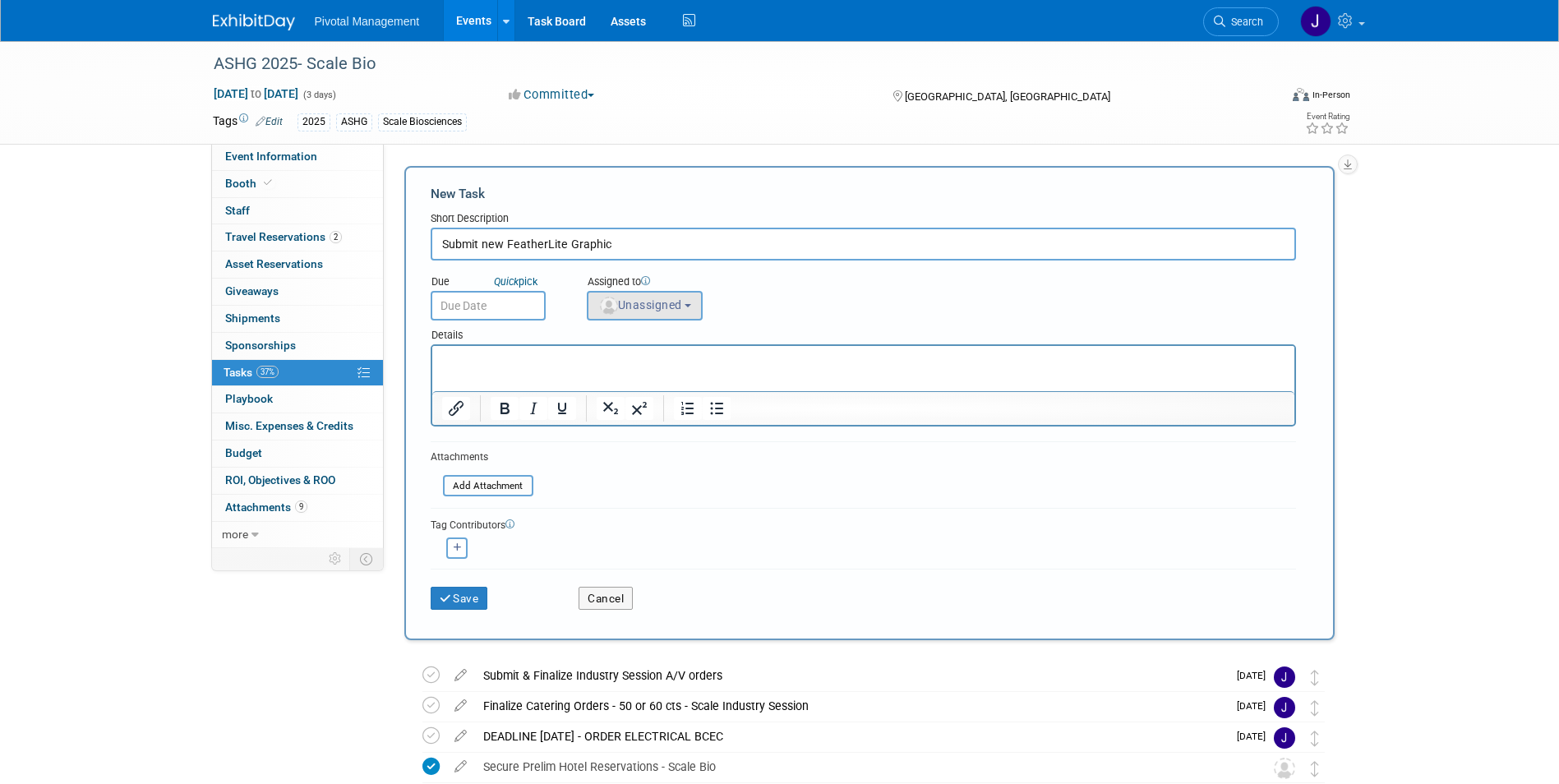 type on "Submit new FeatherLite Graphic" 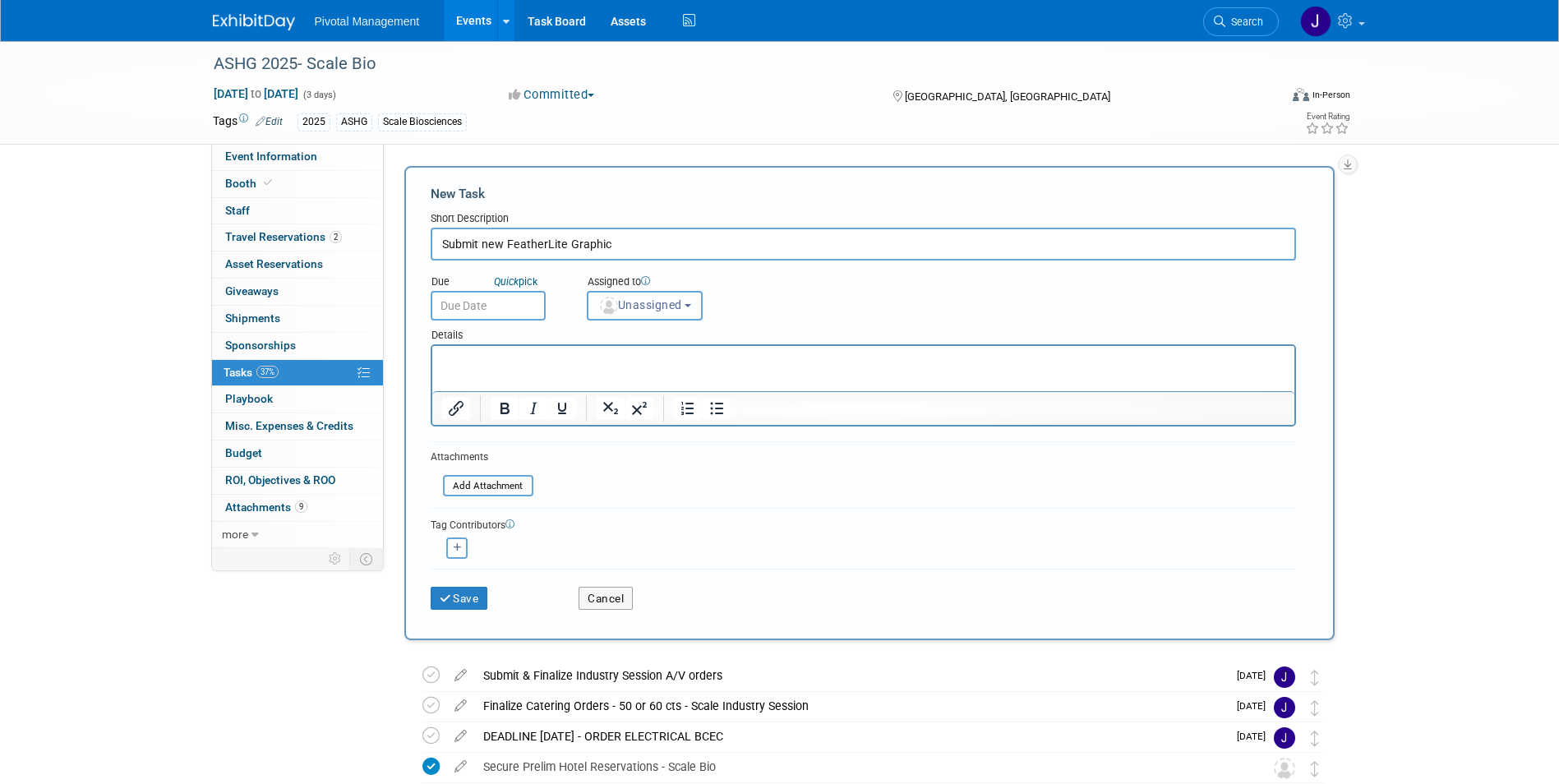 click on "Unassigned" at bounding box center [640, 305] 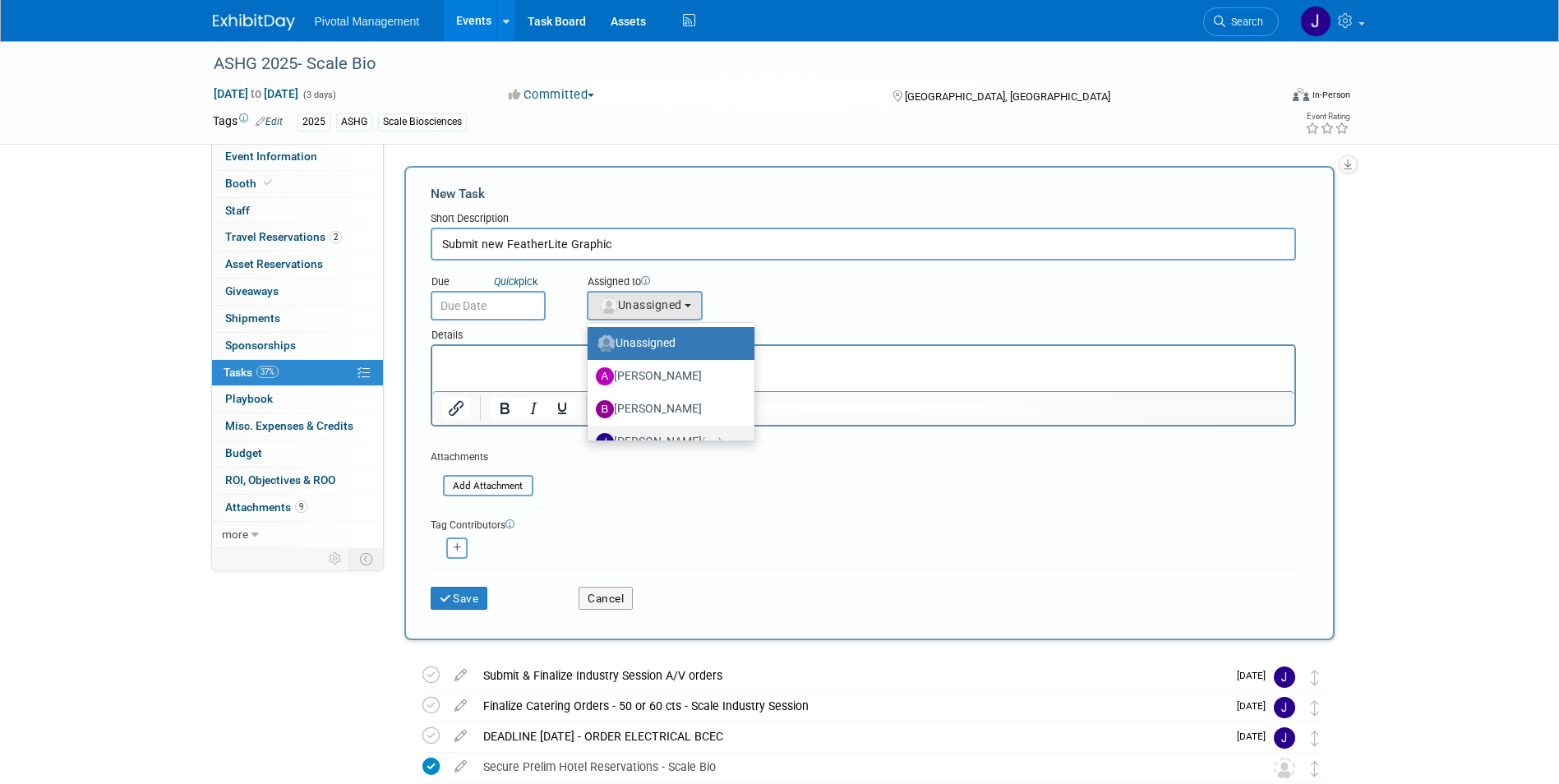 click on "Jessica Gatton
(me)" at bounding box center [666, 442] 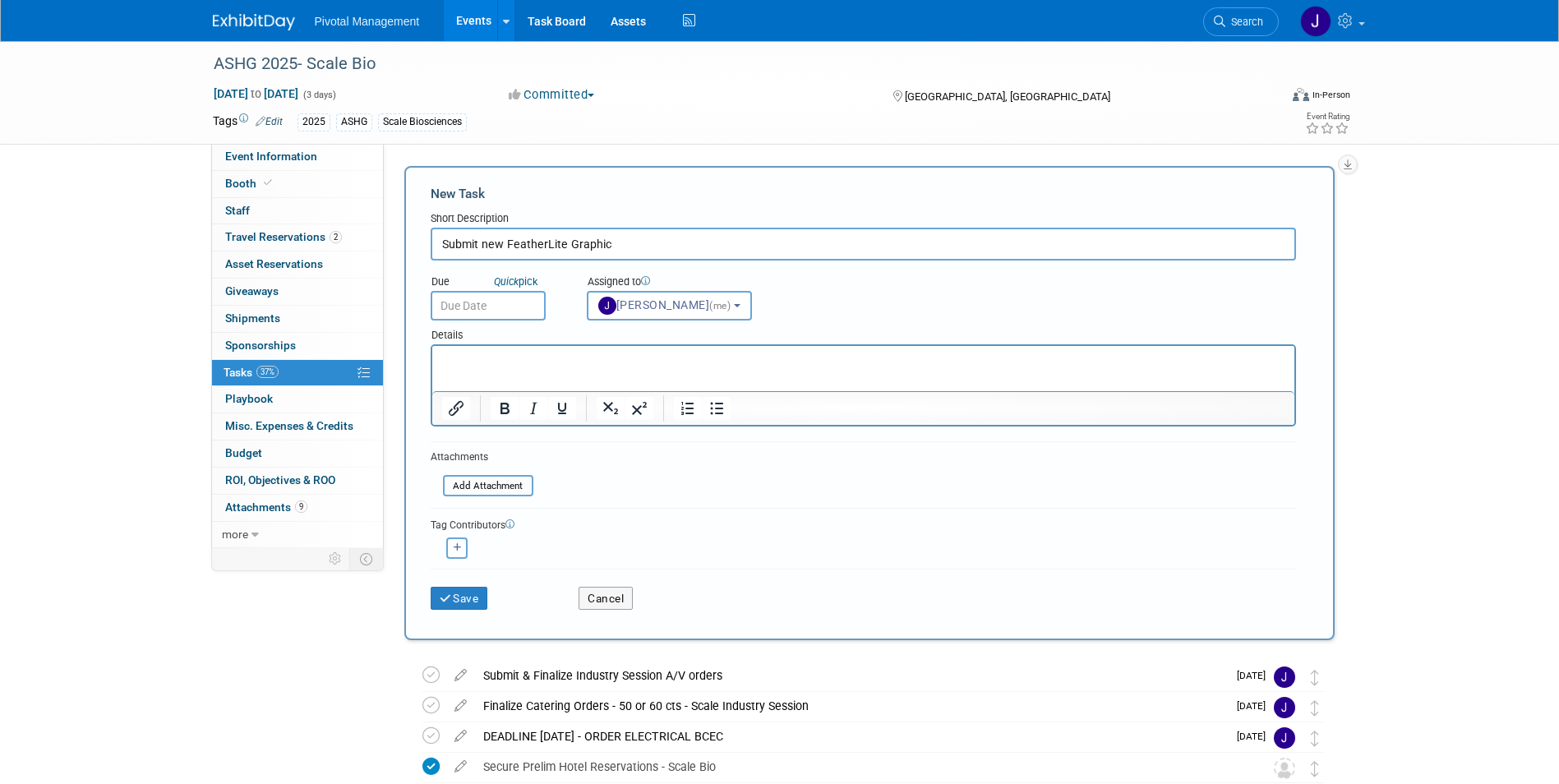 click at bounding box center (458, 547) 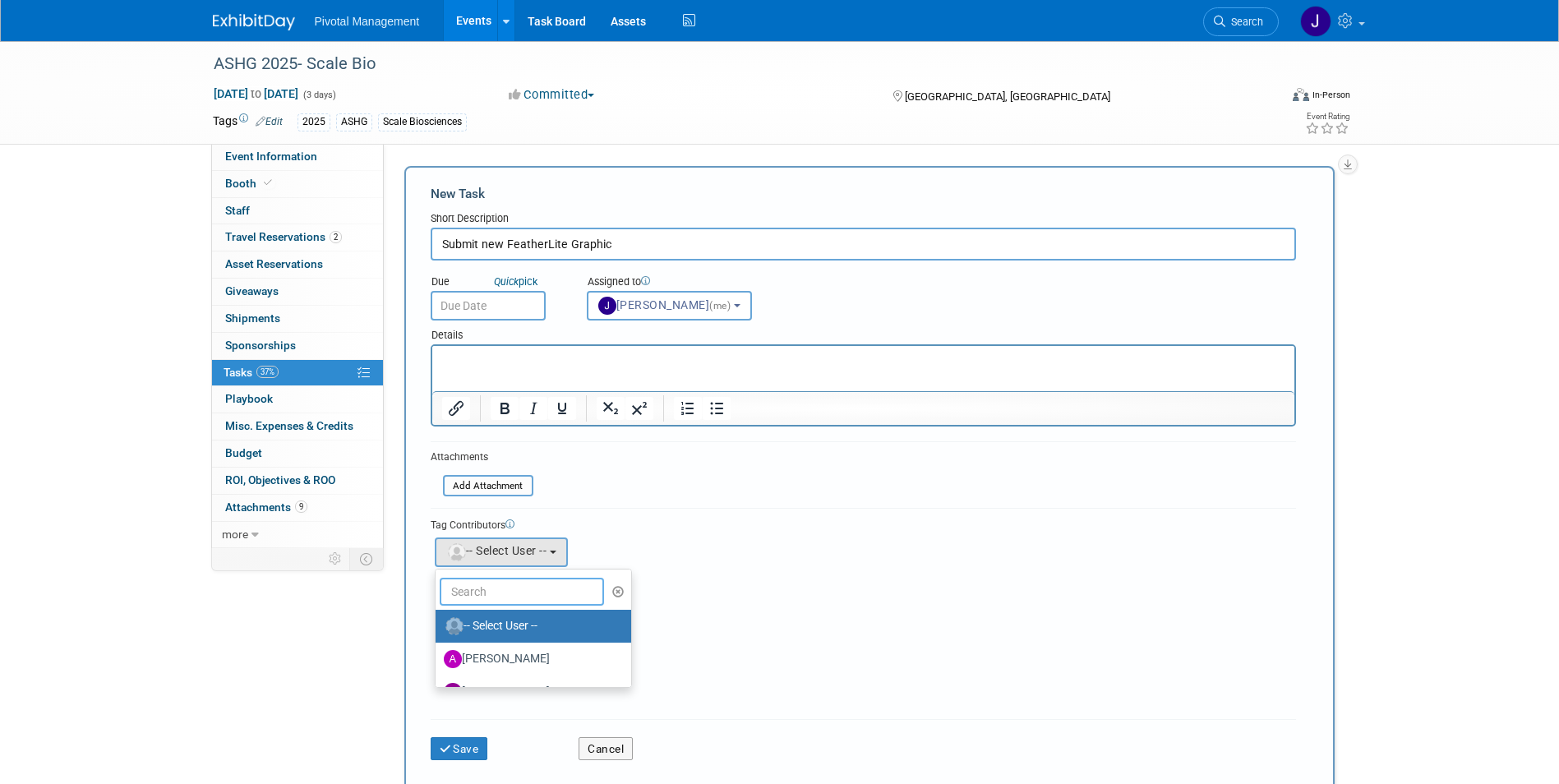 click at bounding box center [522, 592] 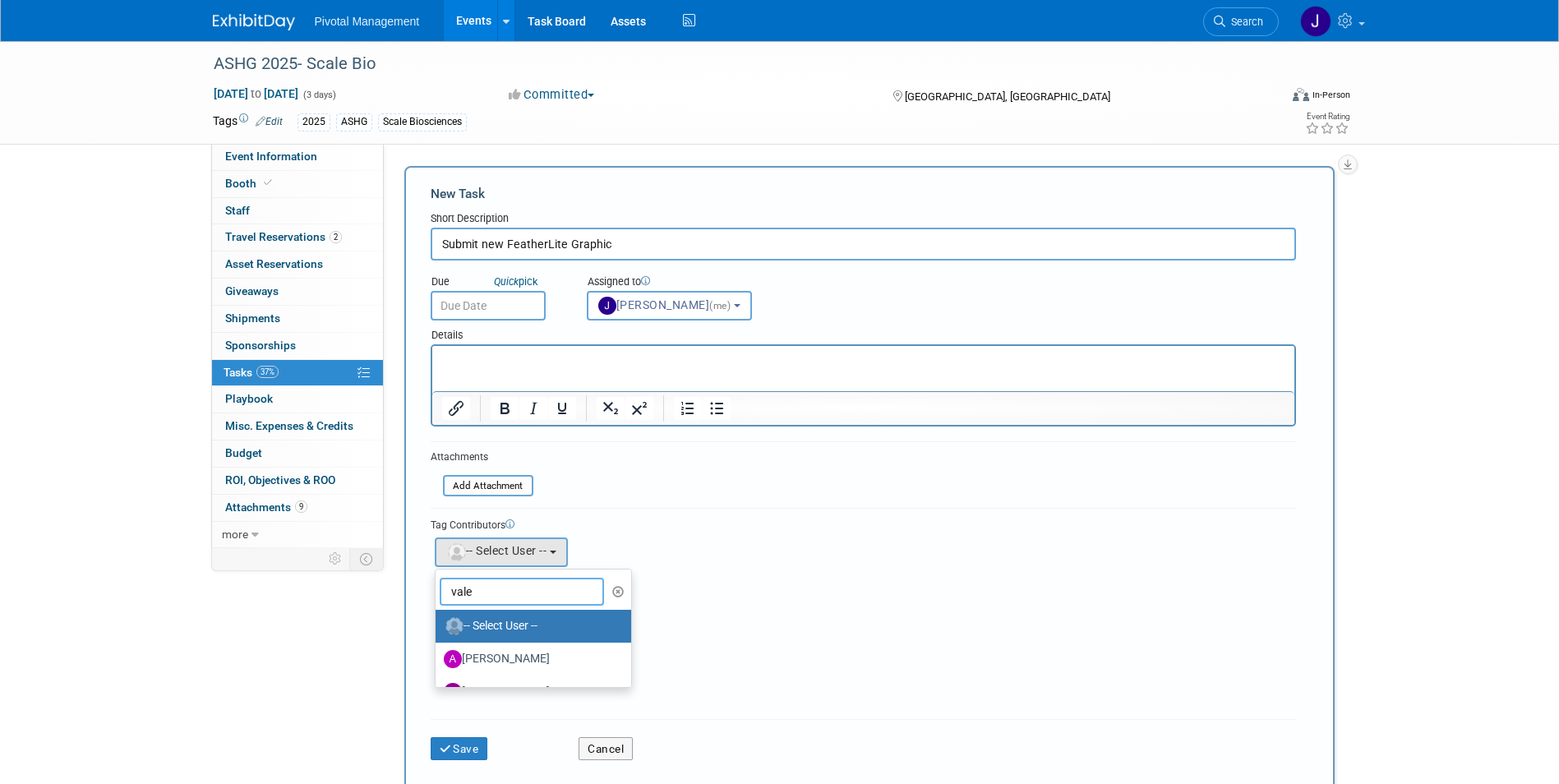 type on "valer" 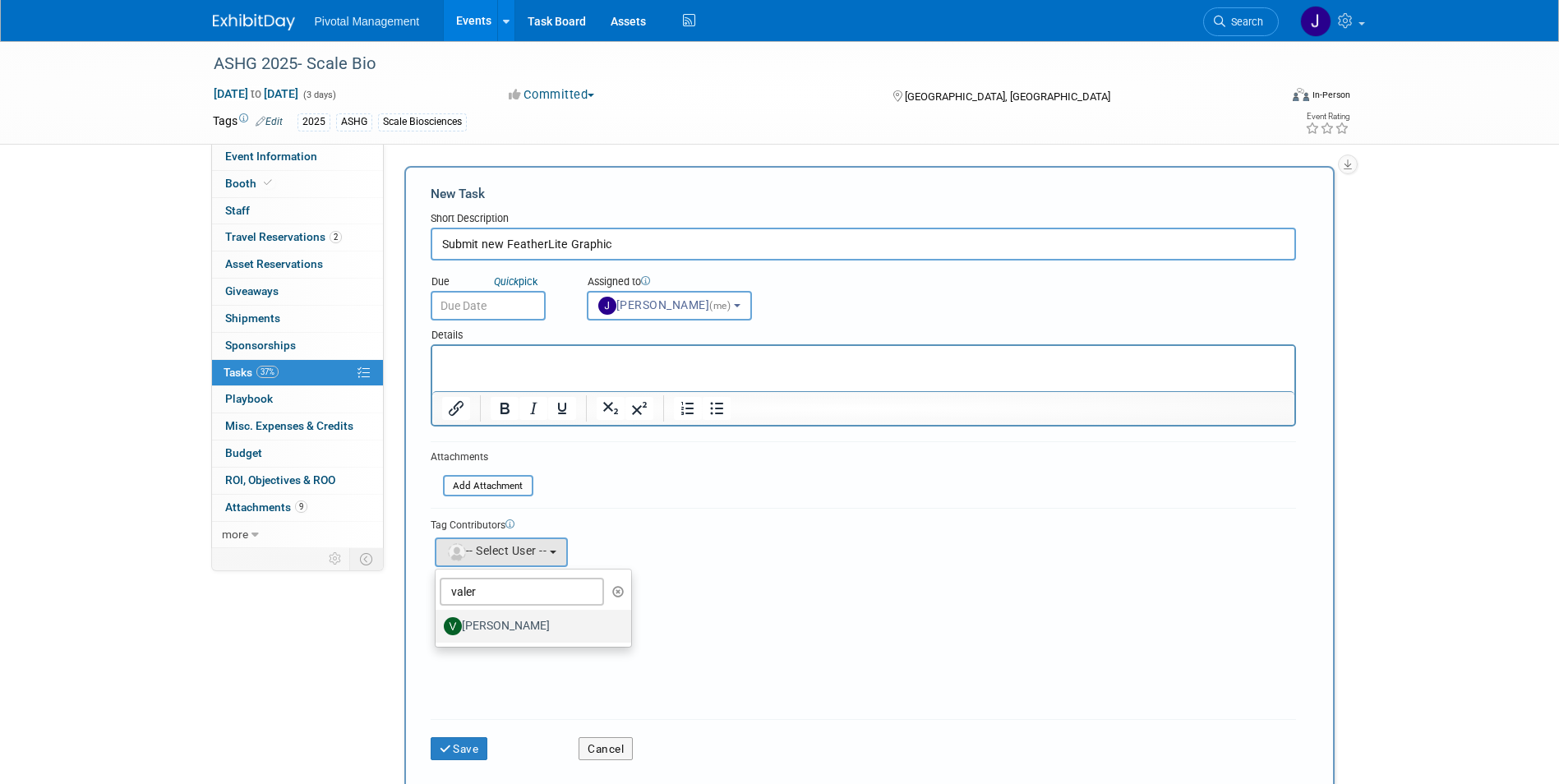 click on "[PERSON_NAME]" at bounding box center [529, 626] 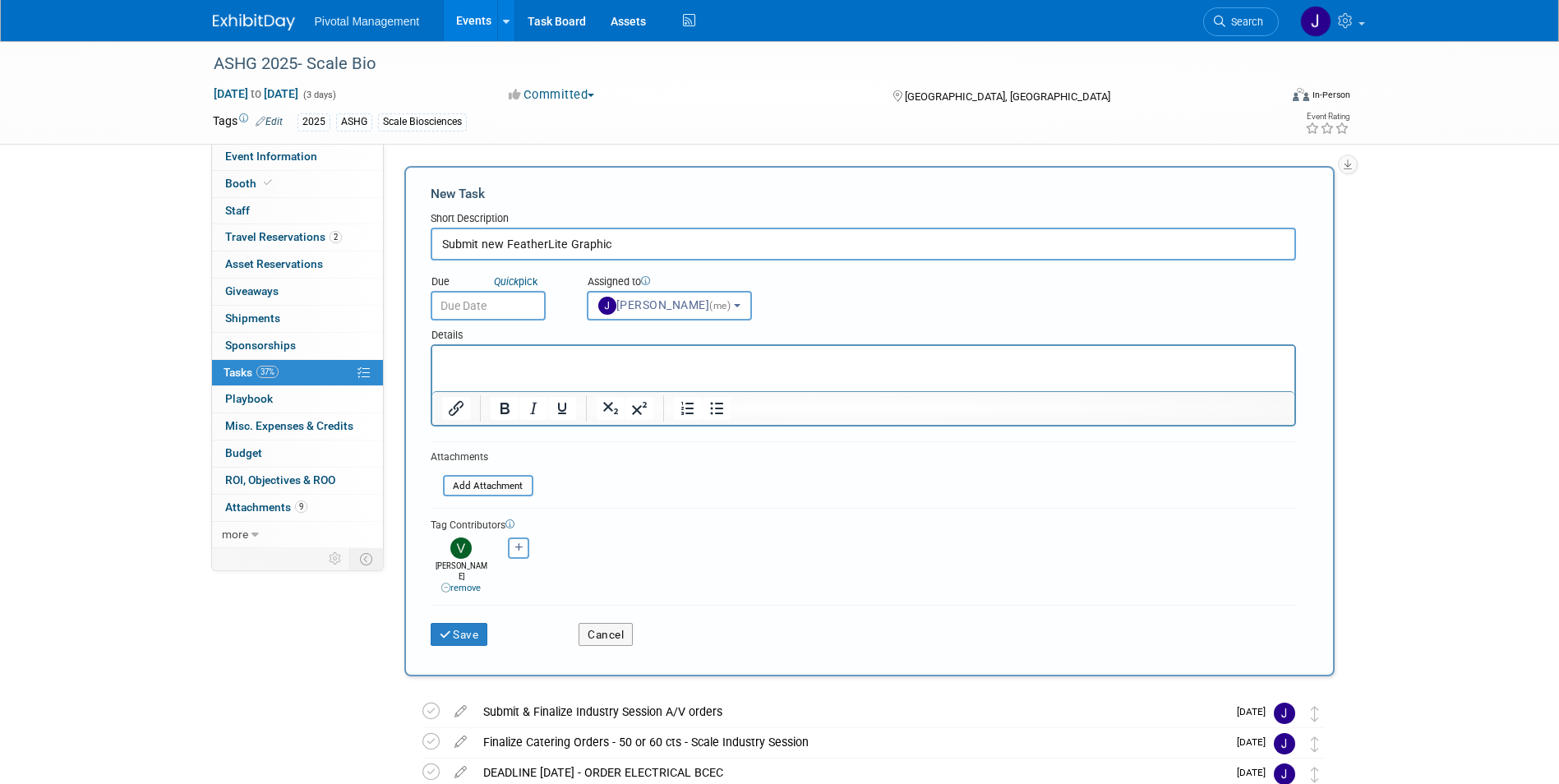 click at bounding box center [488, 306] 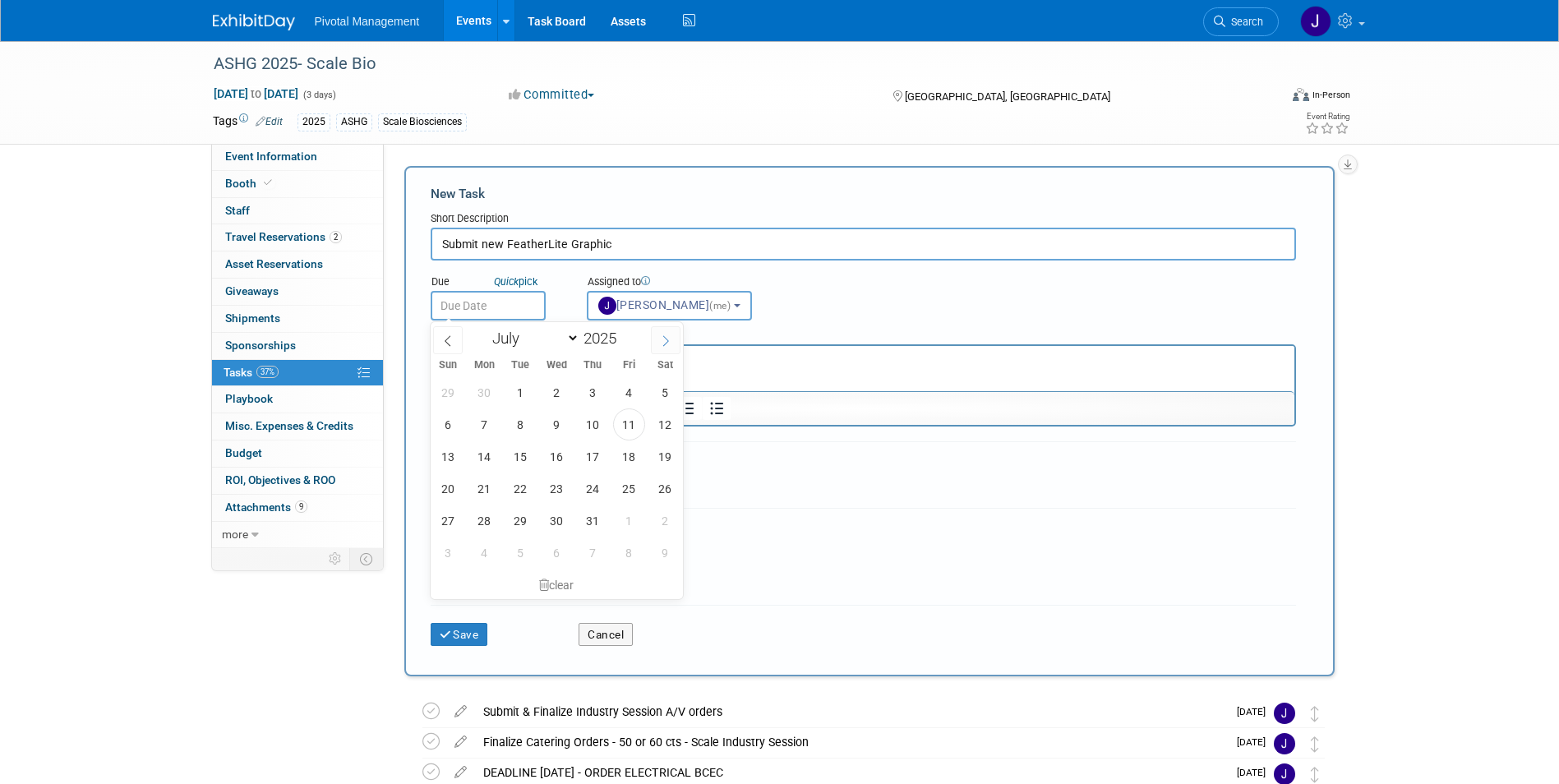 click at bounding box center [666, 340] 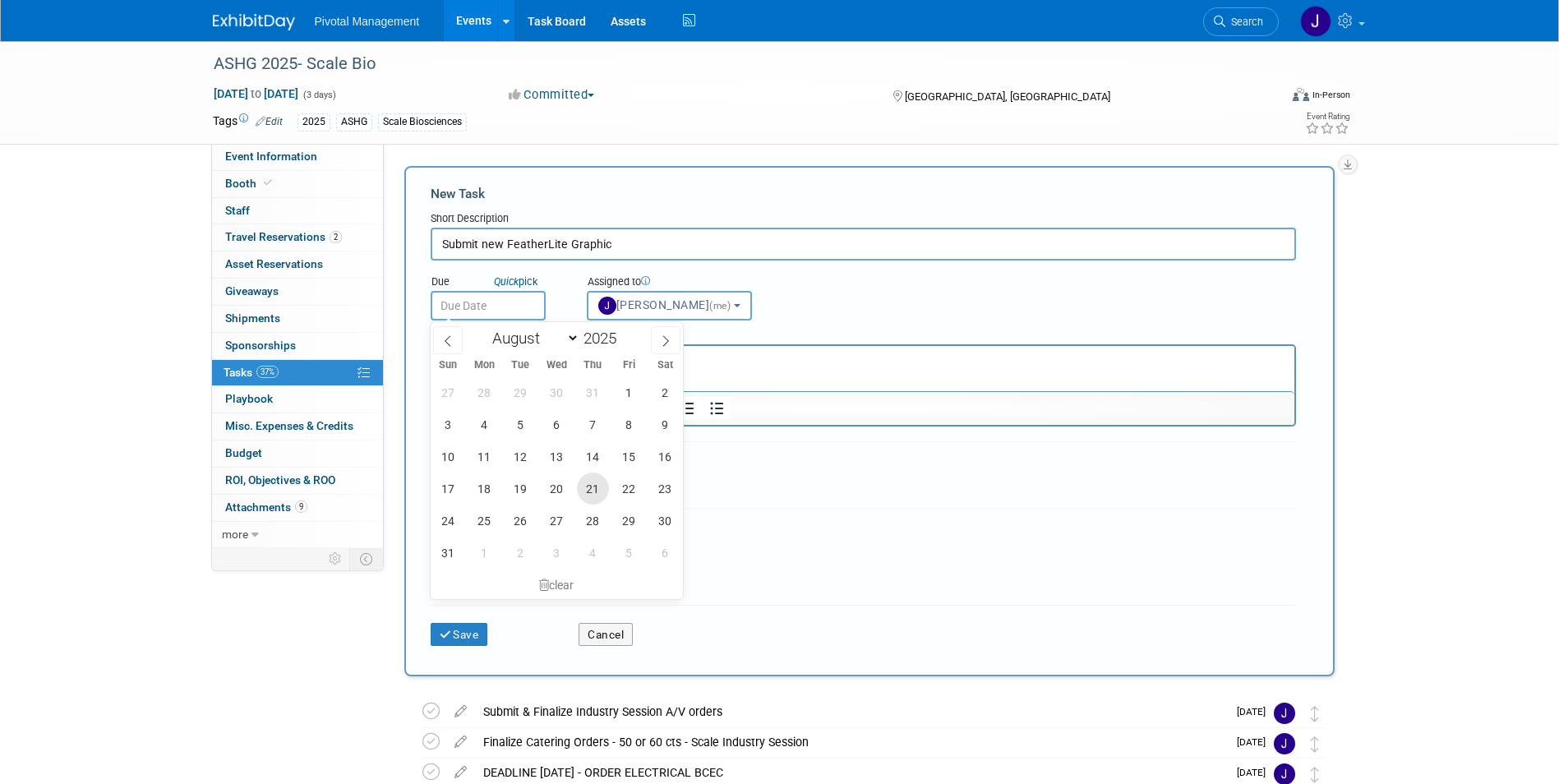 click on "21" at bounding box center (593, 488) 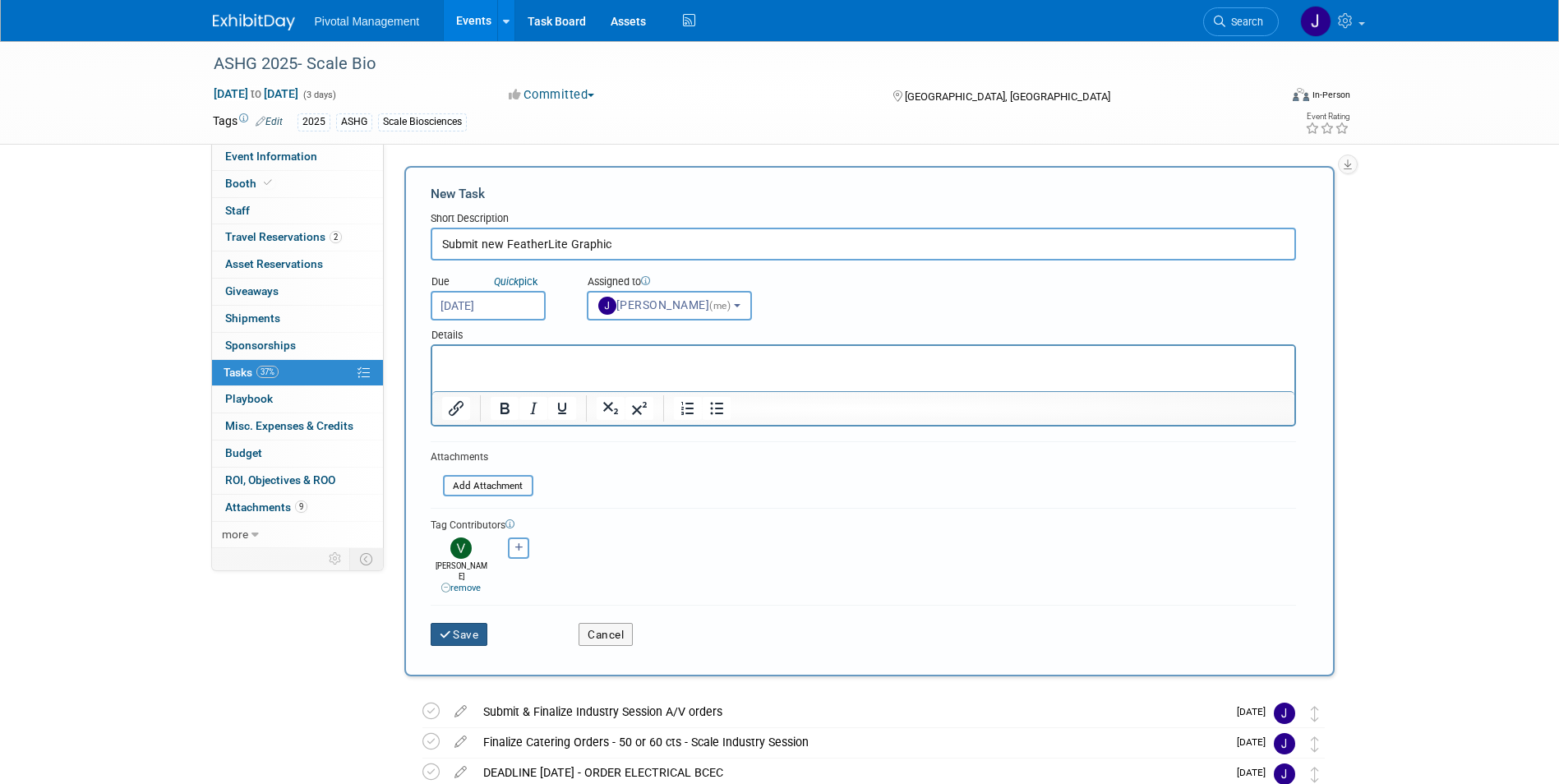 click on "Save" at bounding box center [459, 634] 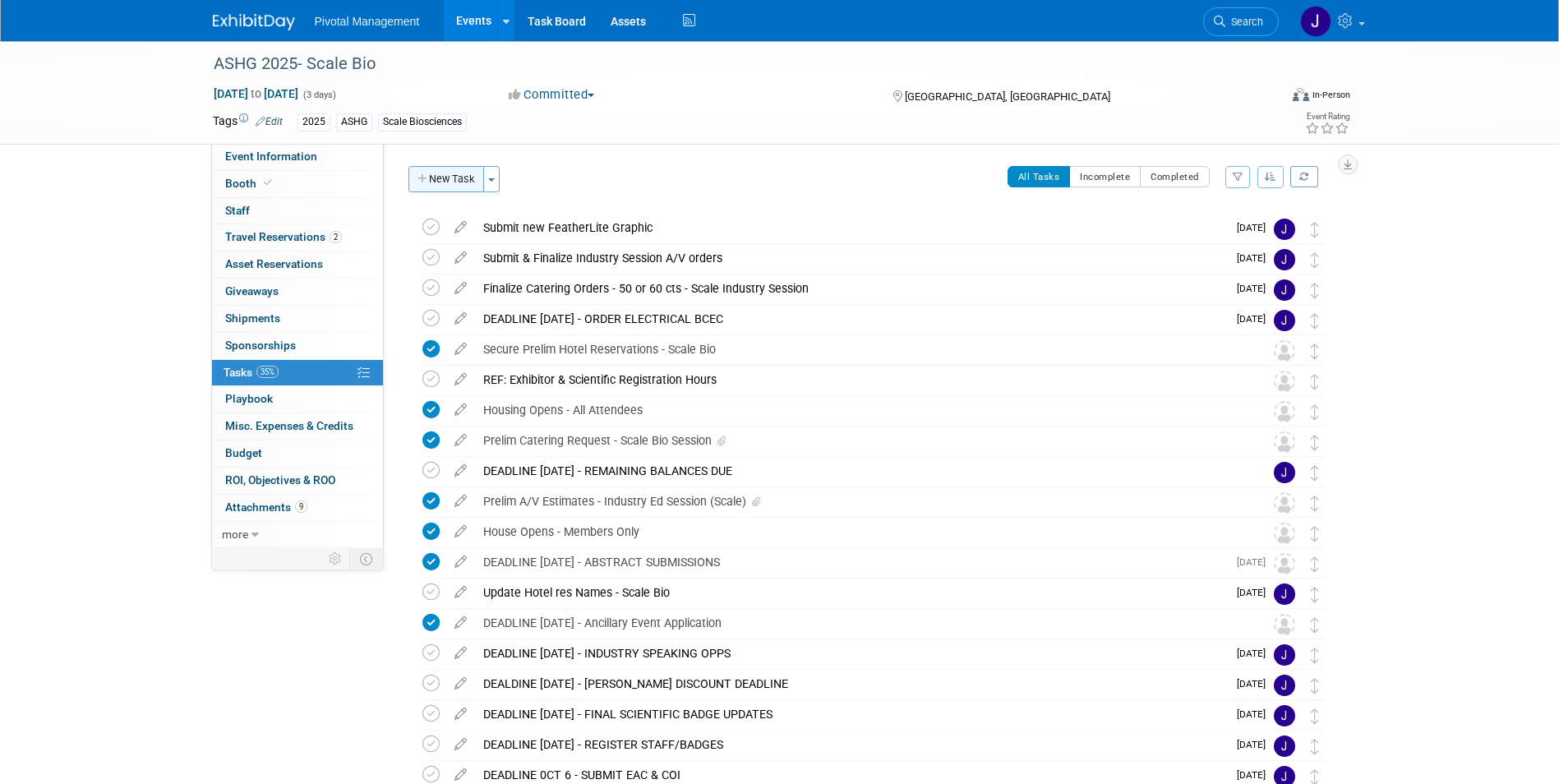 click on "New Task" at bounding box center [446, 179] 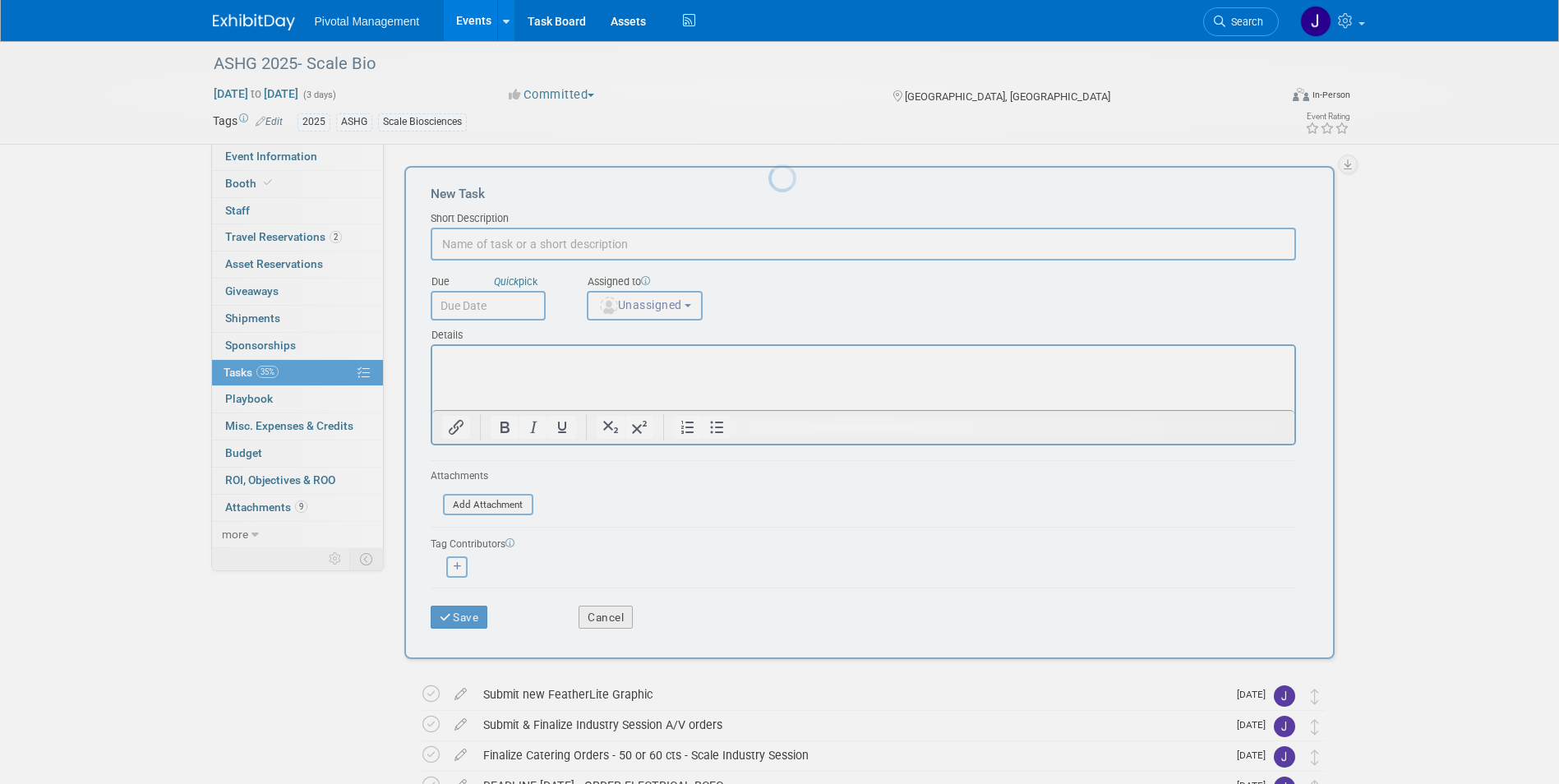 scroll, scrollTop: 0, scrollLeft: 0, axis: both 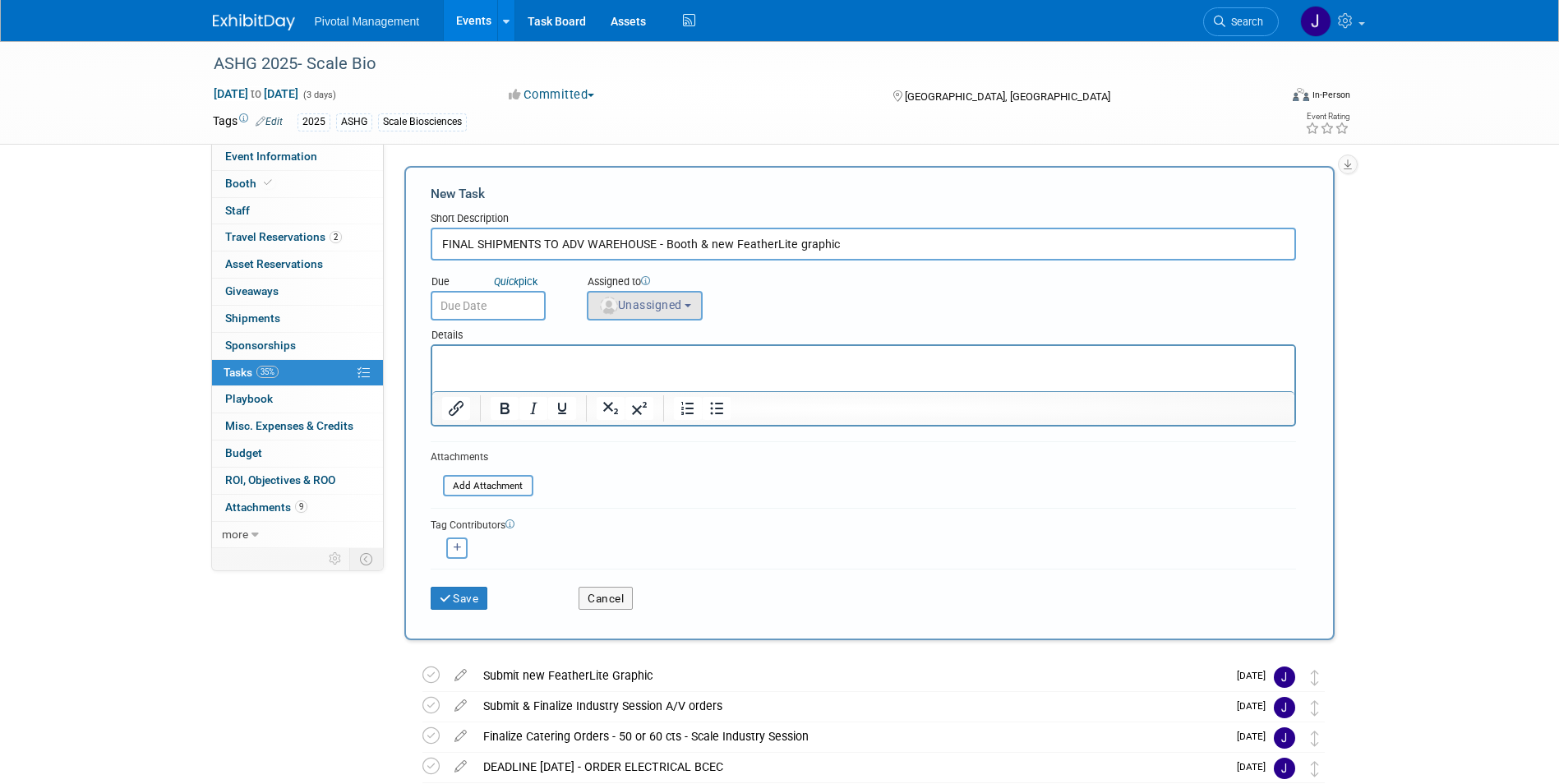 type on "FINAL SHIPMENTS TO ADV WAREHOUSE - Booth & new FeatherLite graphic" 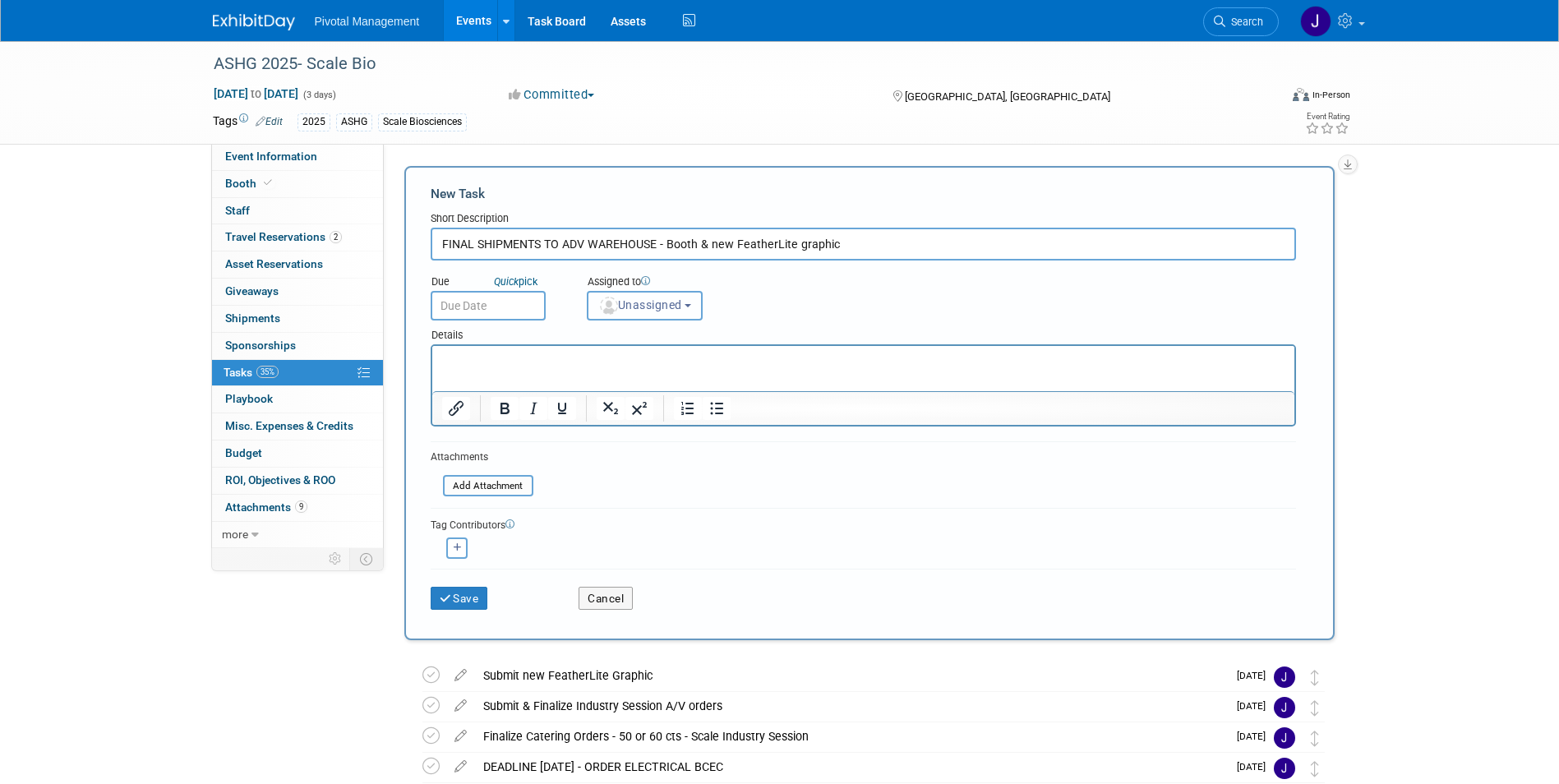 click on "Unassigned" at bounding box center [645, 306] 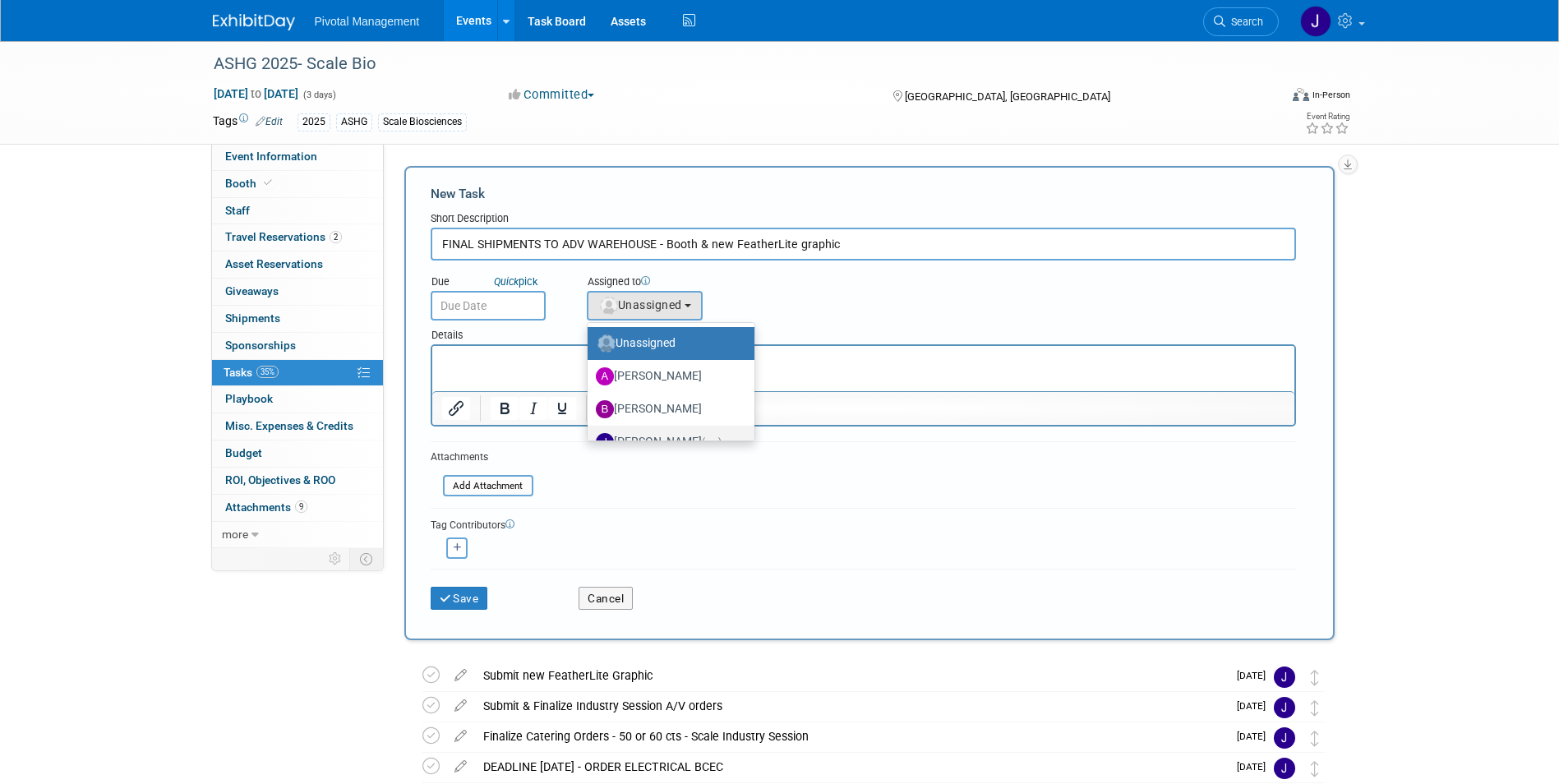 click on "Jessica Gatton
(me)" at bounding box center (666, 442) 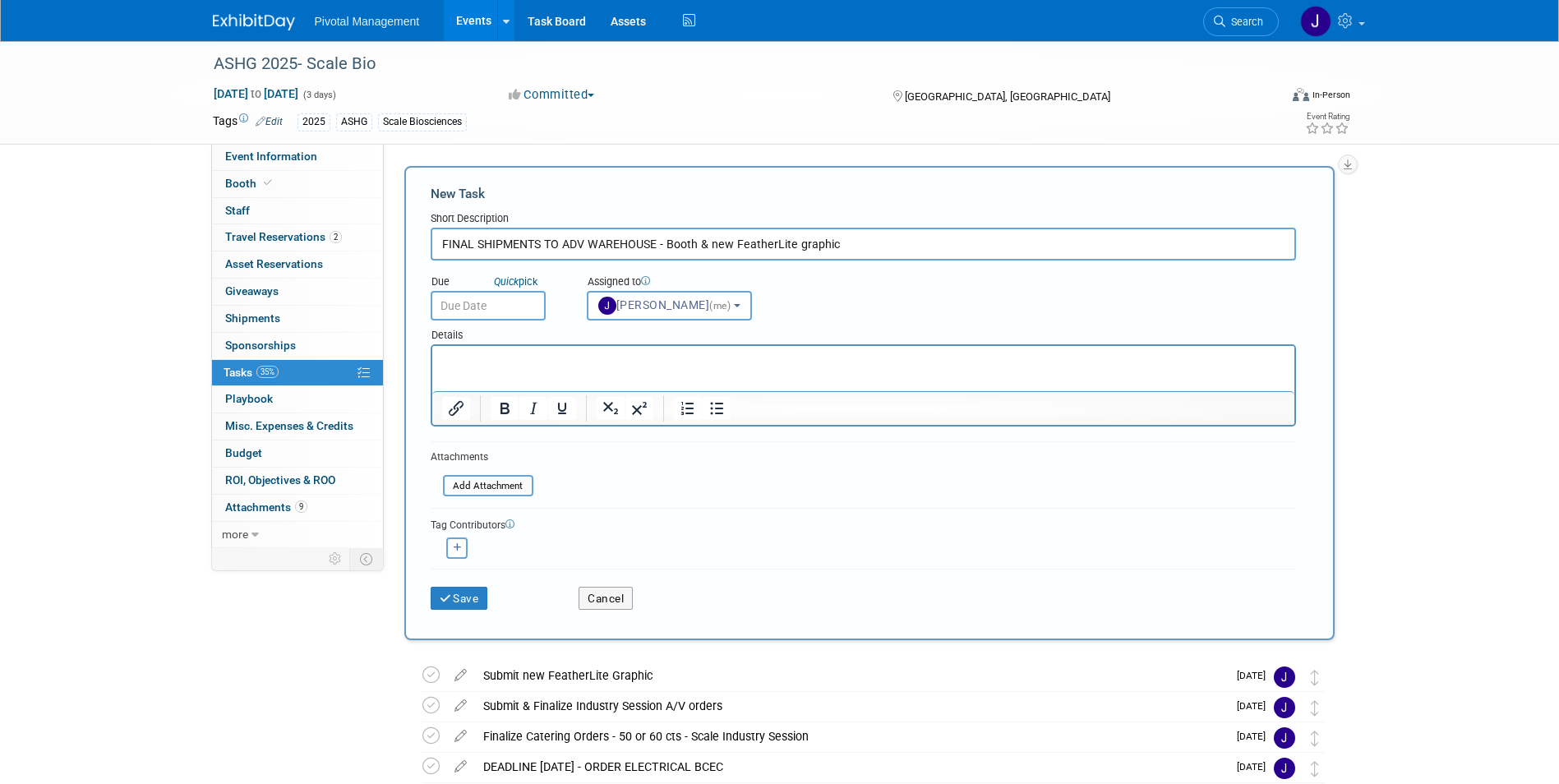 click on "Pivotal Management
Events
Add Event
Bulk Upload Events
Shareable Event Boards
Recently Viewed Events:
ASHG 2025- Scale Bio
Boston, MA
Oct 15, 2025  to  Oct 17, 2025
SITC 2025 - Olink
Forest Heights, MD
Nov 5, 2025  to  Nov 9, 2025
ASHG 2025 - Covaris
Boston, MA
Oct 15, 2025  to  Oct 17, 2025
Task Board
Assets
Activity Feed
My Account
My Profile & Preferences
Sync to External Calendar...
Team Workspace
Users and Permissions
Workspace Settings
Metrics & Analytics
Budgeting, ROI & ROO
Annual Budgets (all events)
You've Earned Free Swag ...
Refer & Earn
Contact us
Sign out
Search
Recently Viewed Events:" at bounding box center (779, 392) 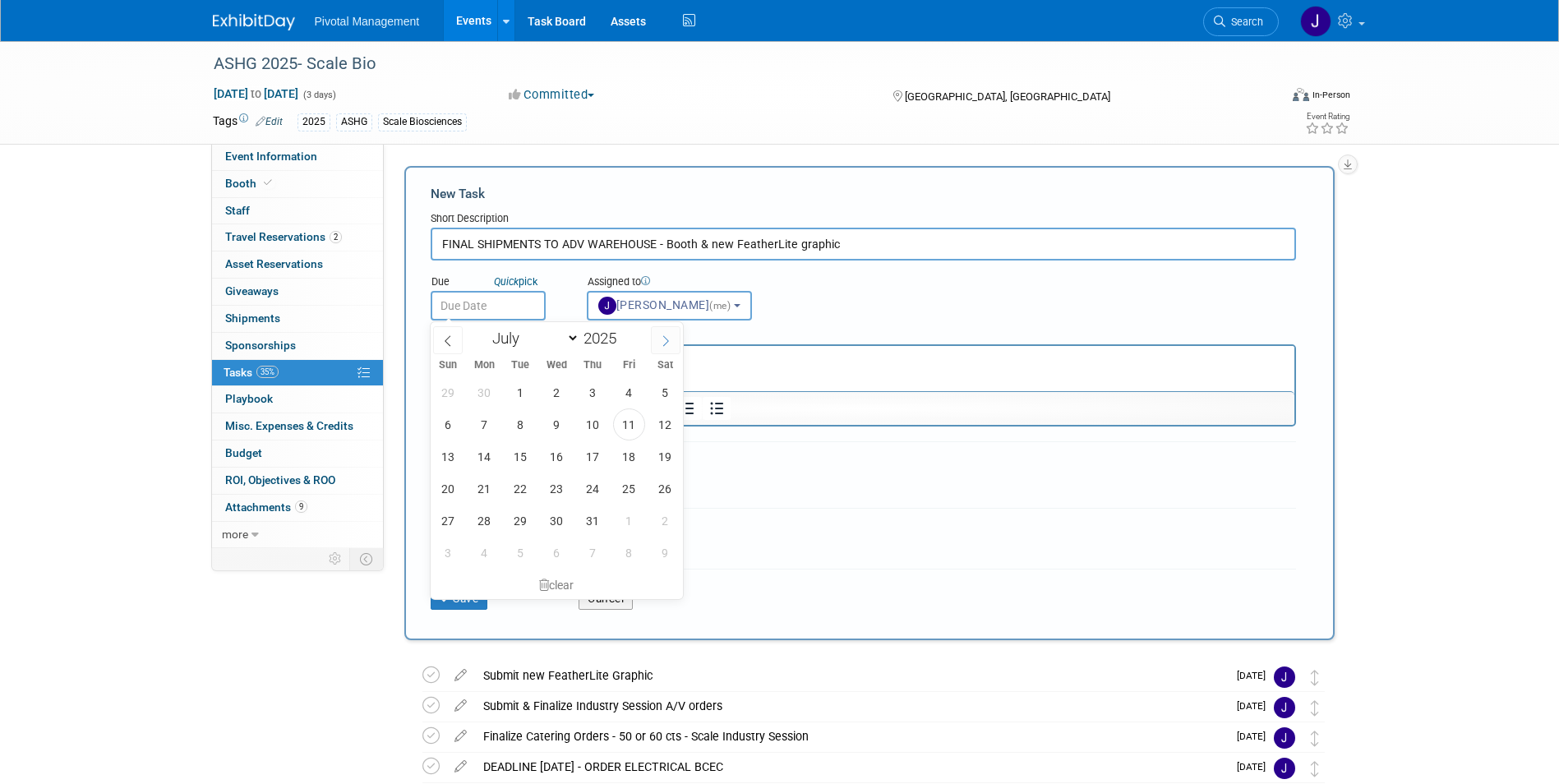 click at bounding box center [666, 340] 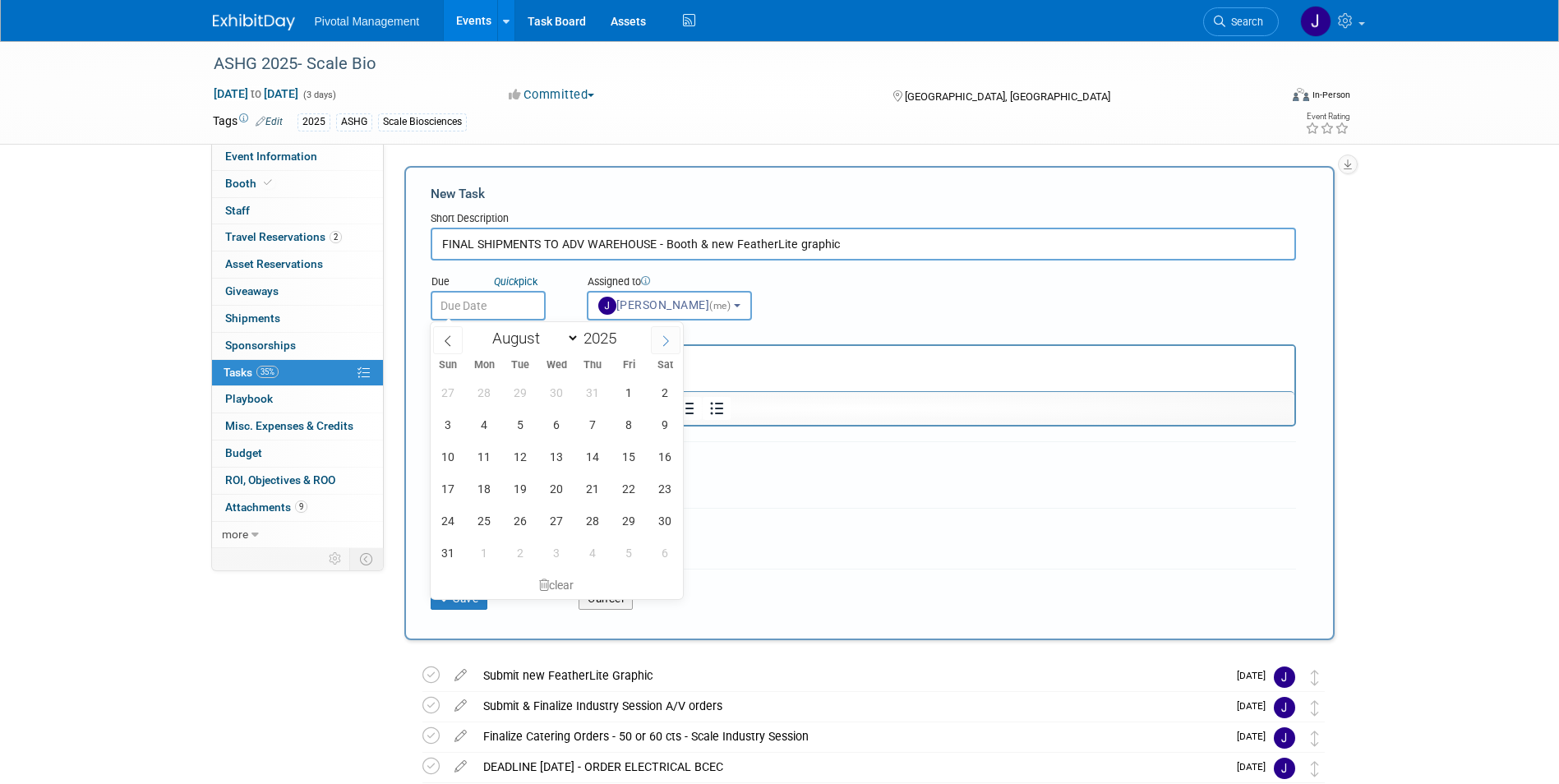 click at bounding box center (666, 340) 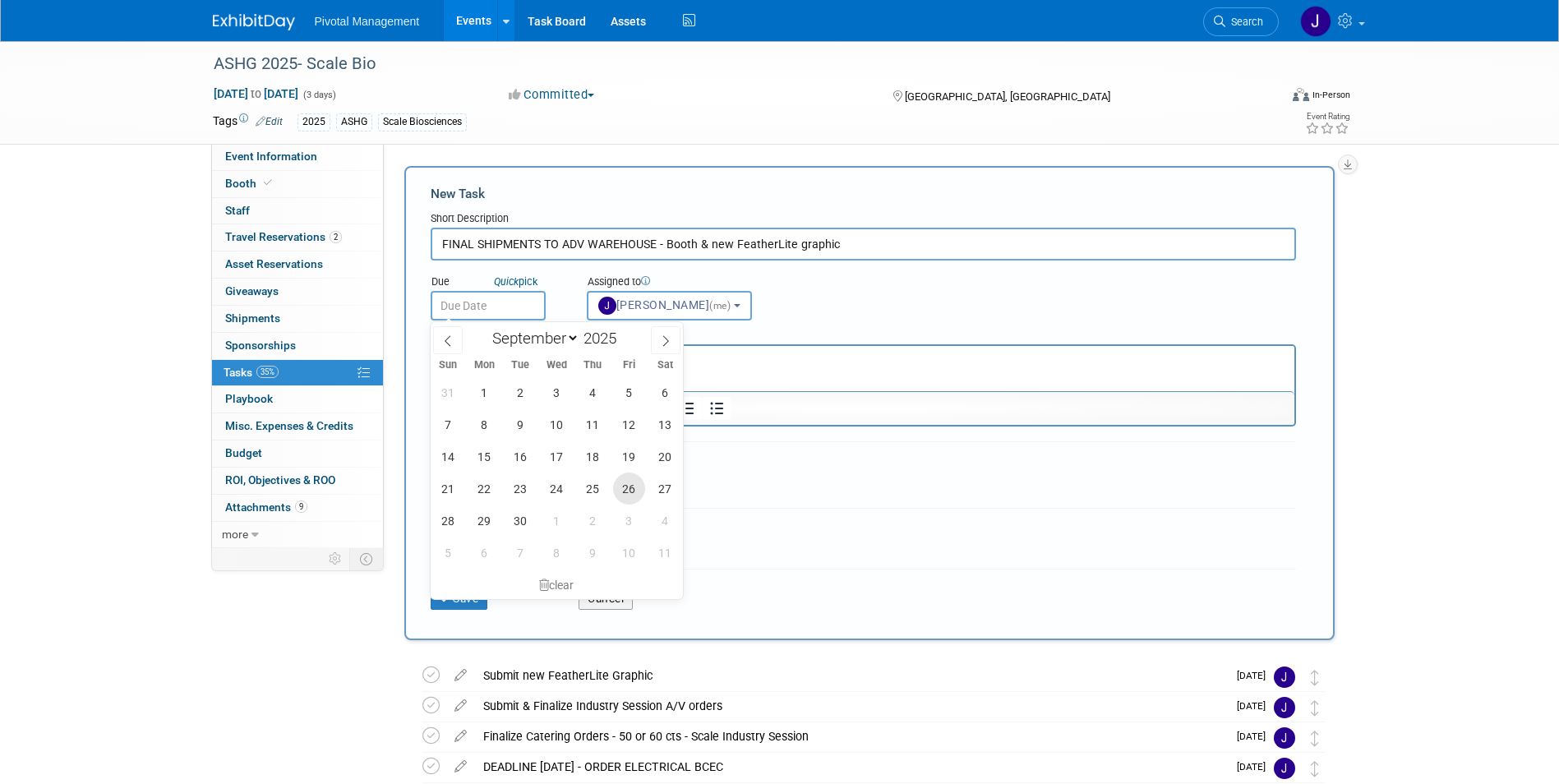 click on "26" at bounding box center (629, 488) 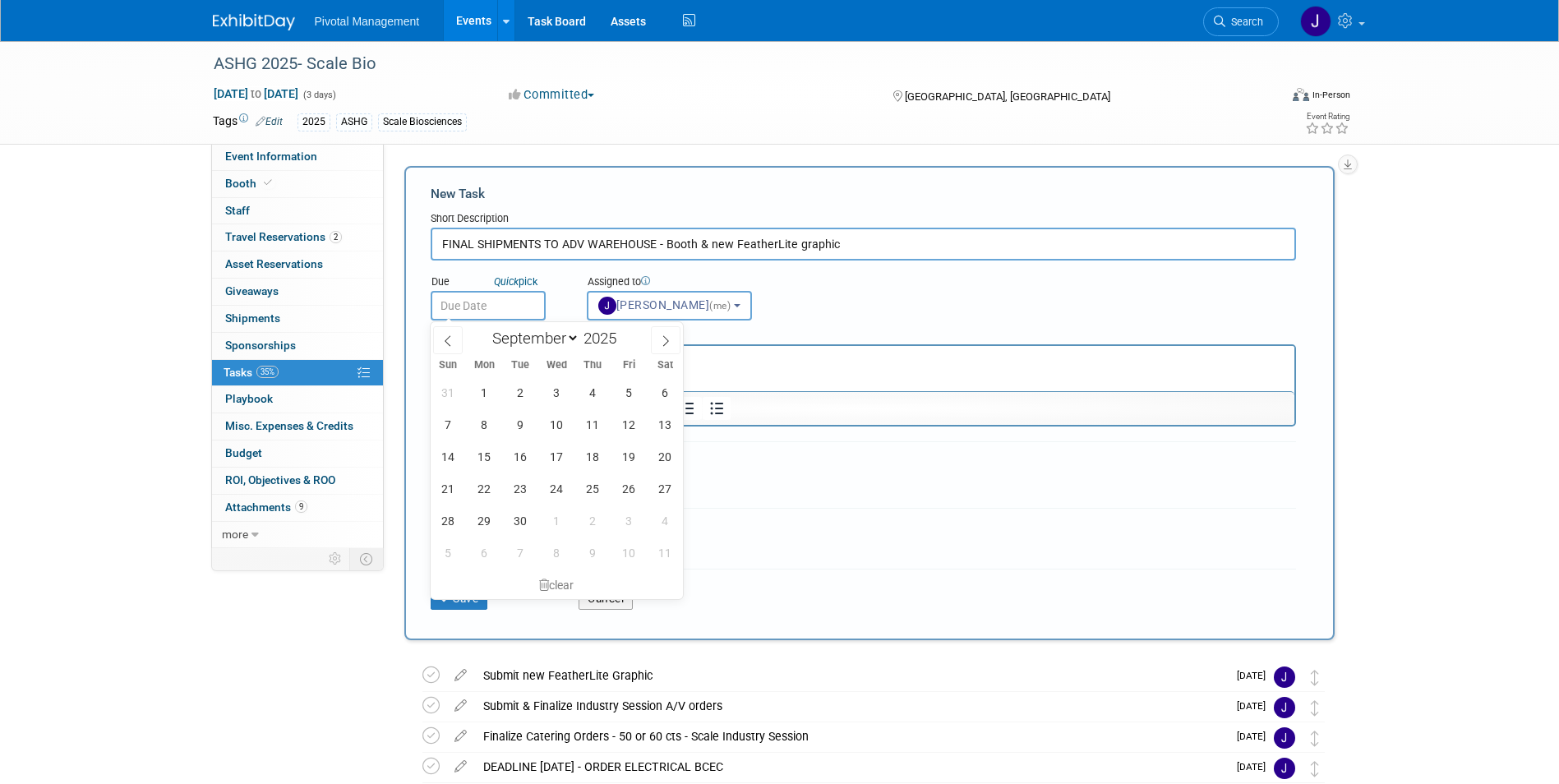 type on "Sep 26, 2025" 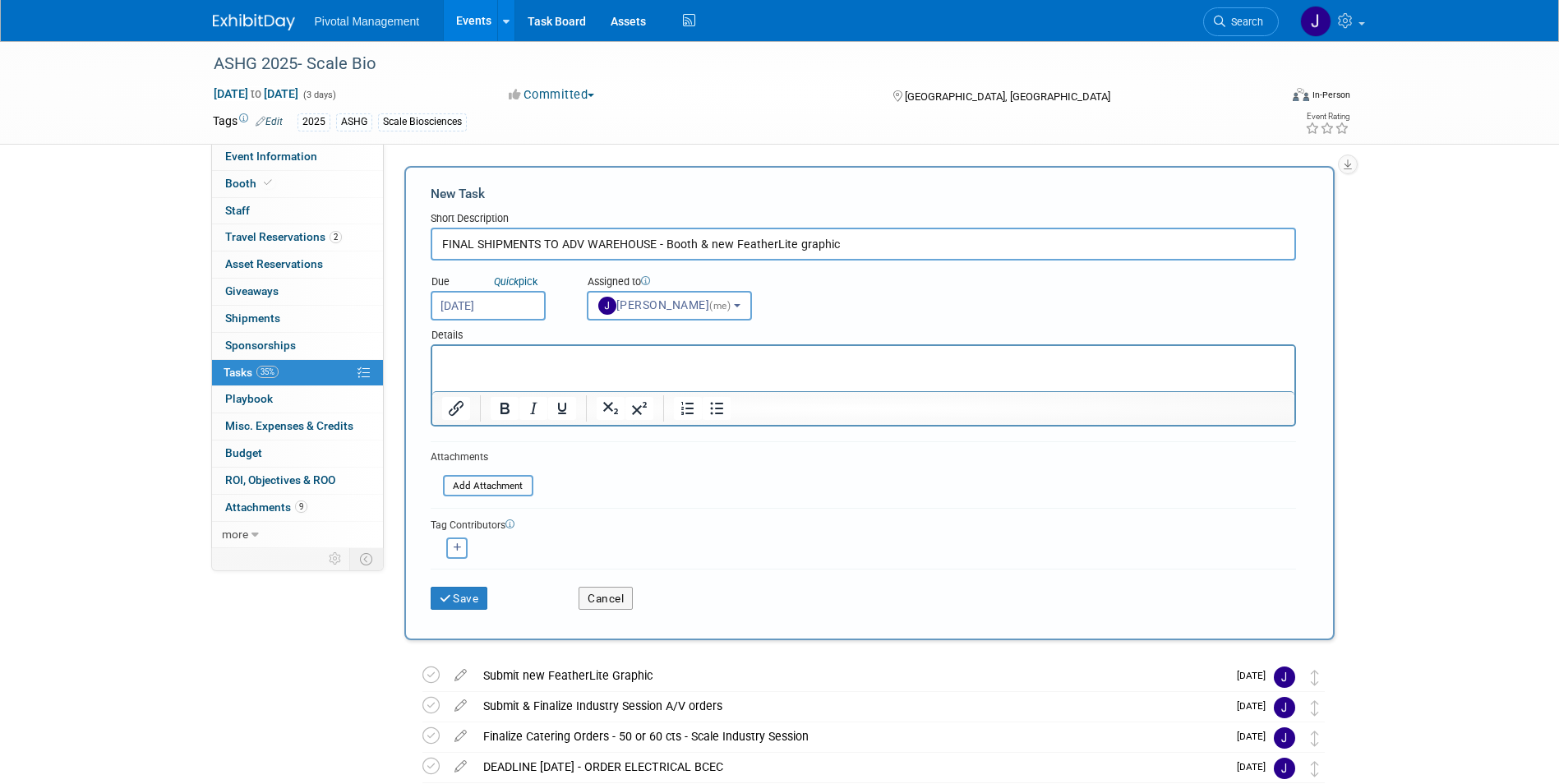click at bounding box center (862, 357) 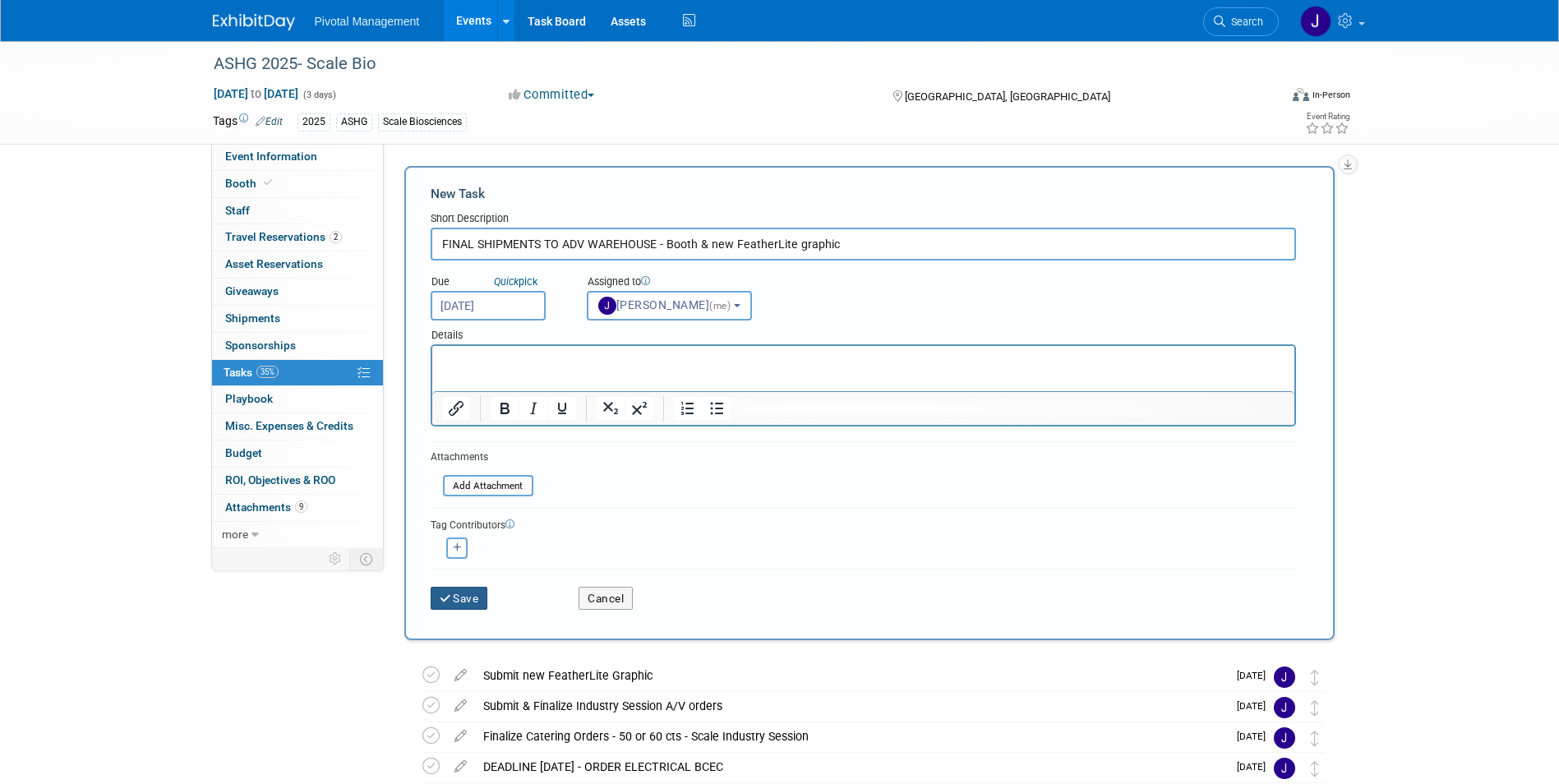 drag, startPoint x: 469, startPoint y: 593, endPoint x: 593, endPoint y: 542, distance: 134.07834 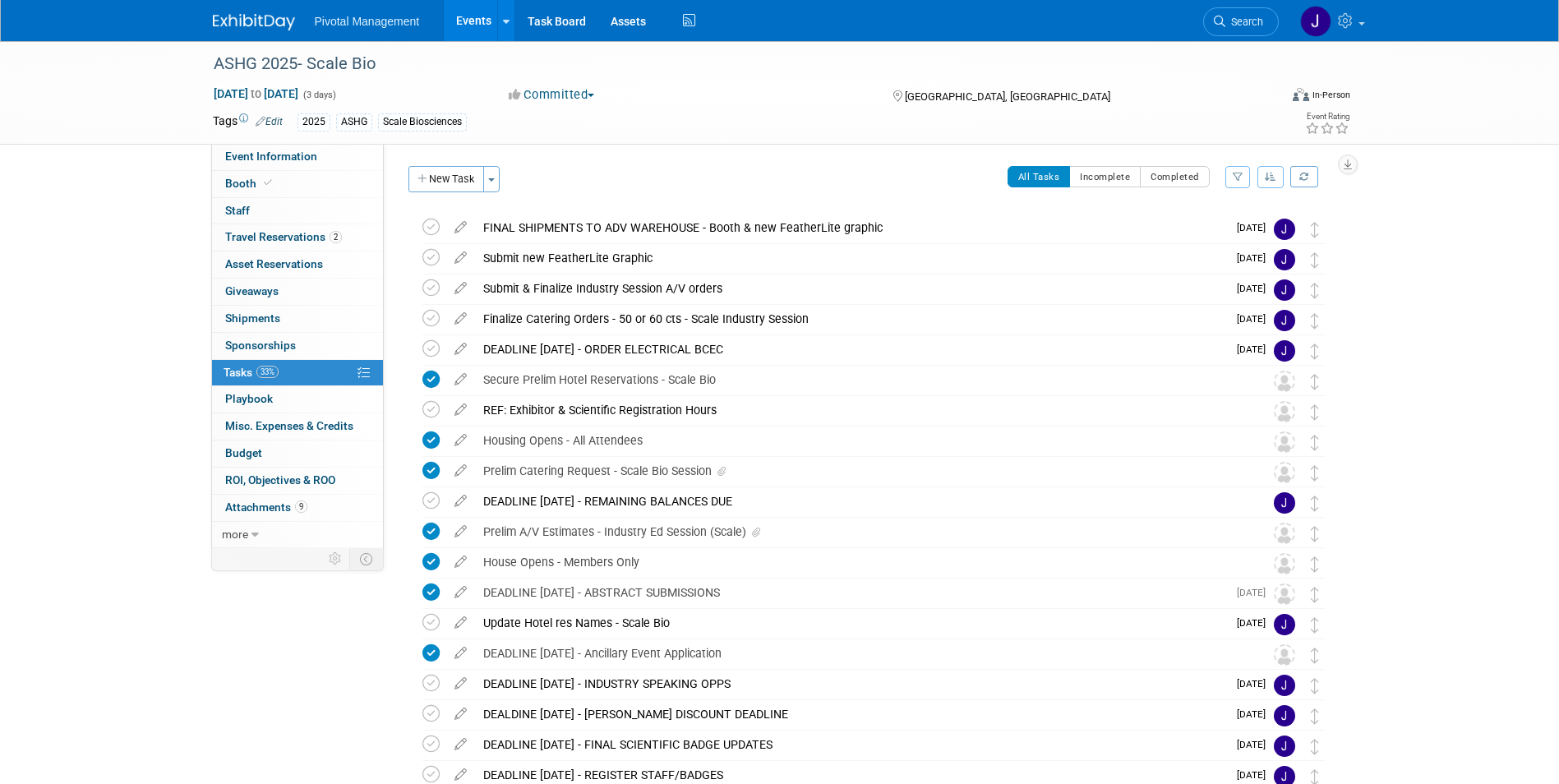 click on "FINAL SHIPMENTS TO ADV WAREHOUSE - Booth & new FeatherLite graphic" at bounding box center [851, 228] 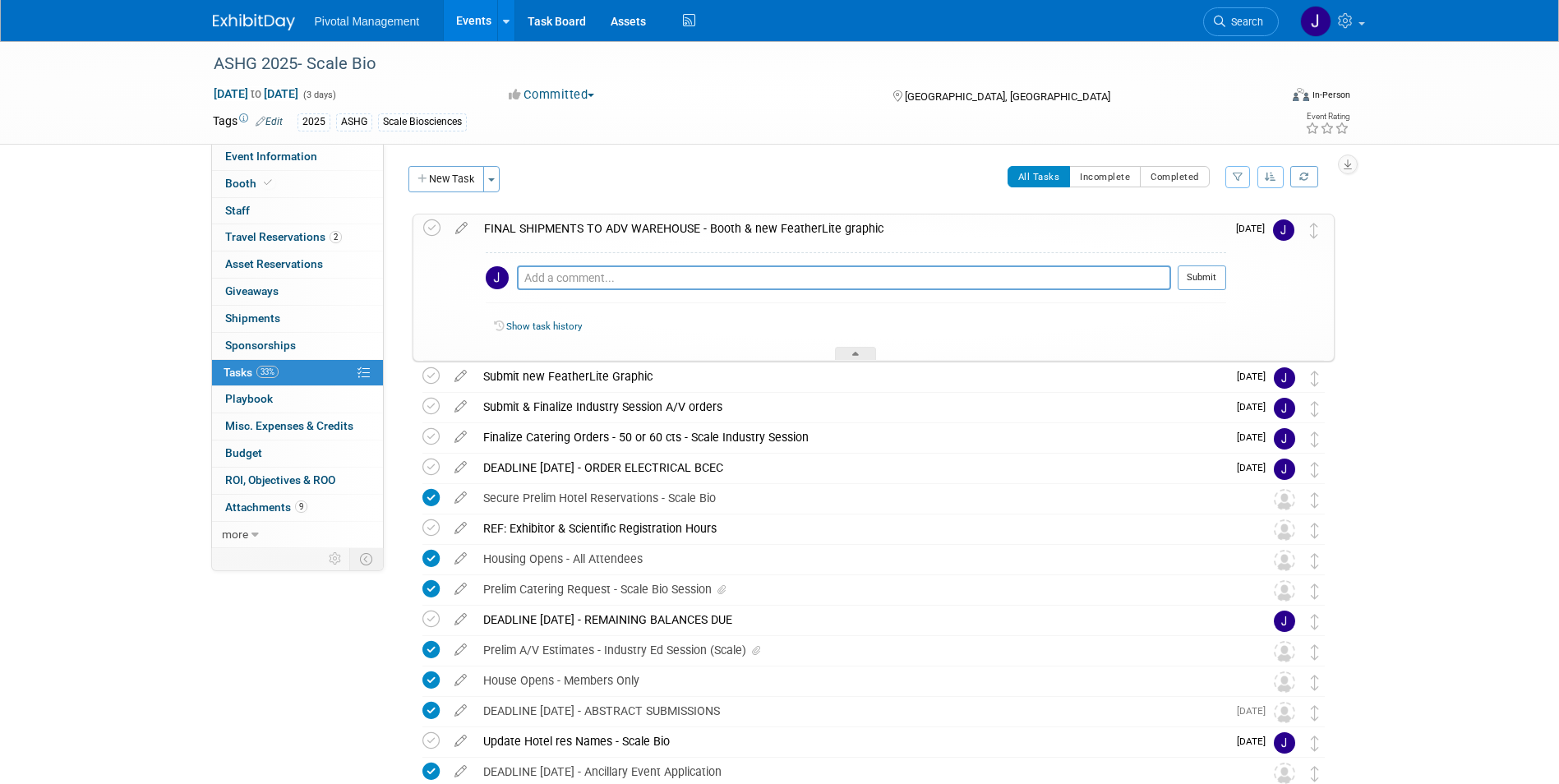 click on "FINAL SHIPMENTS TO ADV WAREHOUSE - Booth & new FeatherLite graphic" at bounding box center [851, 228] 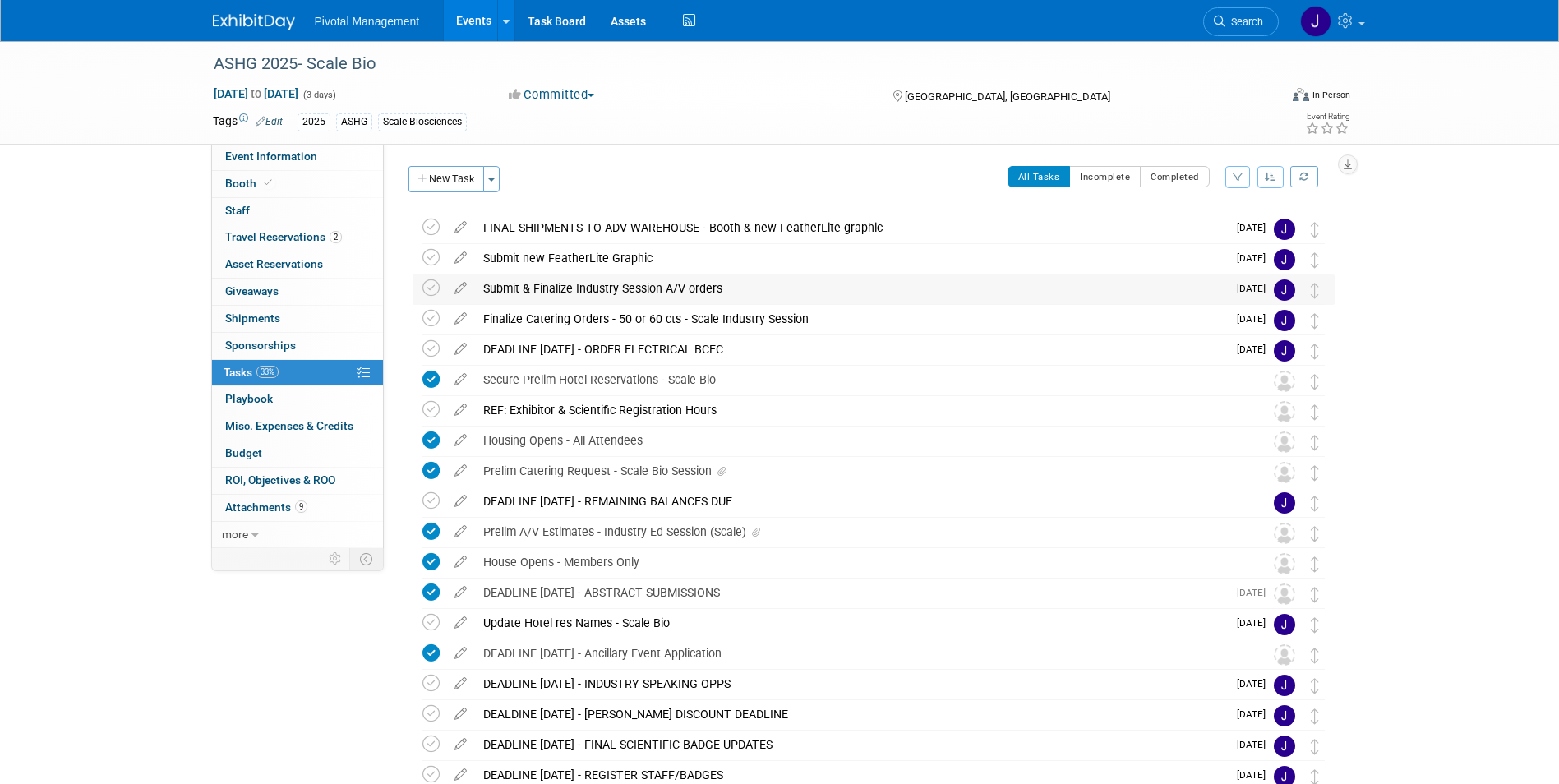 click on "Submit & Finalize Industry Session A/V orders" at bounding box center (851, 288) 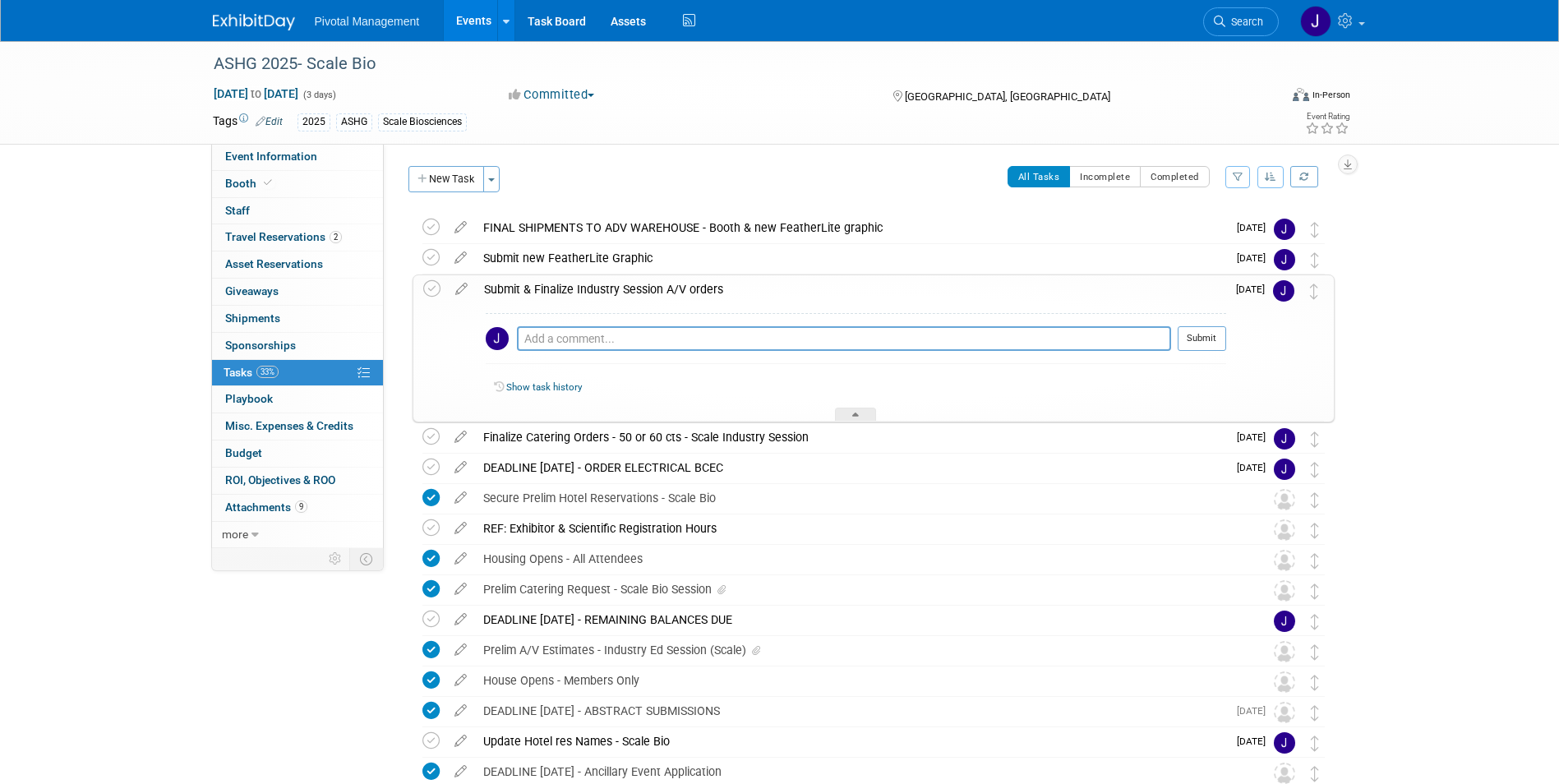 click on "Submit & Finalize Industry Session A/V orders" at bounding box center [851, 289] 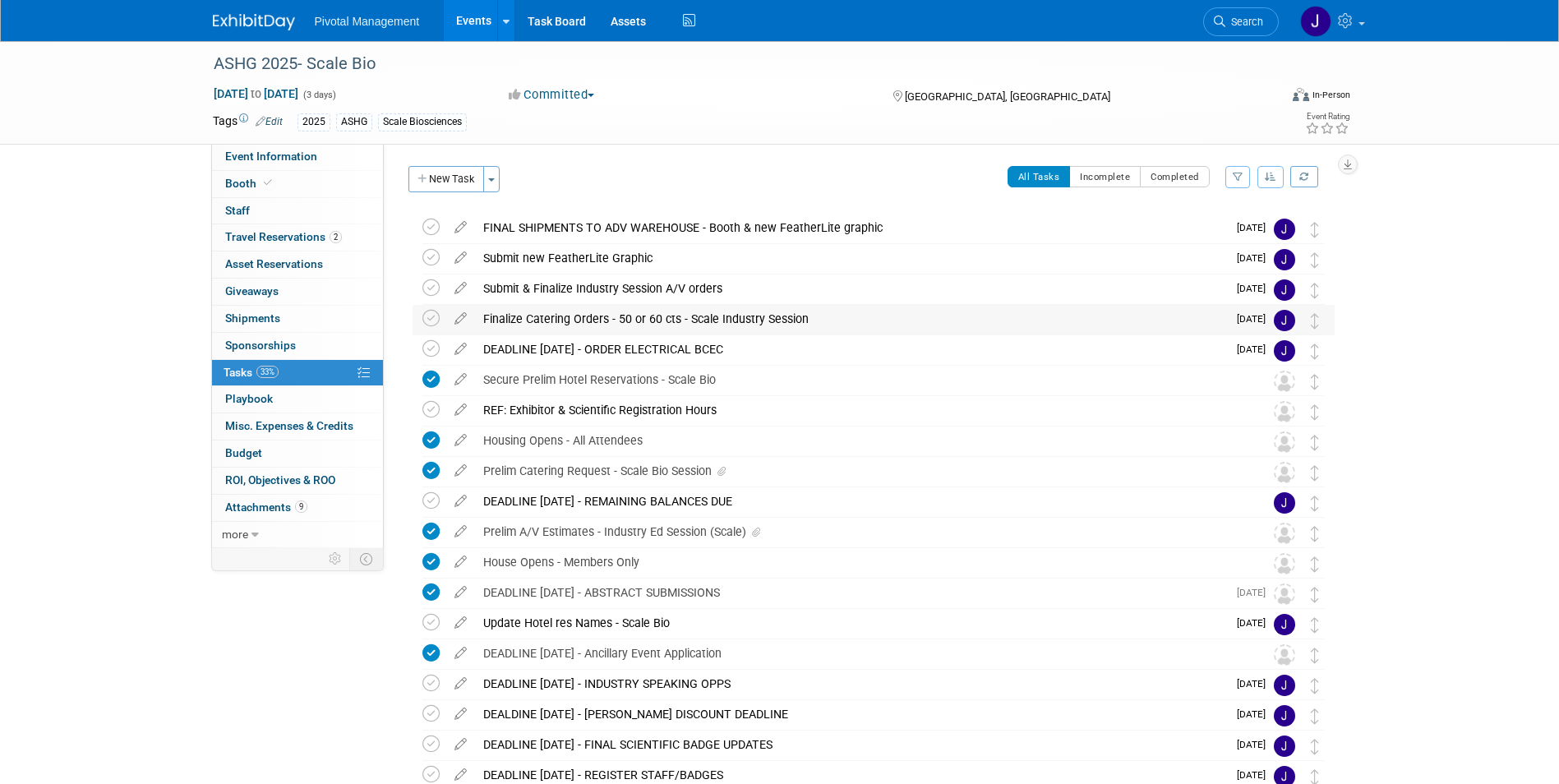click on "Finalize Catering Orders - 50 or 60 cts - Scale Industry Session" at bounding box center [851, 319] 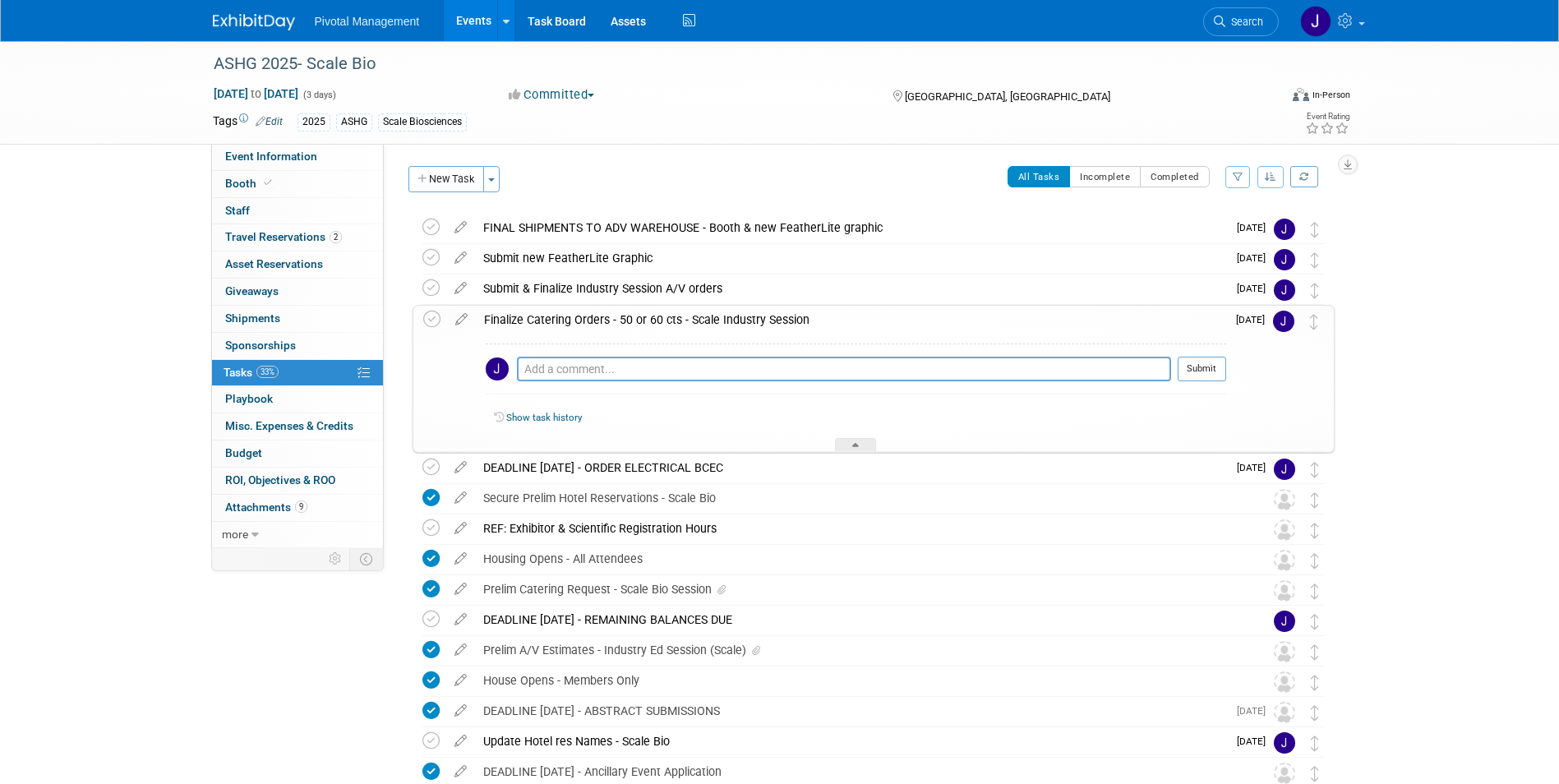 click on "Finalize Catering Orders - 50 or 60 cts - Scale Industry Session" at bounding box center [851, 320] 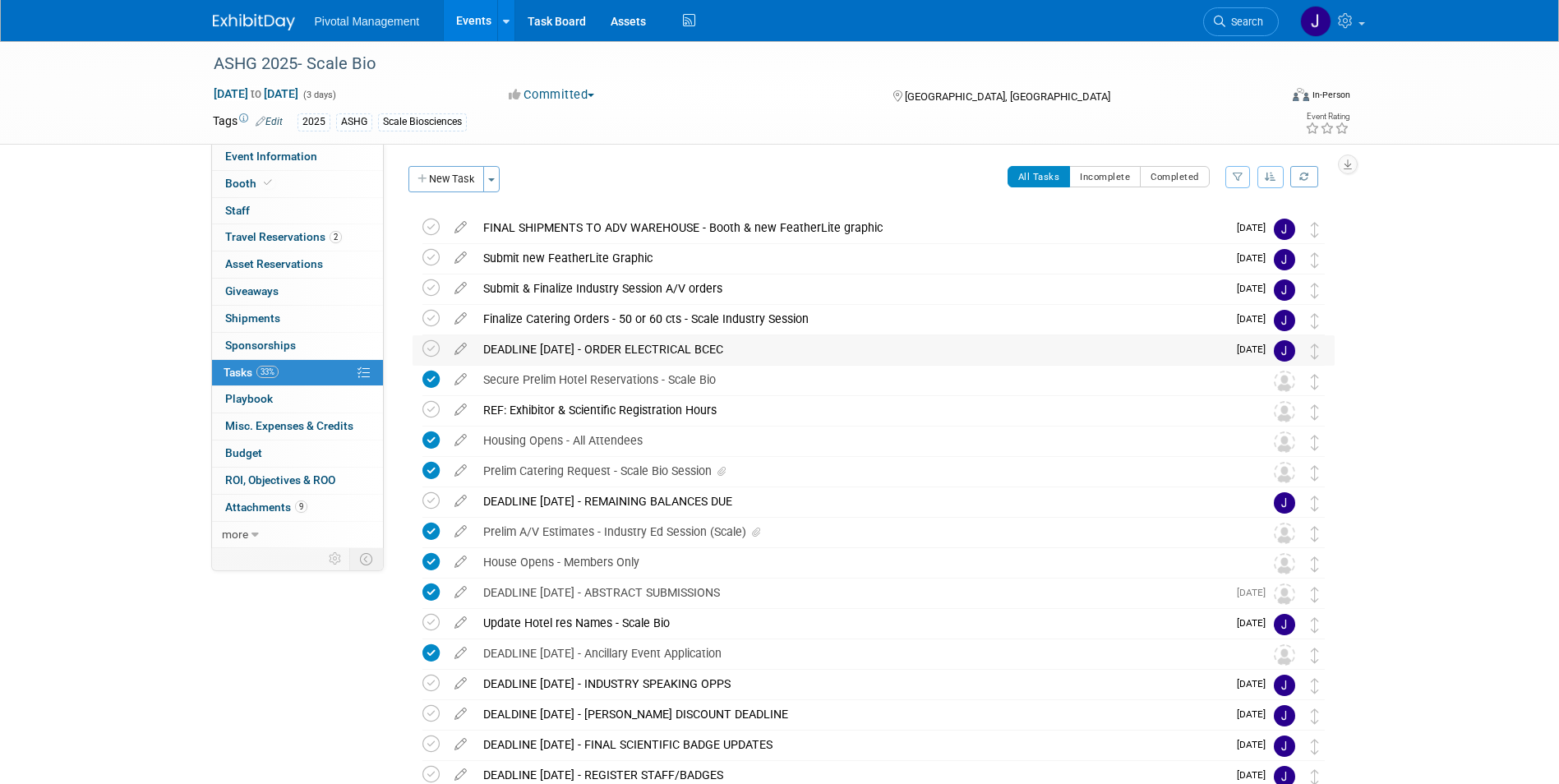click on "DEADLINE [DATE] - ORDER ELECTRICAL BCEC" at bounding box center [851, 349] 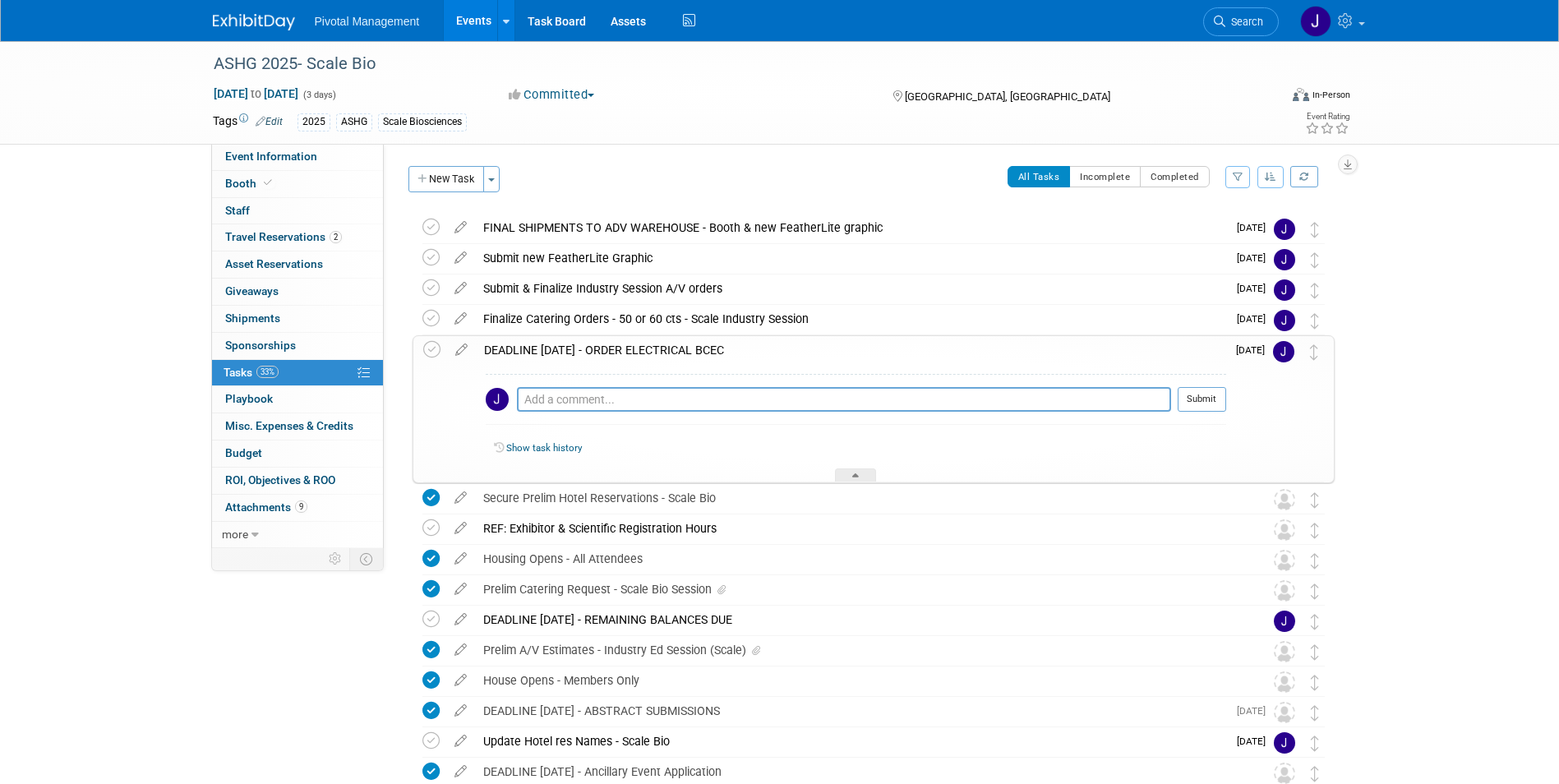 click on "DEADLINE [DATE] - ORDER ELECTRICAL BCEC" at bounding box center (851, 350) 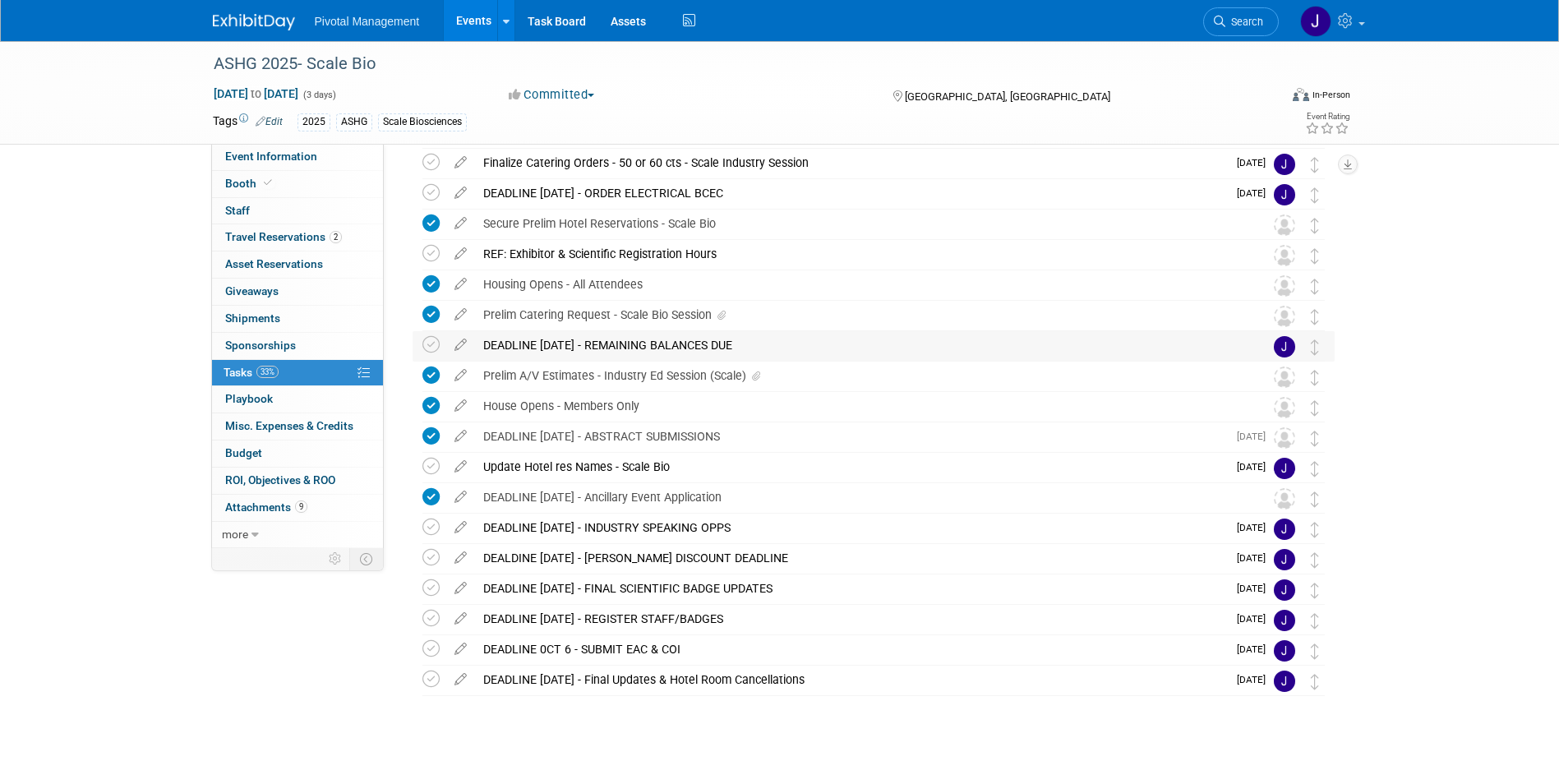 scroll, scrollTop: 168, scrollLeft: 0, axis: vertical 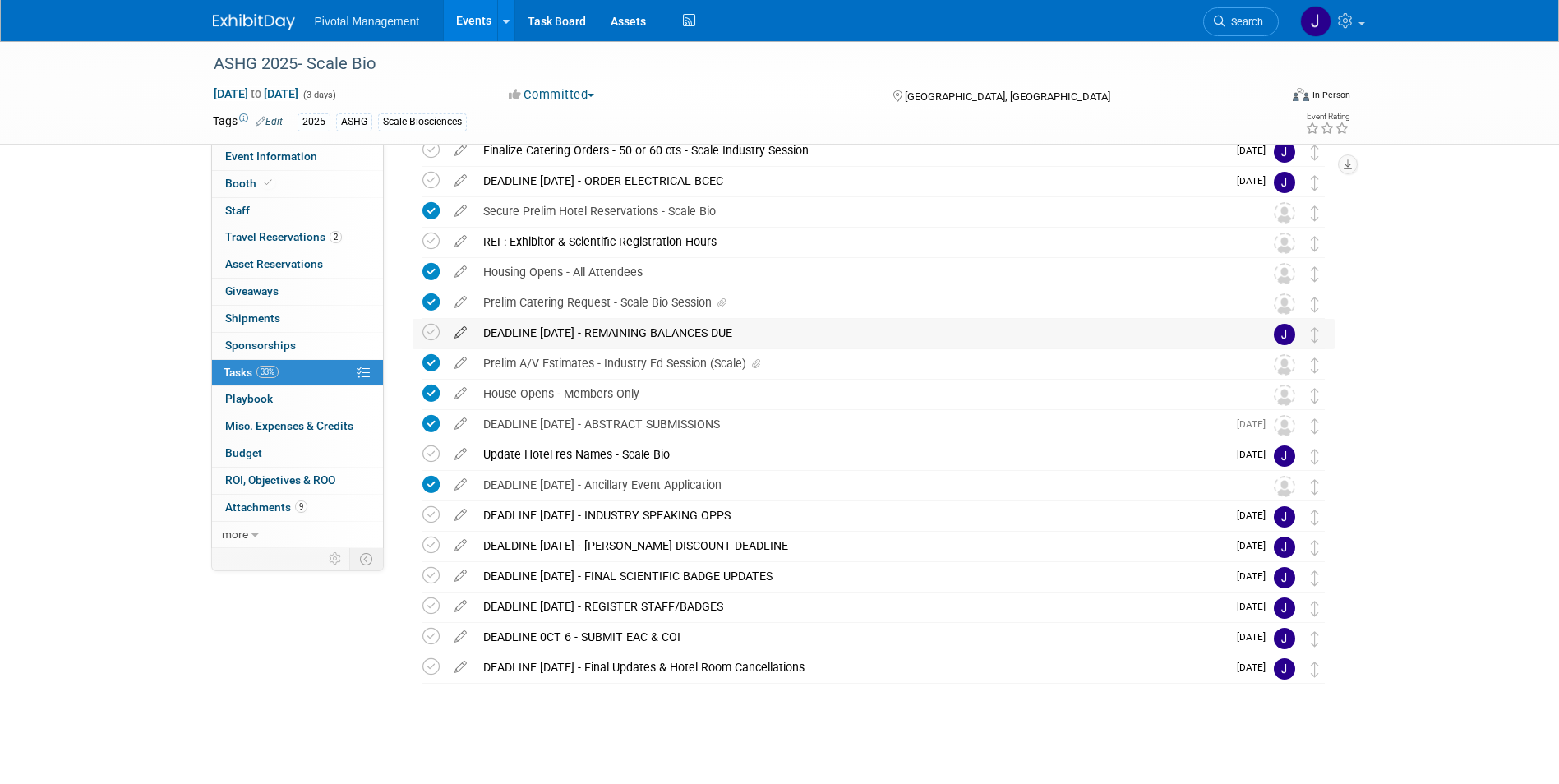 click at bounding box center (460, 329) 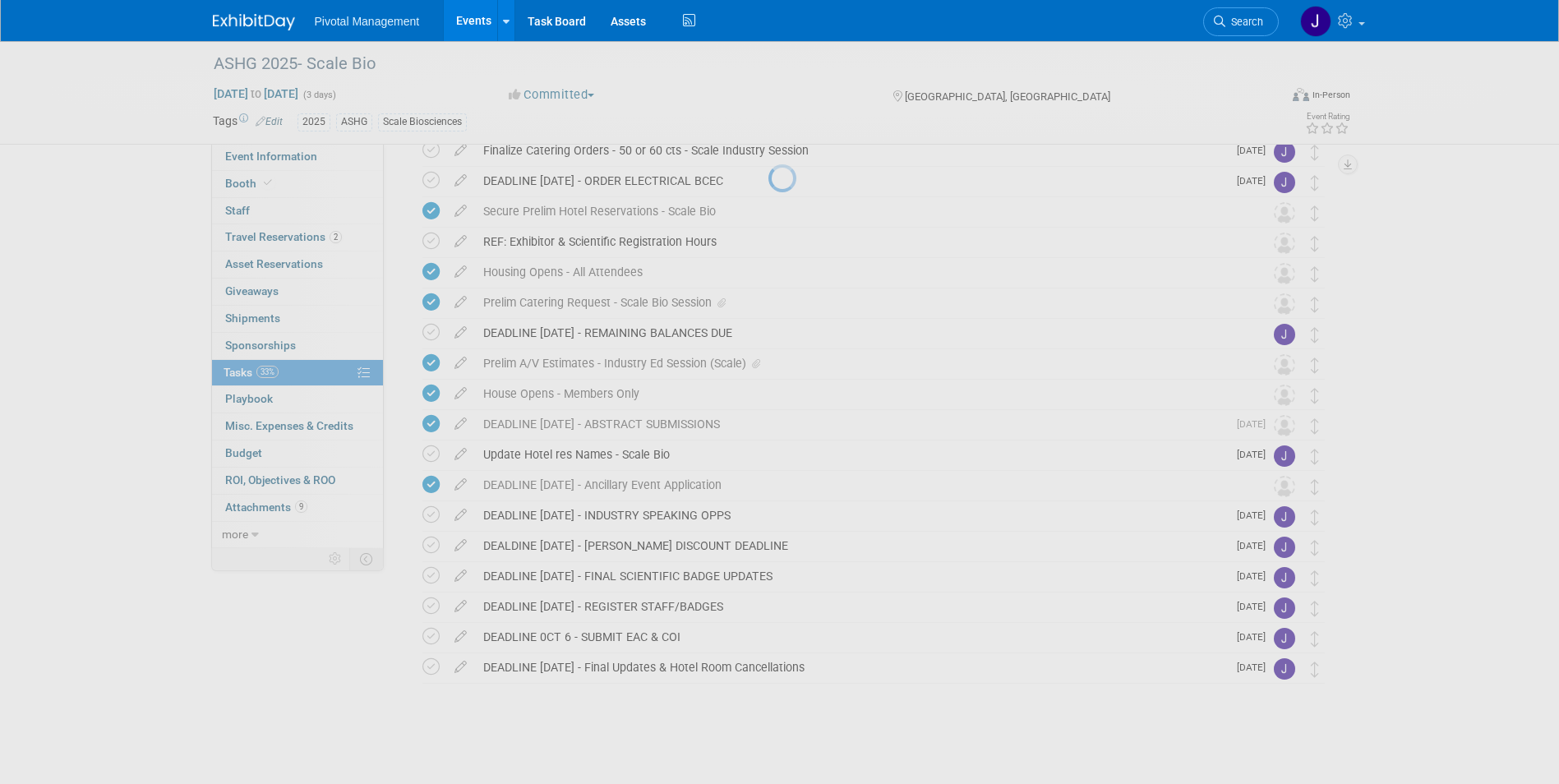 select on "6" 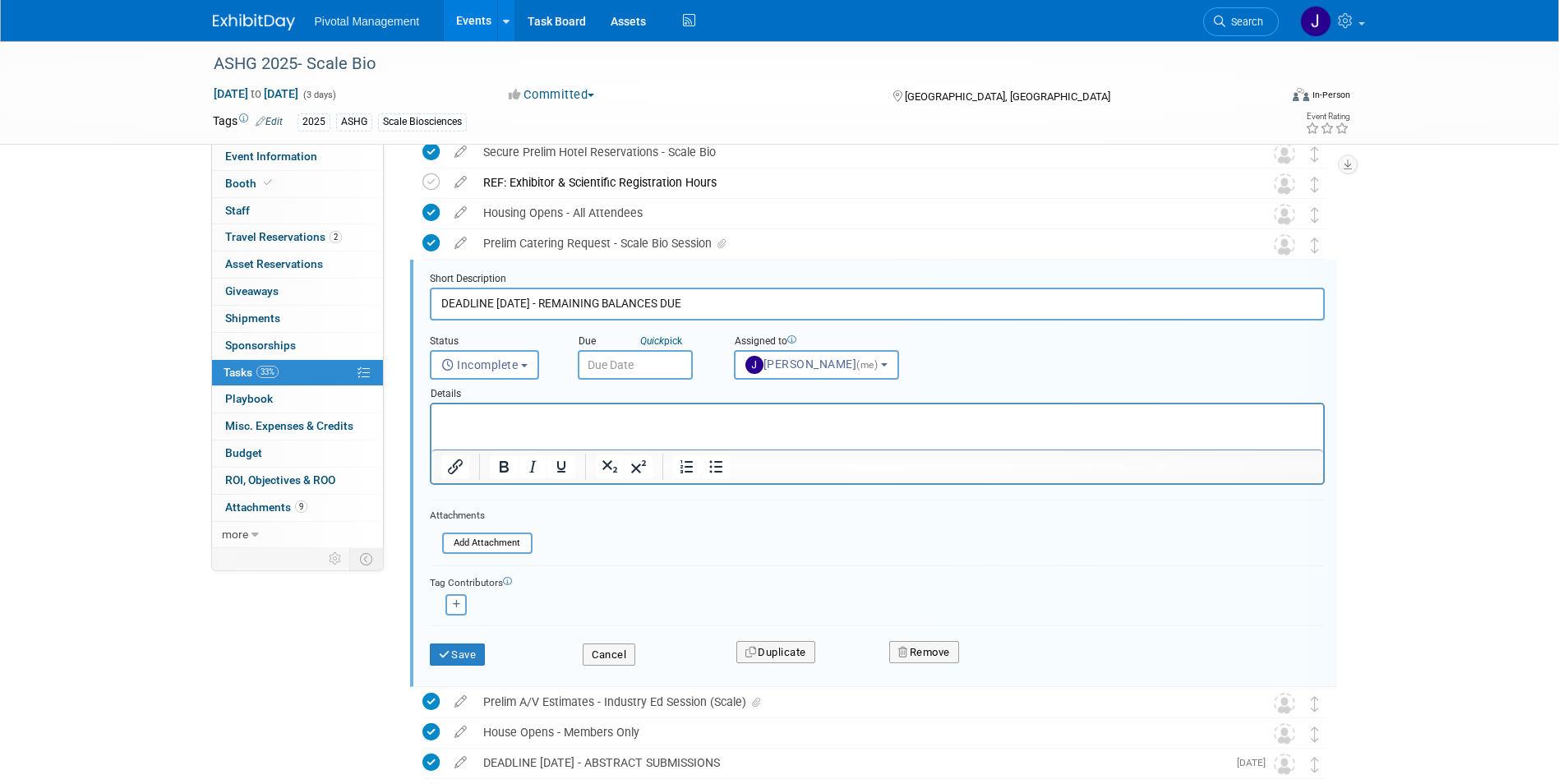 scroll, scrollTop: 247, scrollLeft: 0, axis: vertical 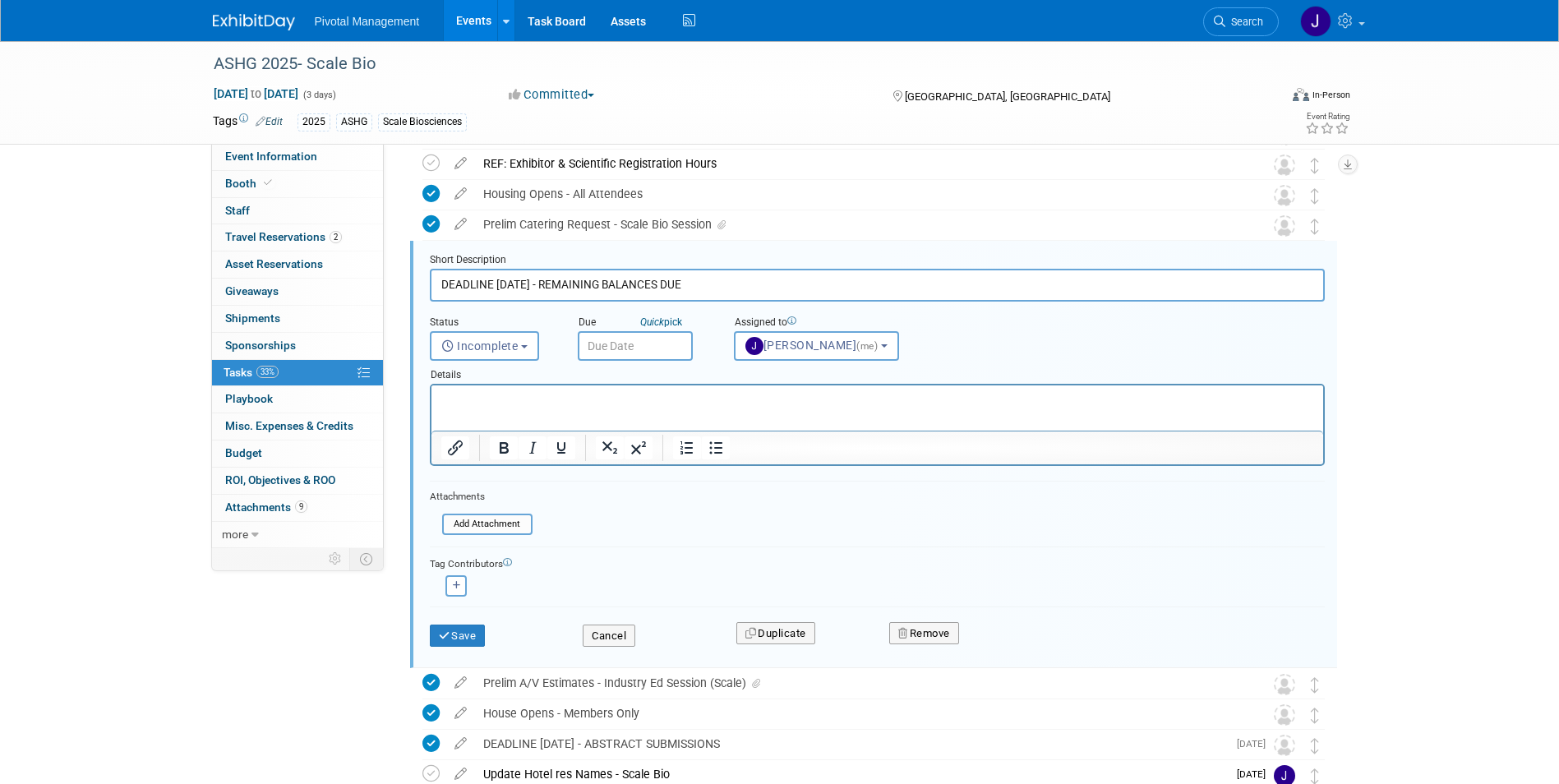 click at bounding box center (635, 346) 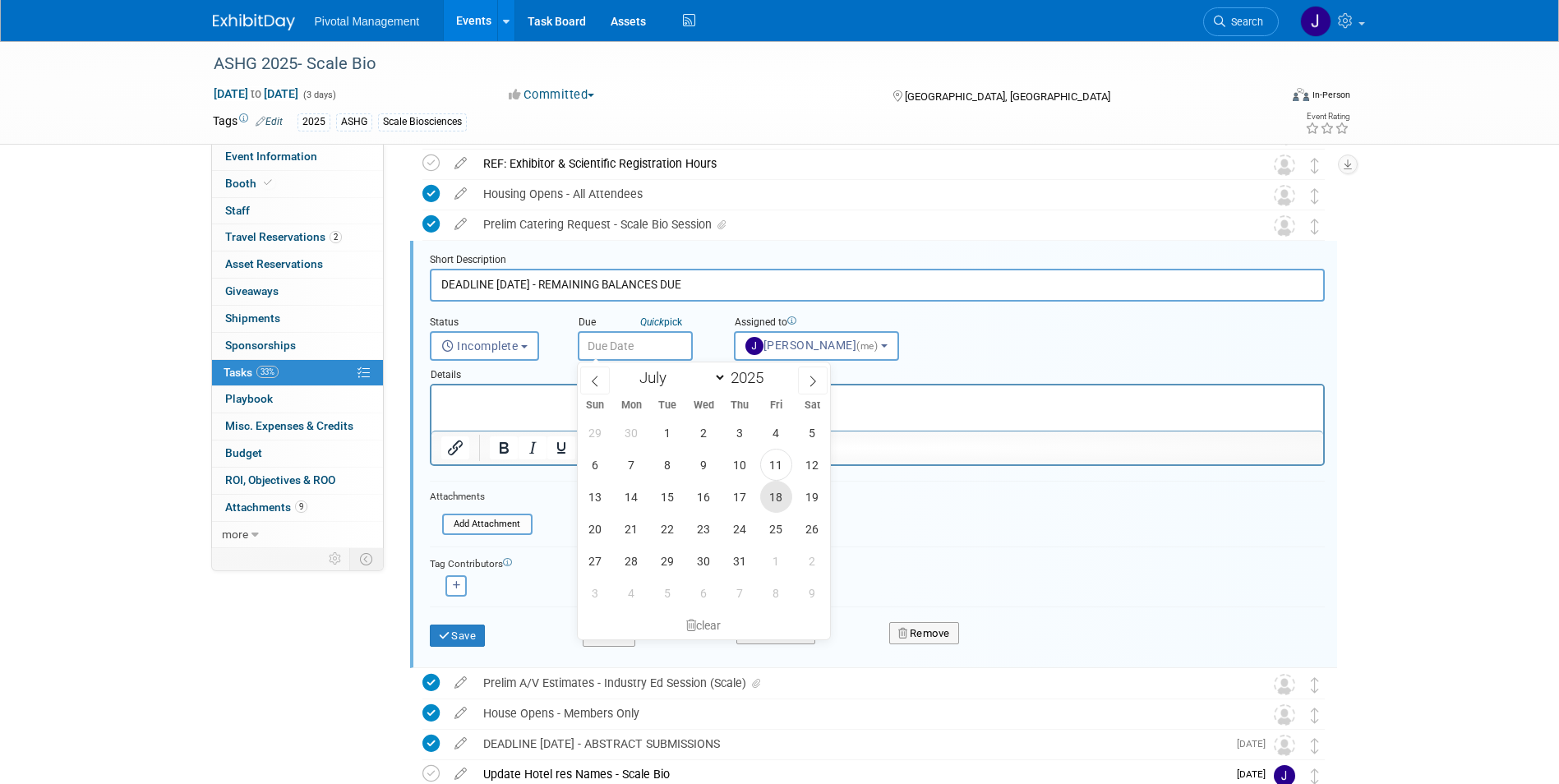 click on "18" at bounding box center [776, 496] 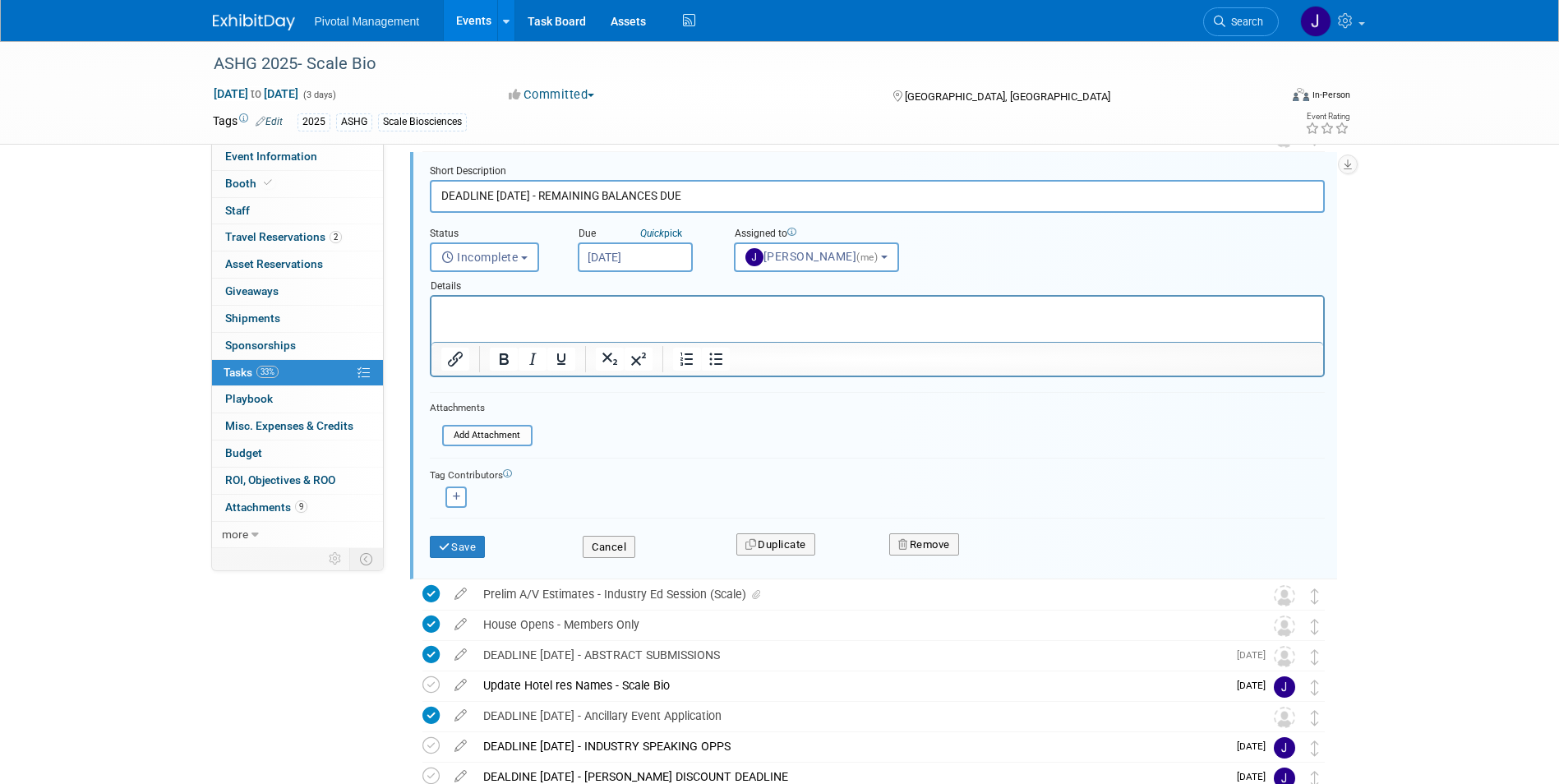 scroll, scrollTop: 363, scrollLeft: 0, axis: vertical 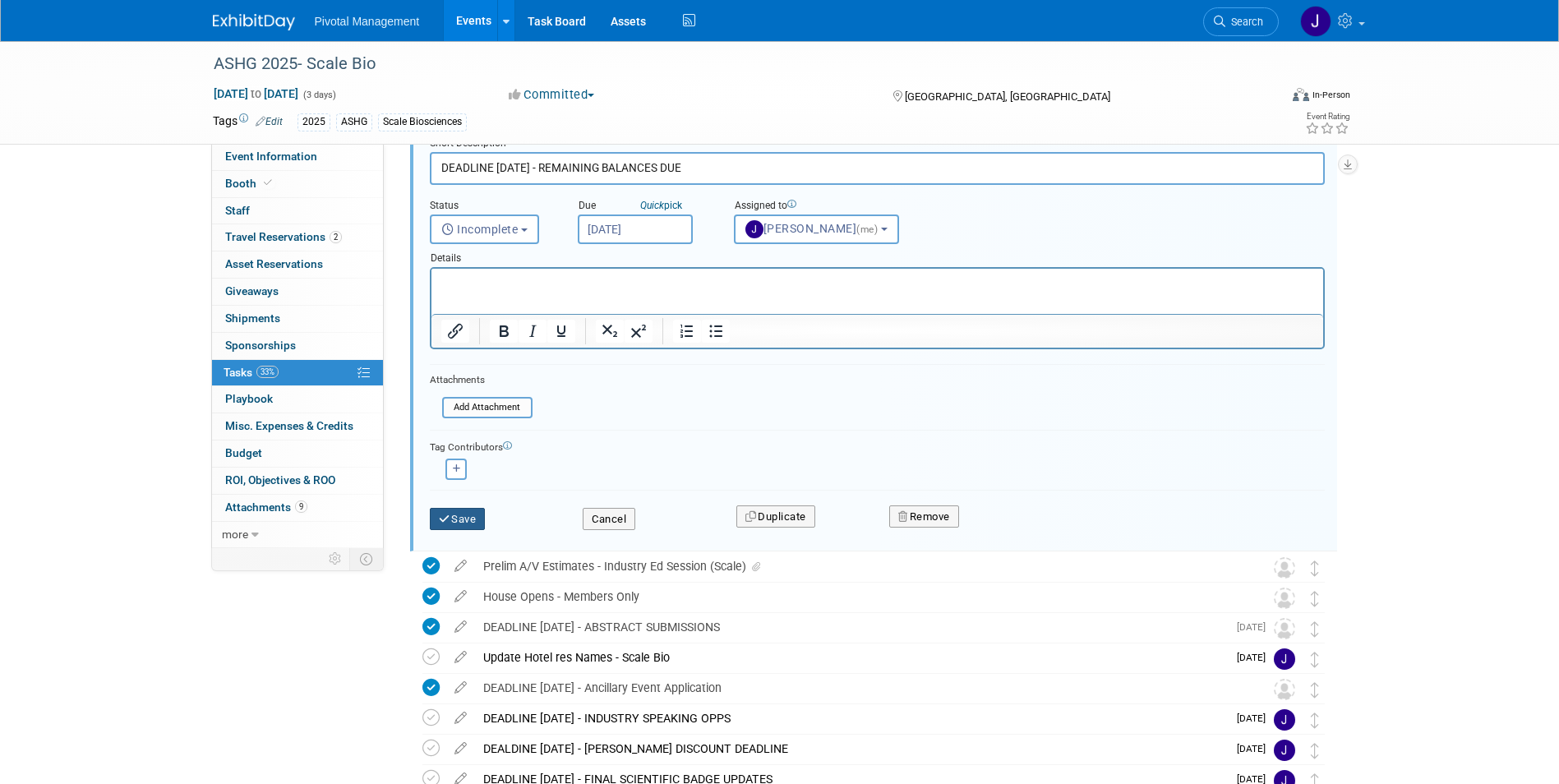 click on "Save" at bounding box center (458, 519) 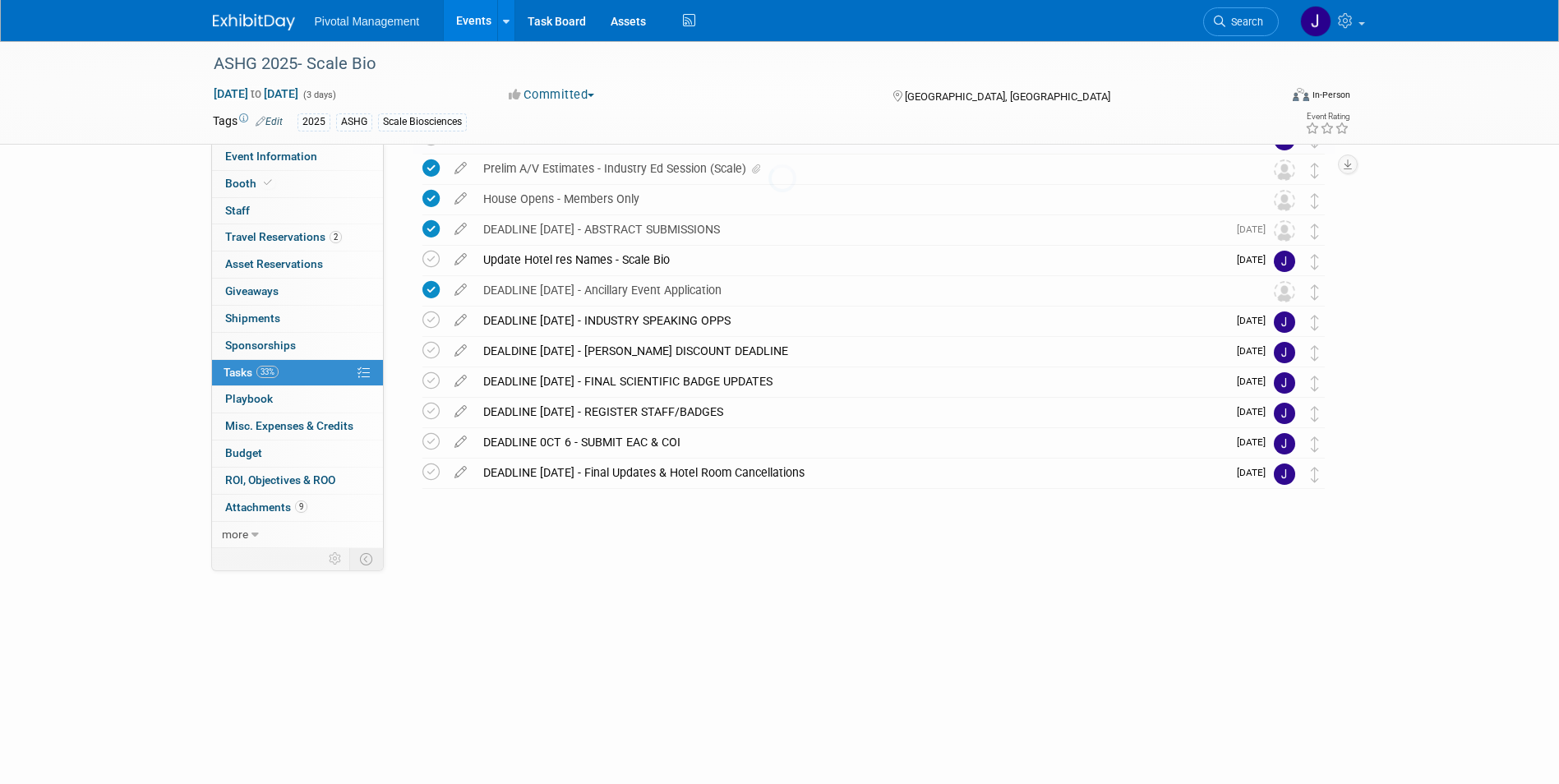 scroll, scrollTop: 168, scrollLeft: 0, axis: vertical 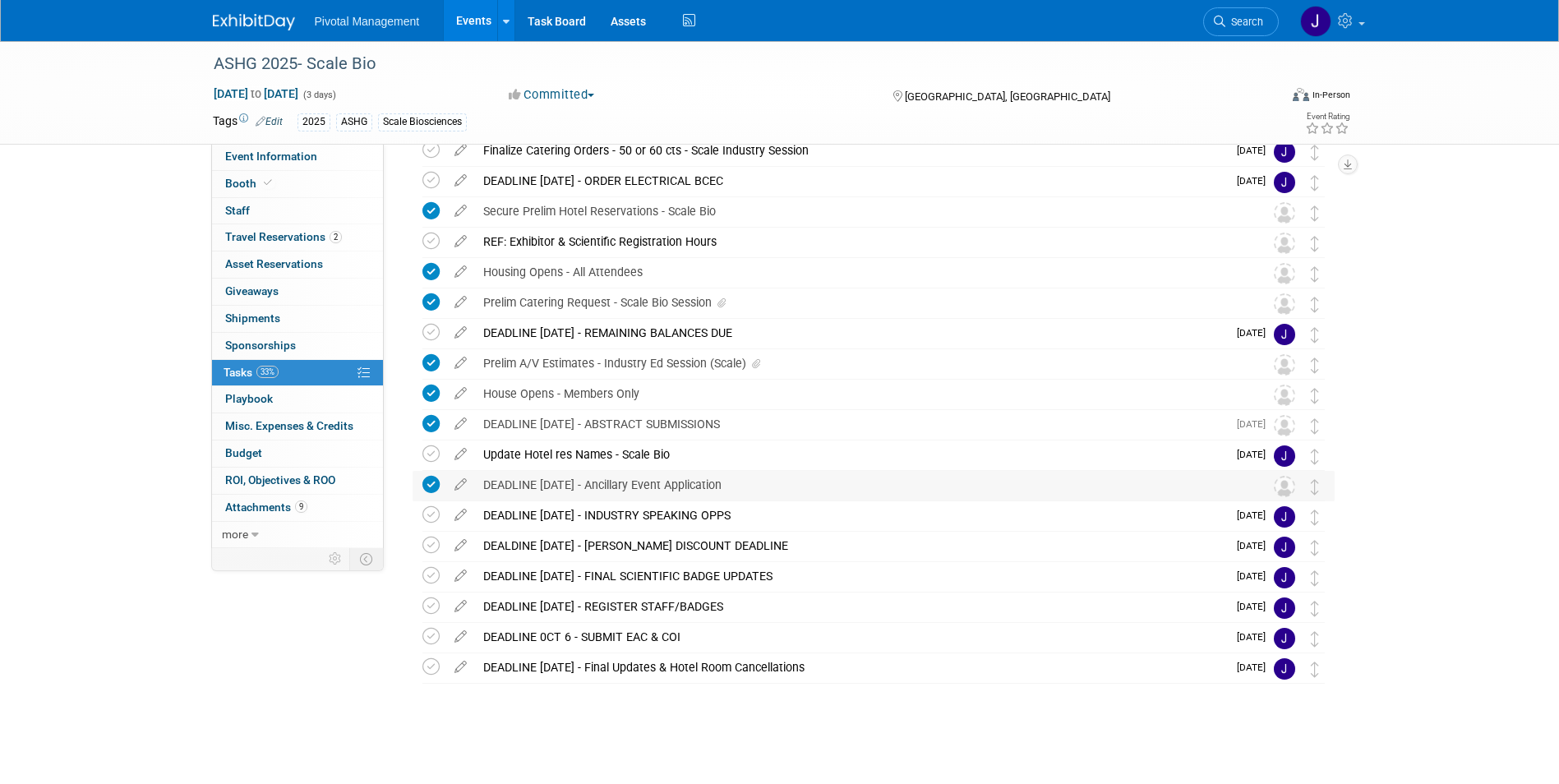 click on "DEADLINE [DATE] - Ancillary Event Application" at bounding box center [858, 485] 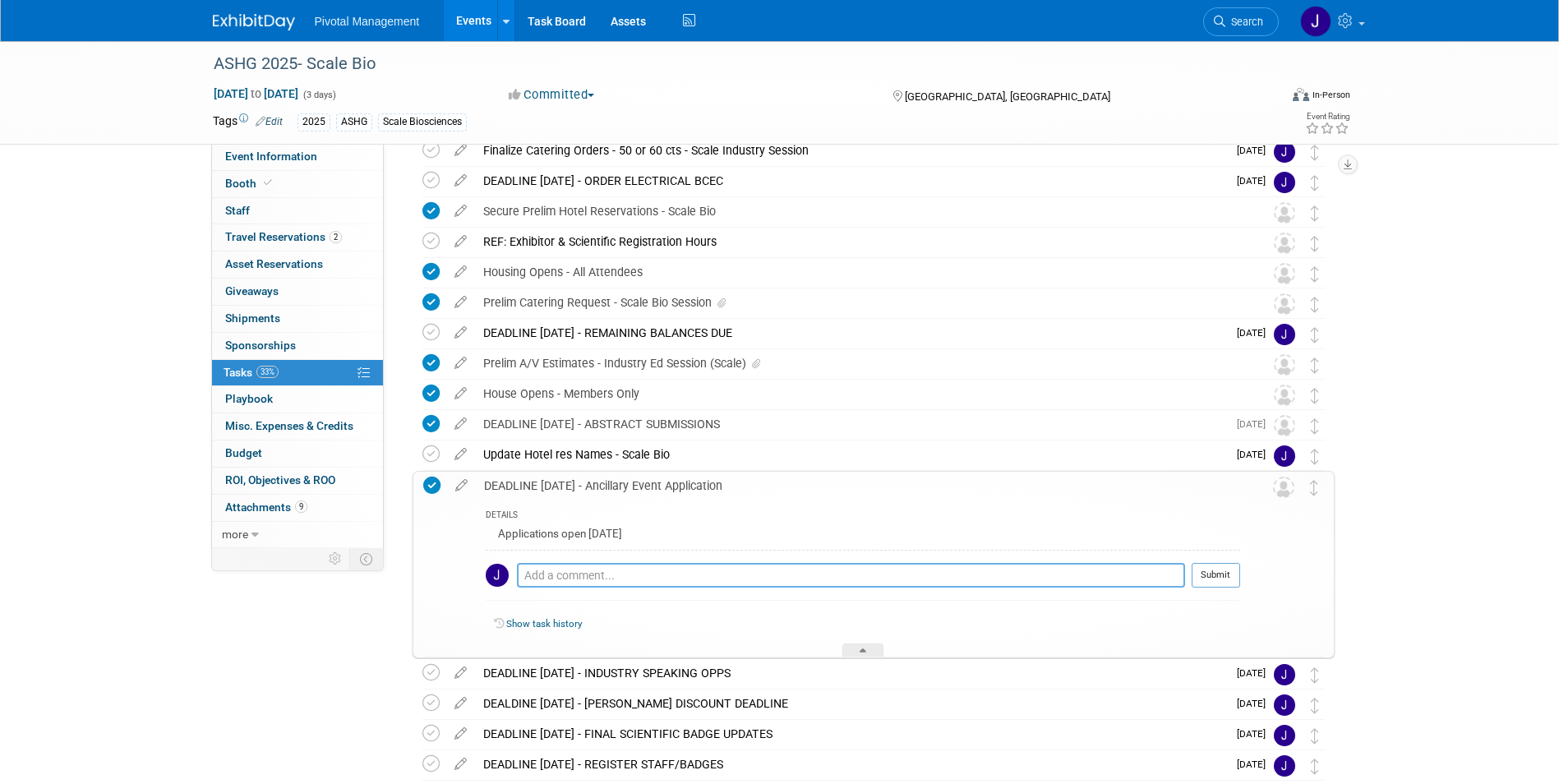 click at bounding box center (851, 575) 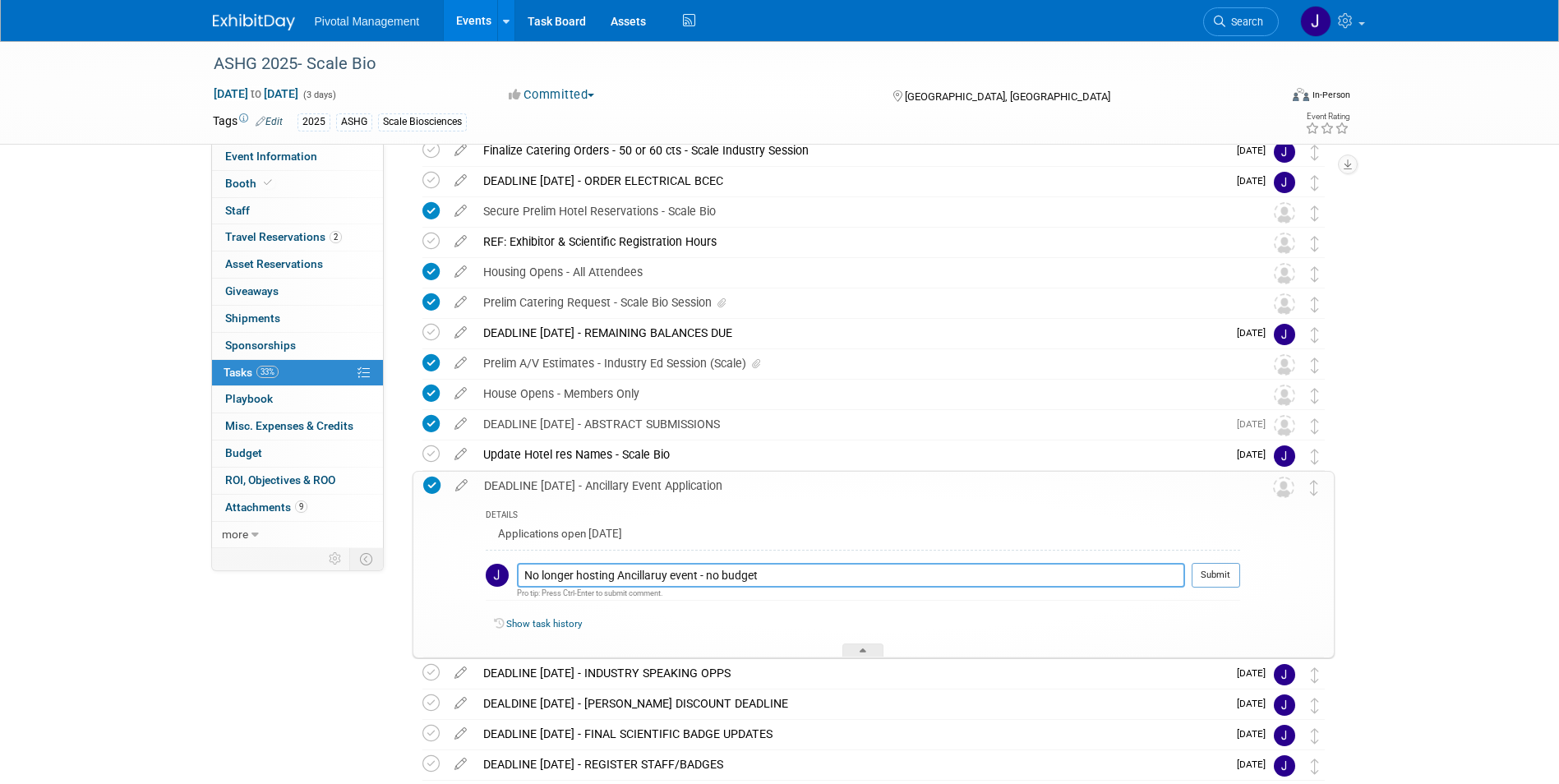click on "No longer hosting Ancillaruy event - no budget" at bounding box center (851, 575) 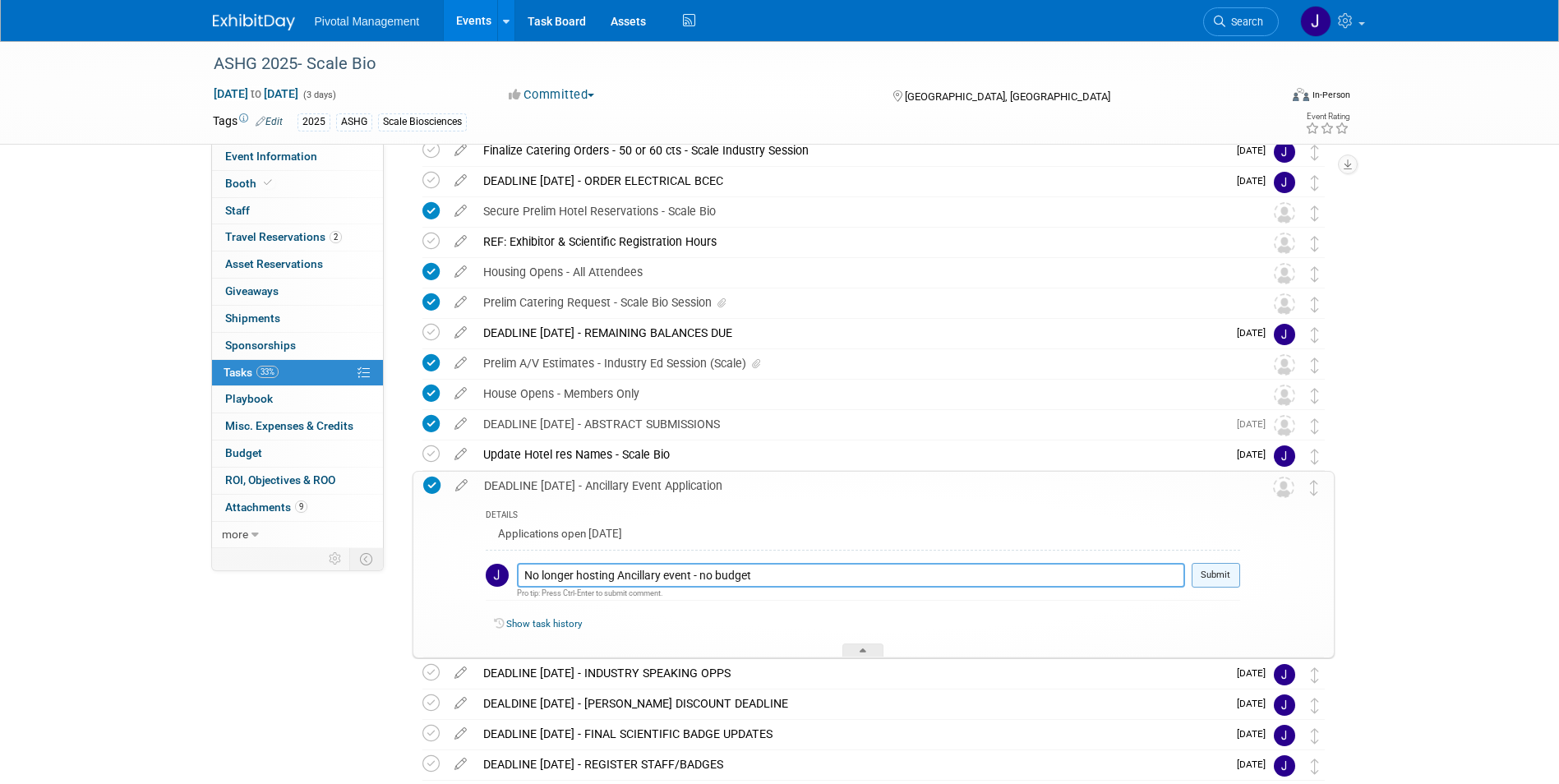 type on "No longer hosting Ancillary event - no budget" 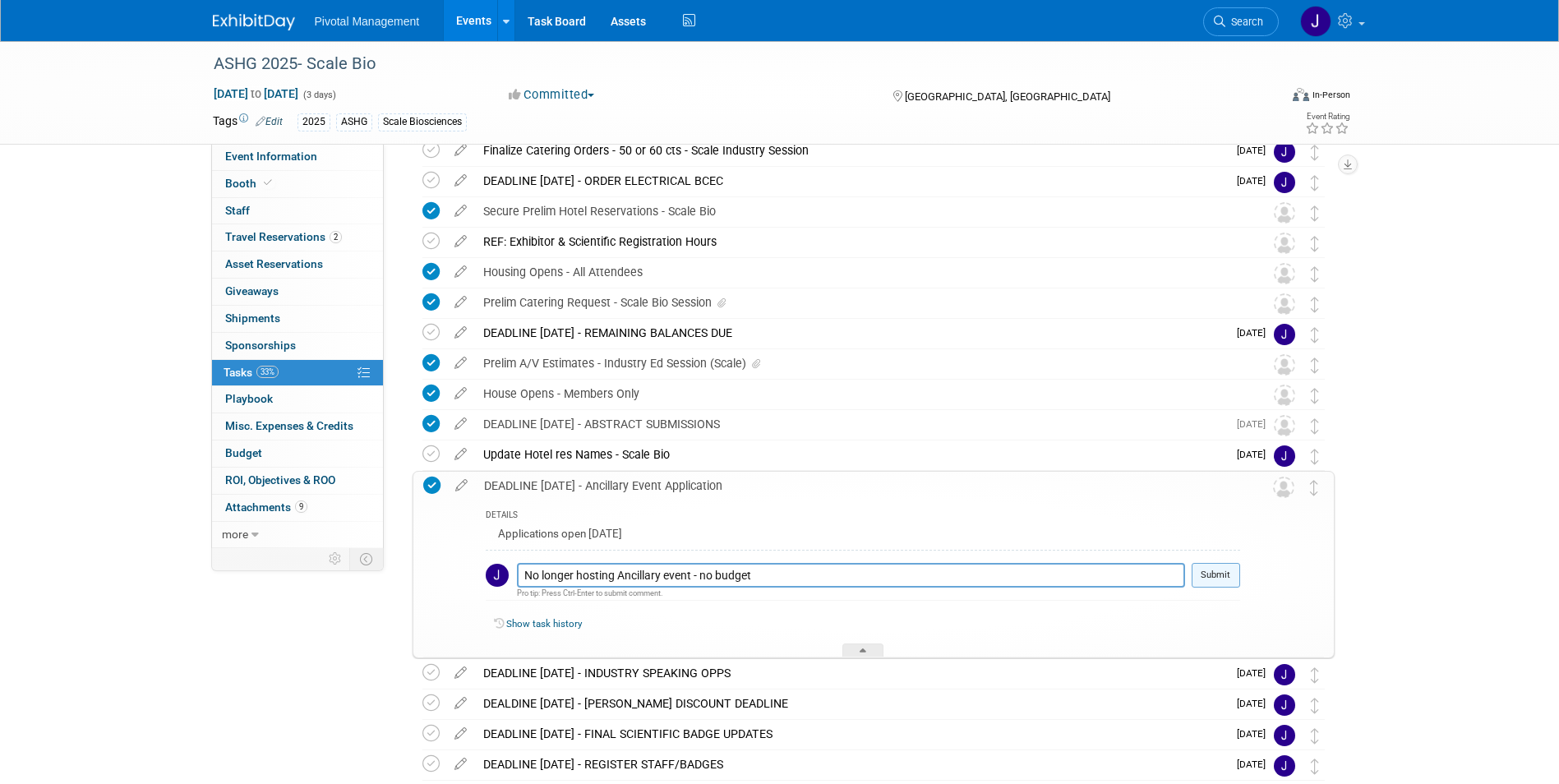 click on "Submit" at bounding box center [1215, 575] 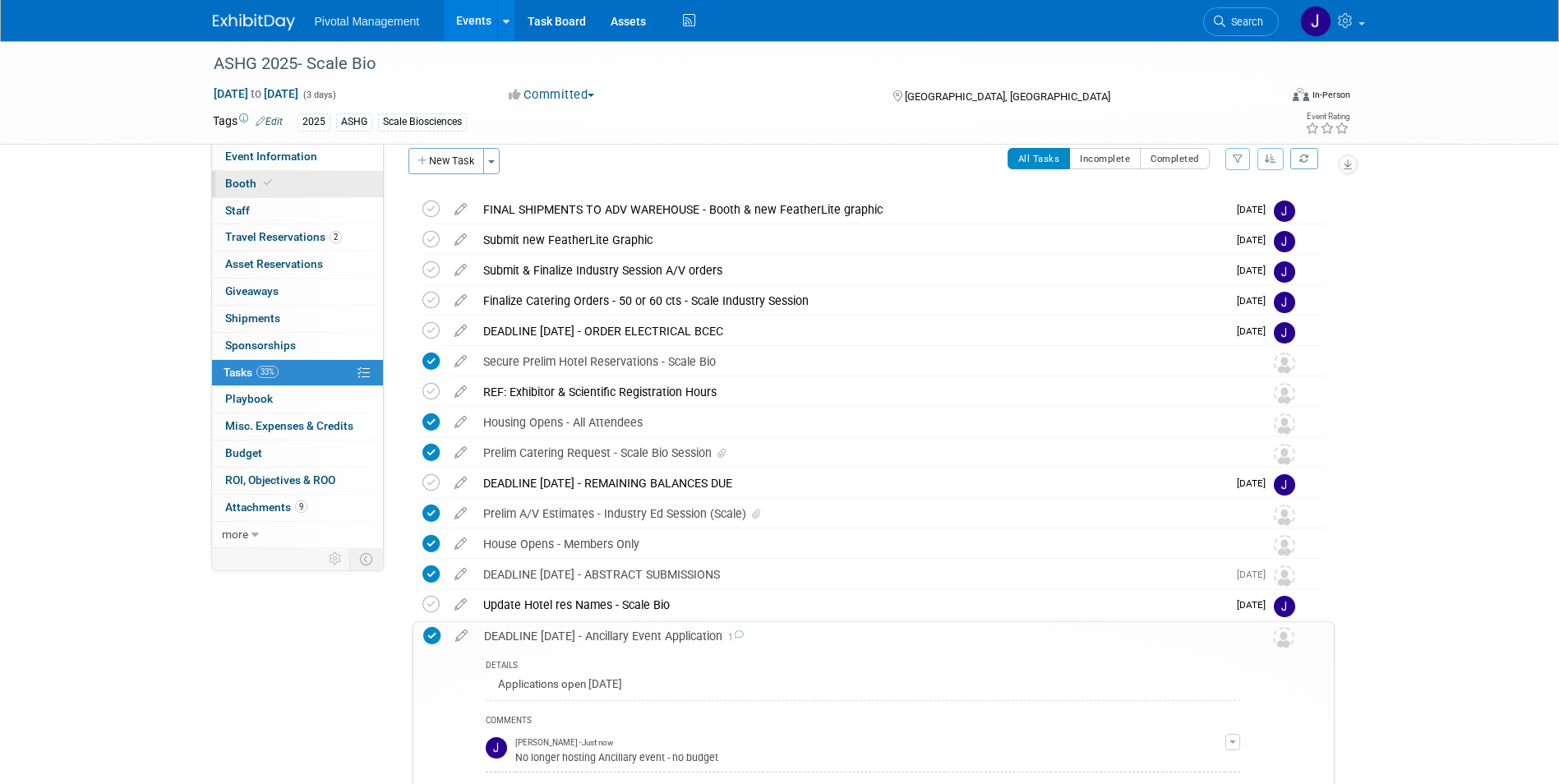 scroll, scrollTop: 0, scrollLeft: 0, axis: both 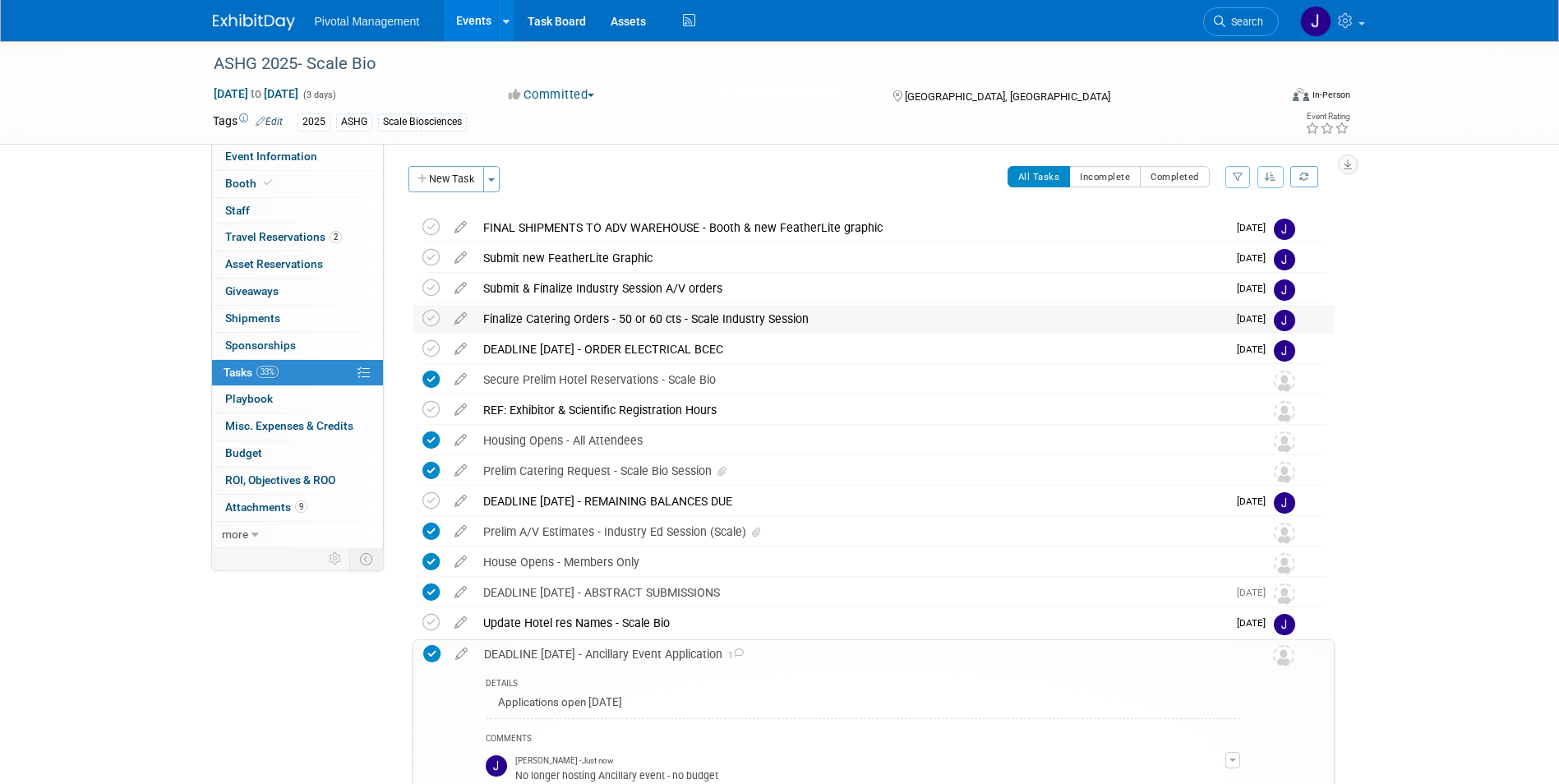 drag, startPoint x: 309, startPoint y: 154, endPoint x: 688, endPoint y: 318, distance: 412.96126 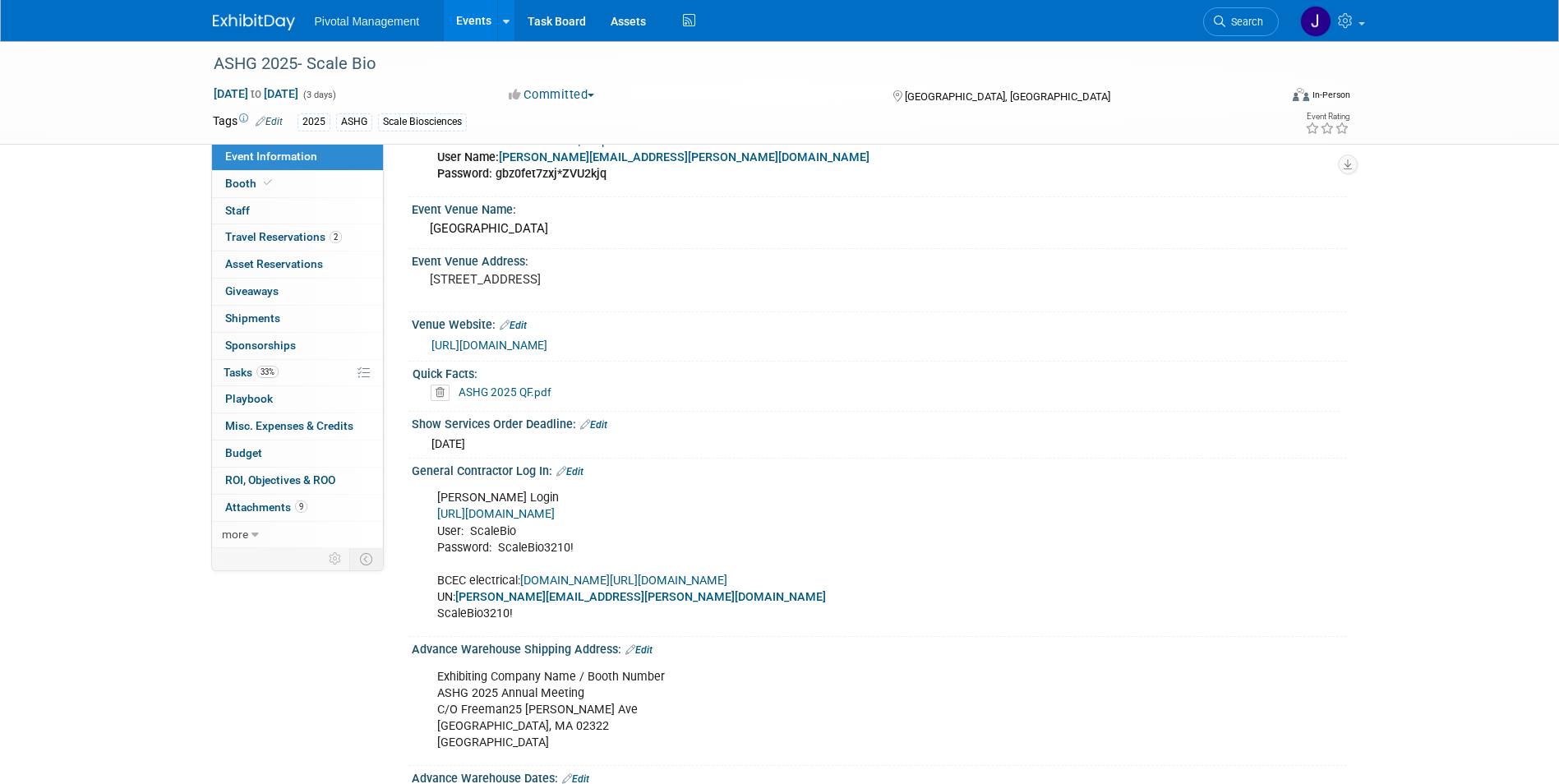 scroll, scrollTop: 1296, scrollLeft: 0, axis: vertical 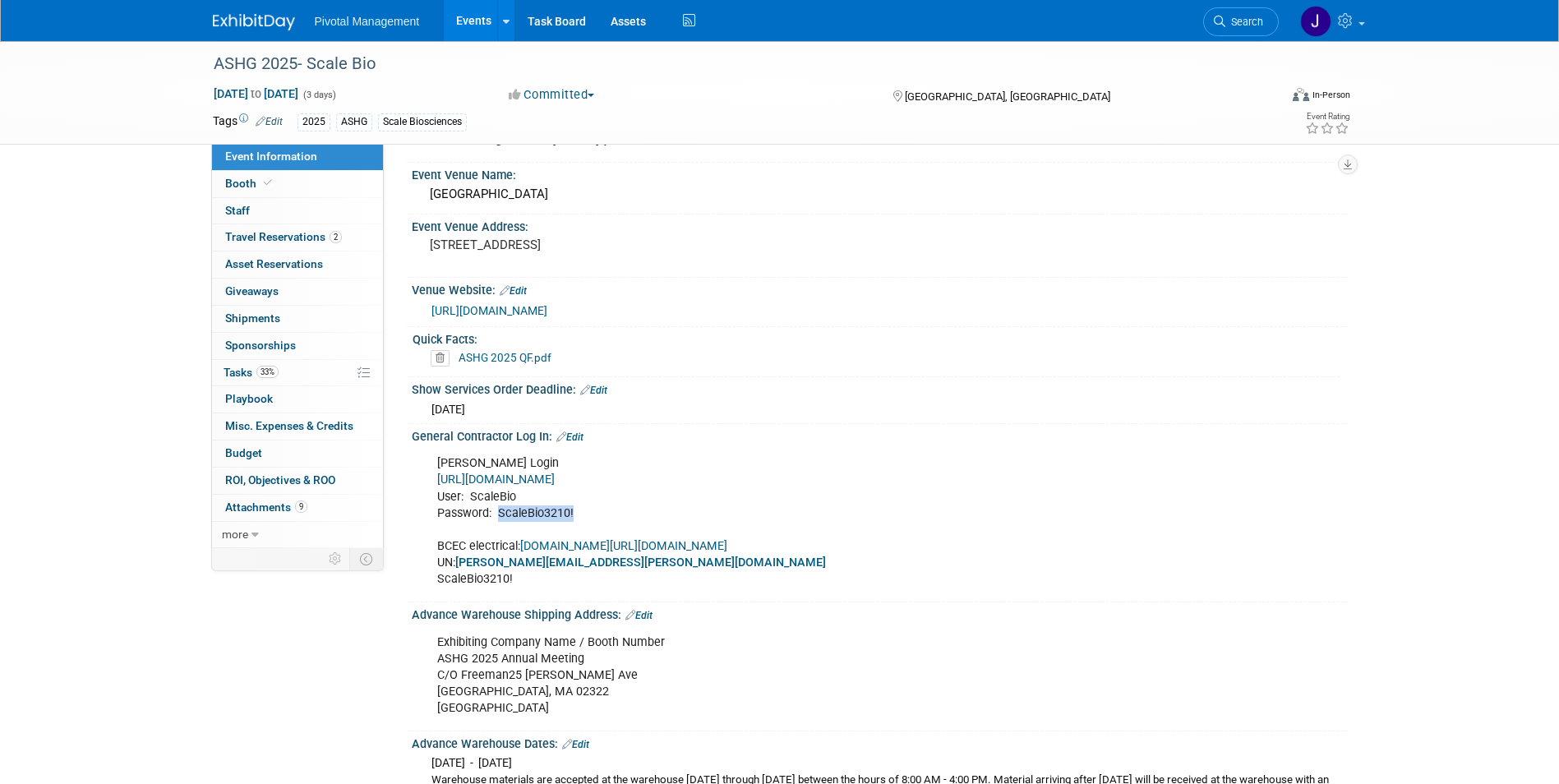 drag, startPoint x: 500, startPoint y: 498, endPoint x: 574, endPoint y: 498, distance: 74 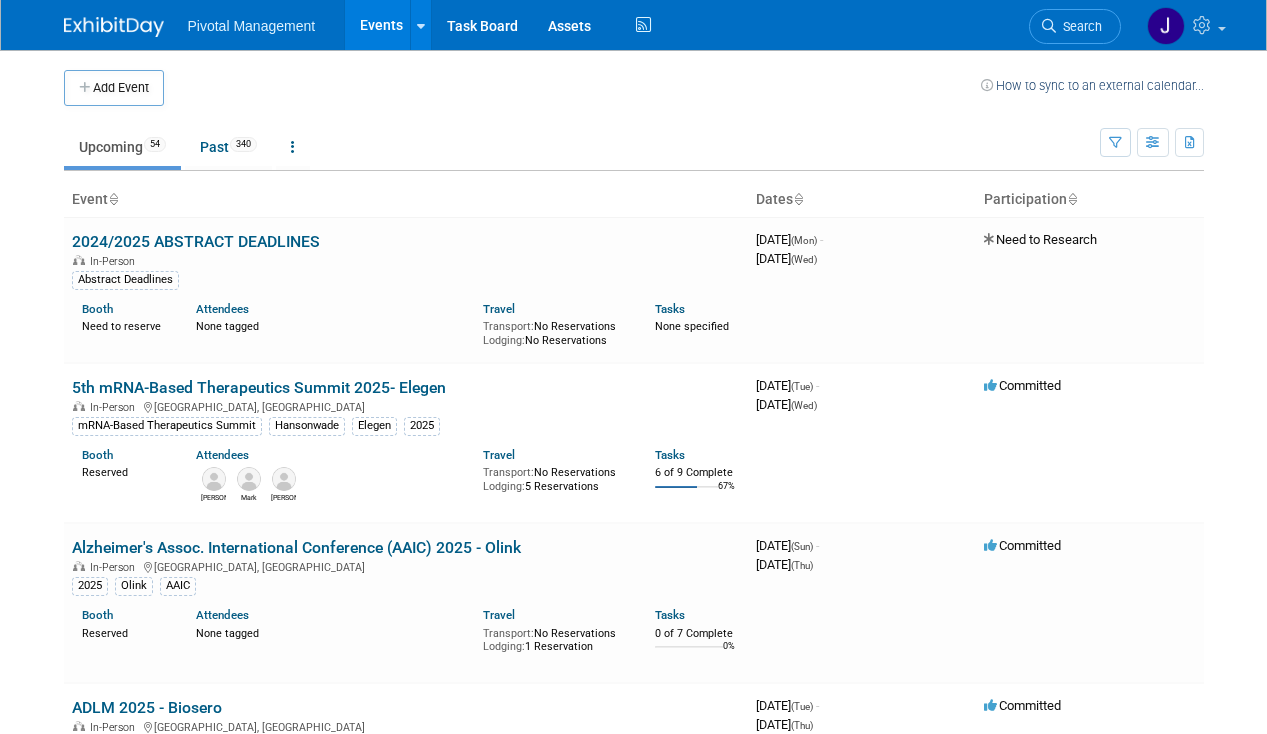 click on "Search" at bounding box center (1079, 26) 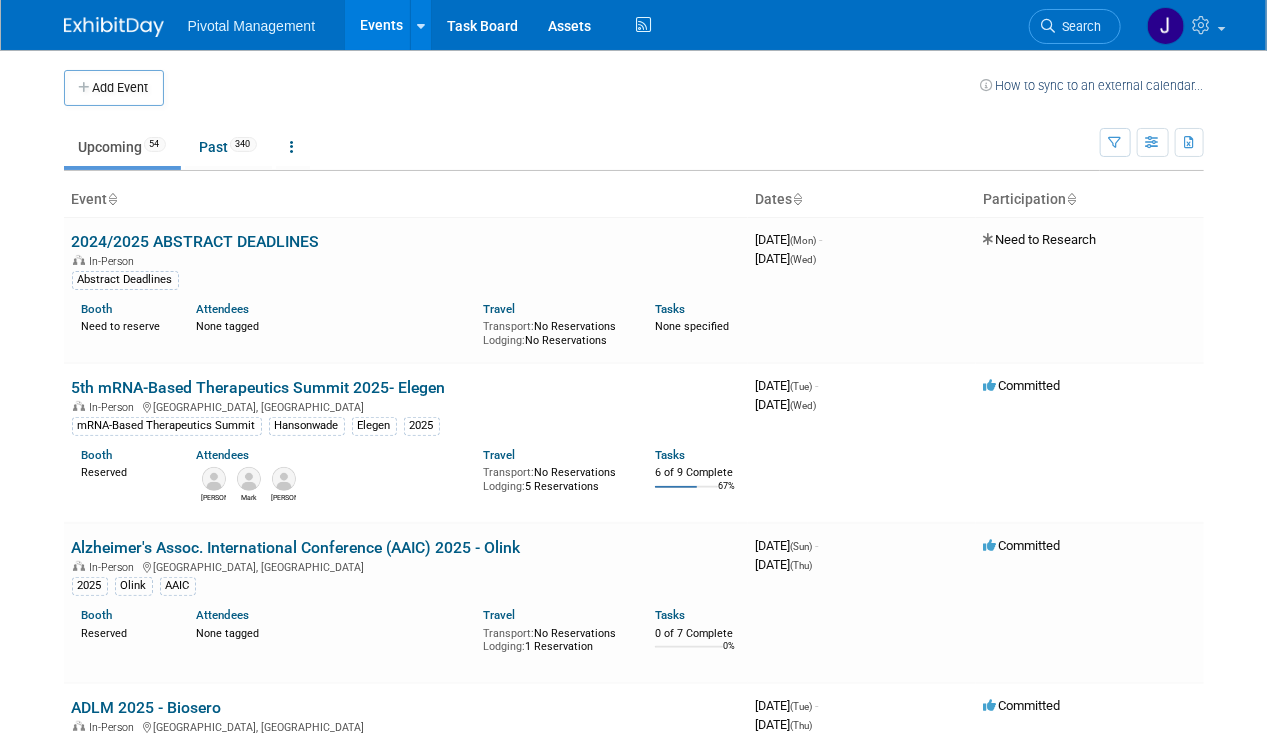 scroll, scrollTop: 0, scrollLeft: 0, axis: both 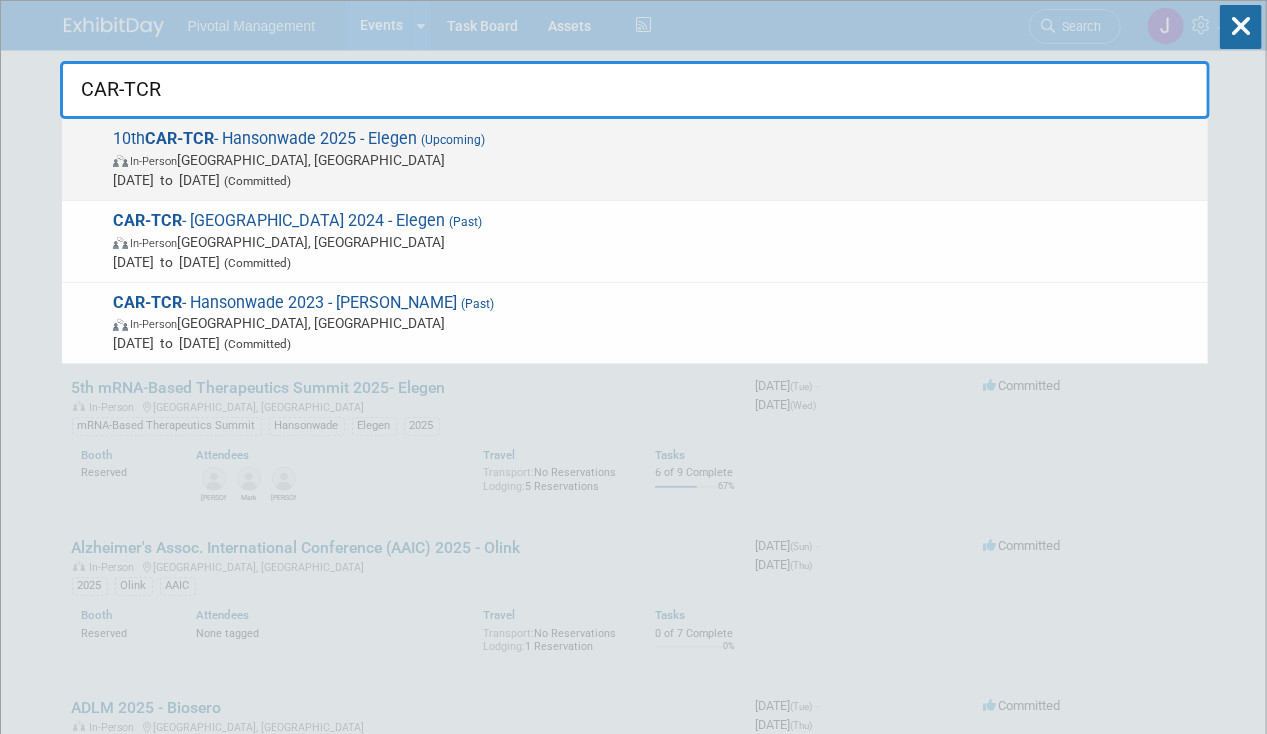 type on "CAR-TCR" 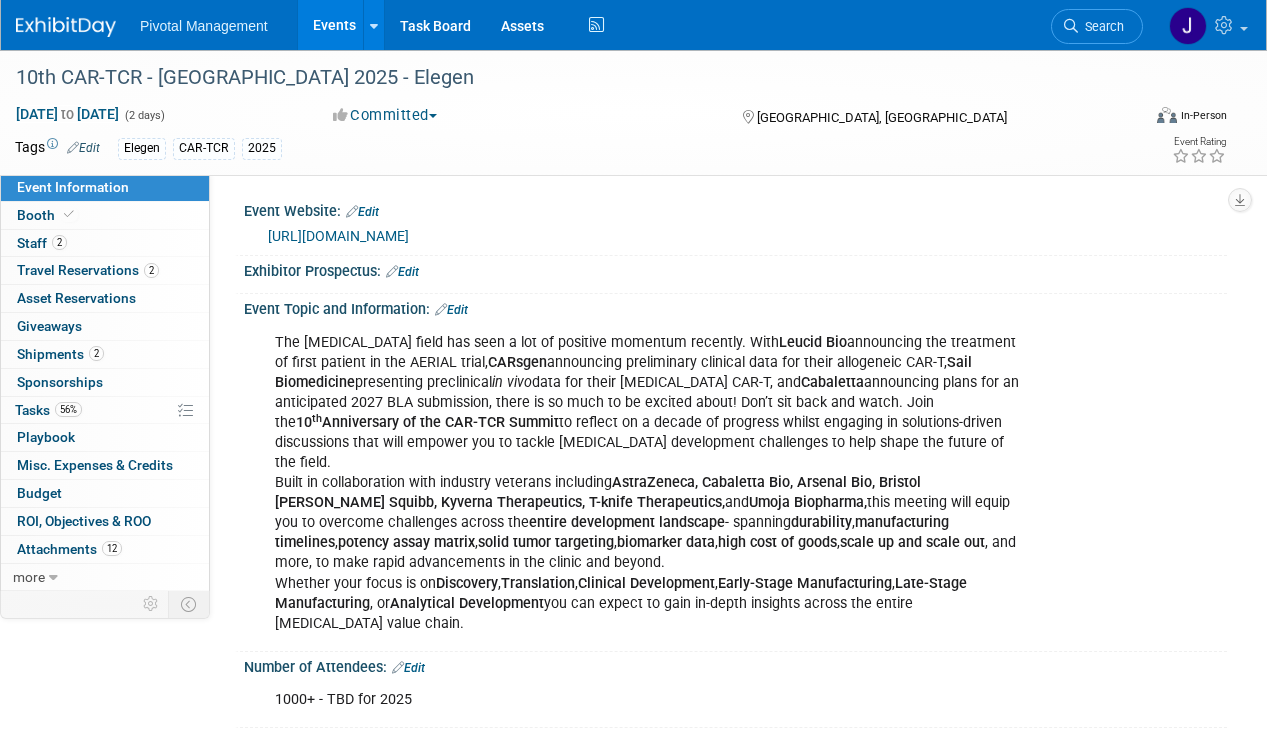 scroll, scrollTop: 0, scrollLeft: 0, axis: both 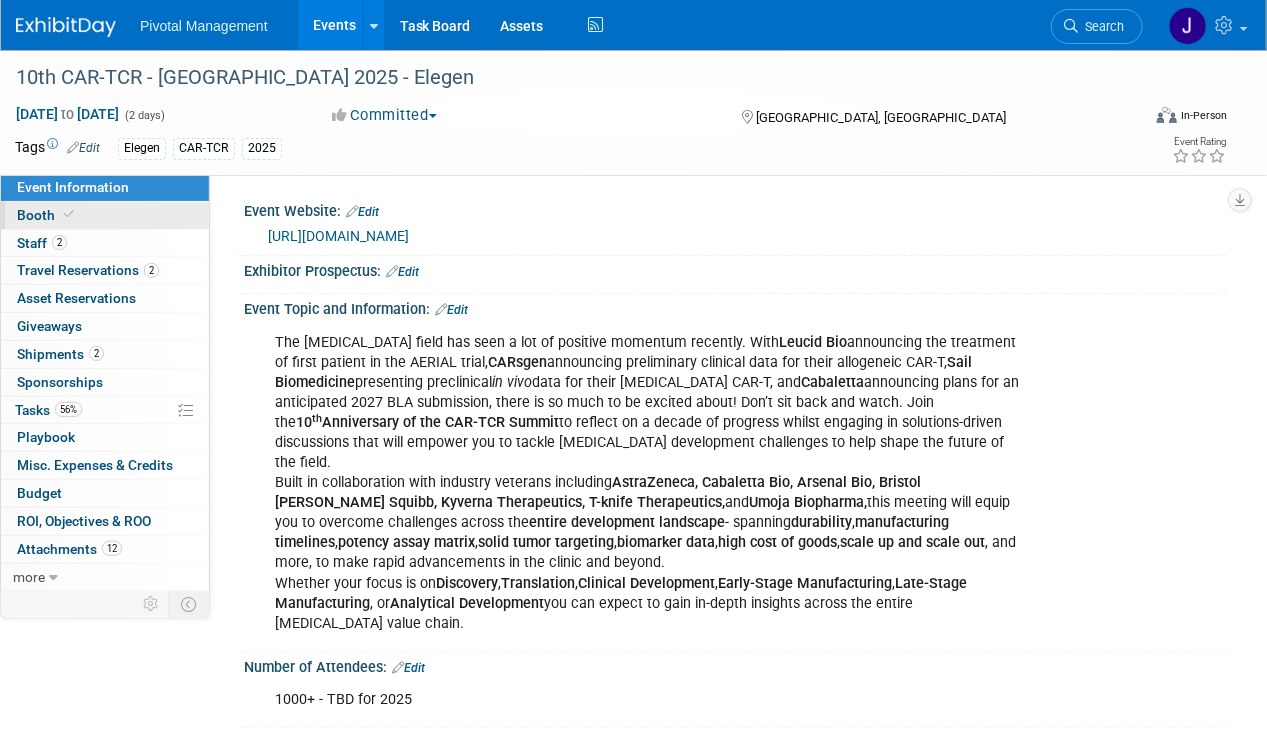 click on "Booth" at bounding box center (105, 215) 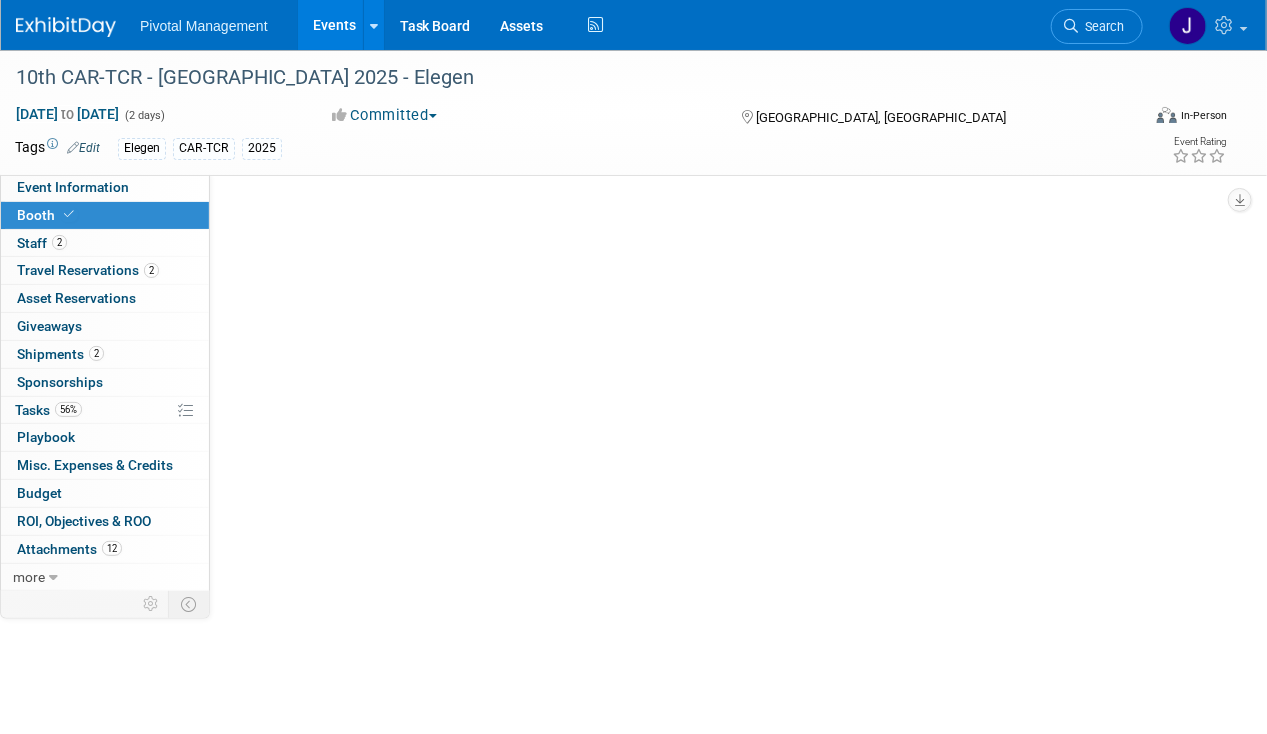select on "Yes" 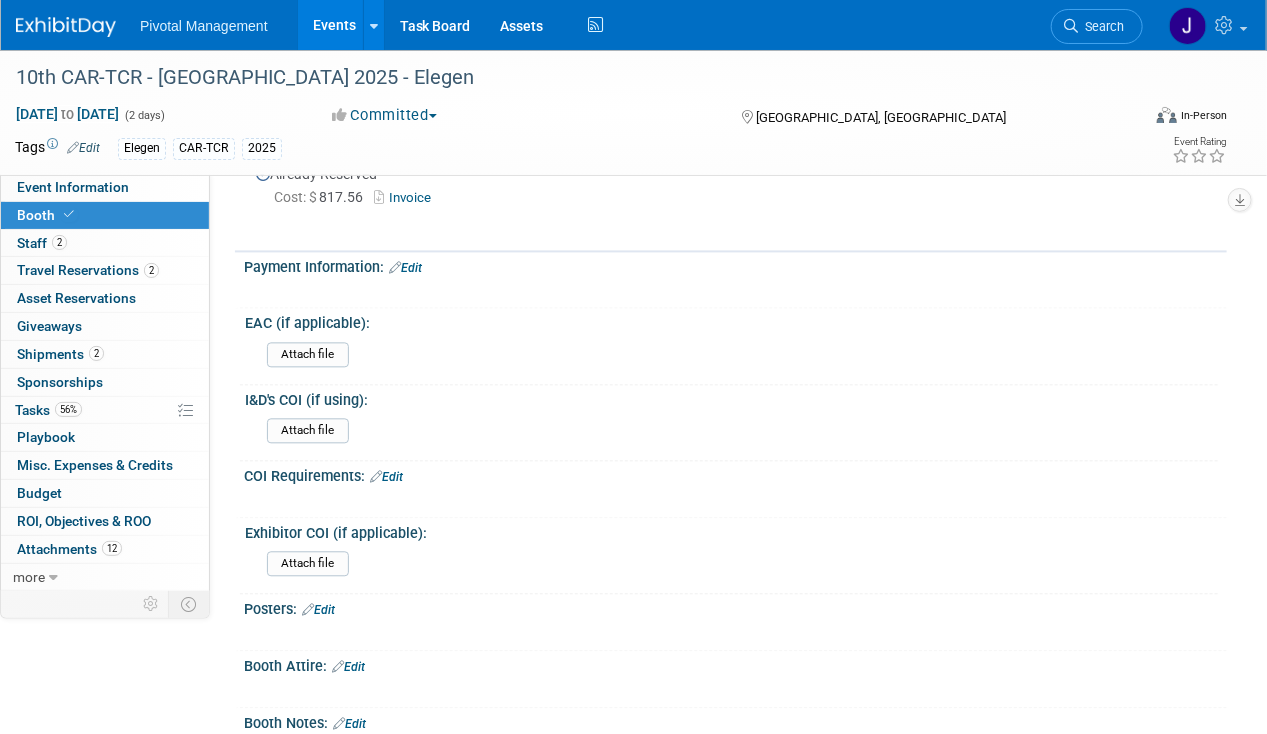 scroll, scrollTop: 1341, scrollLeft: 0, axis: vertical 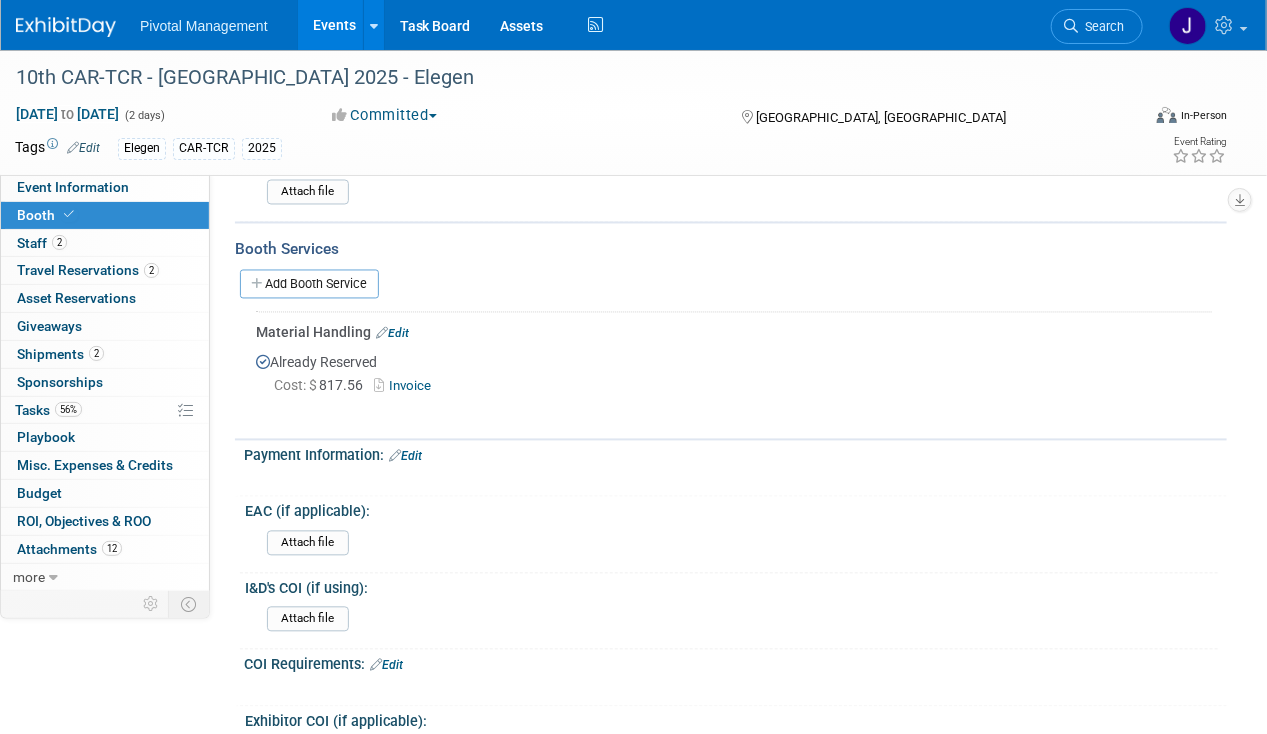 click on "Invoice" at bounding box center (406, 386) 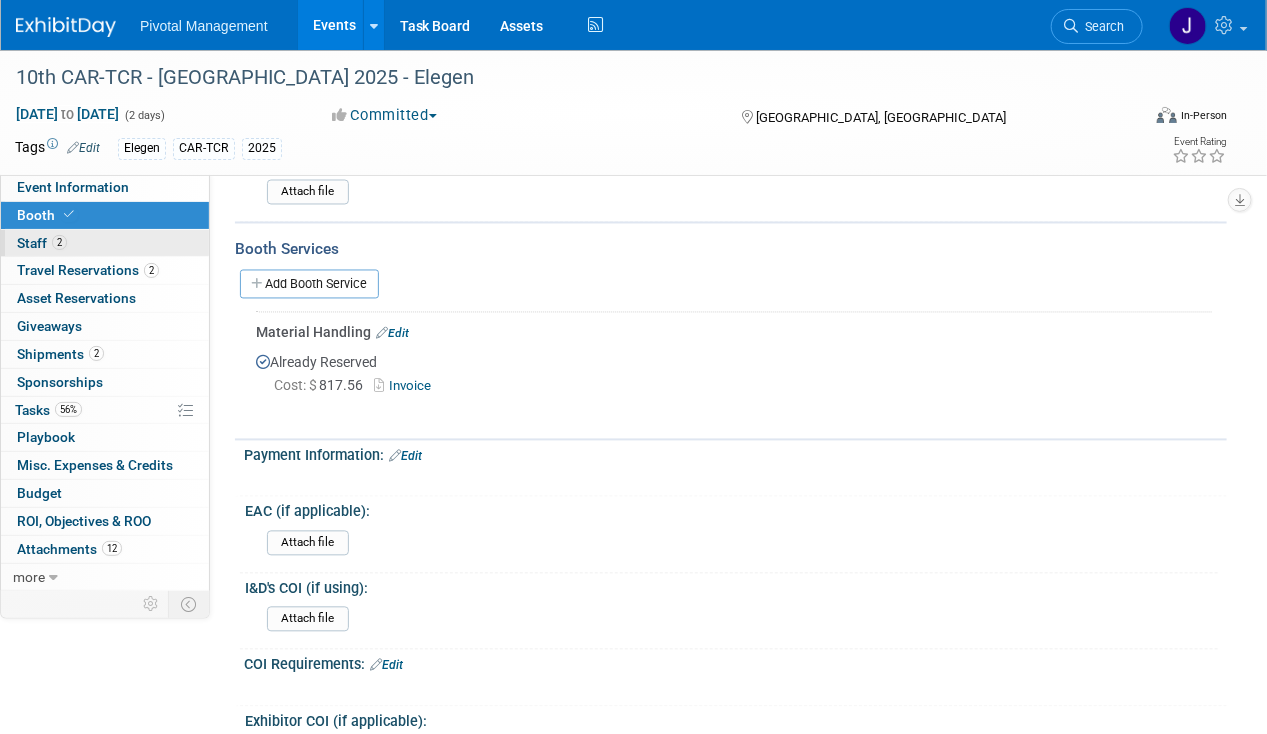 click on "2
Staff 2" at bounding box center [105, 243] 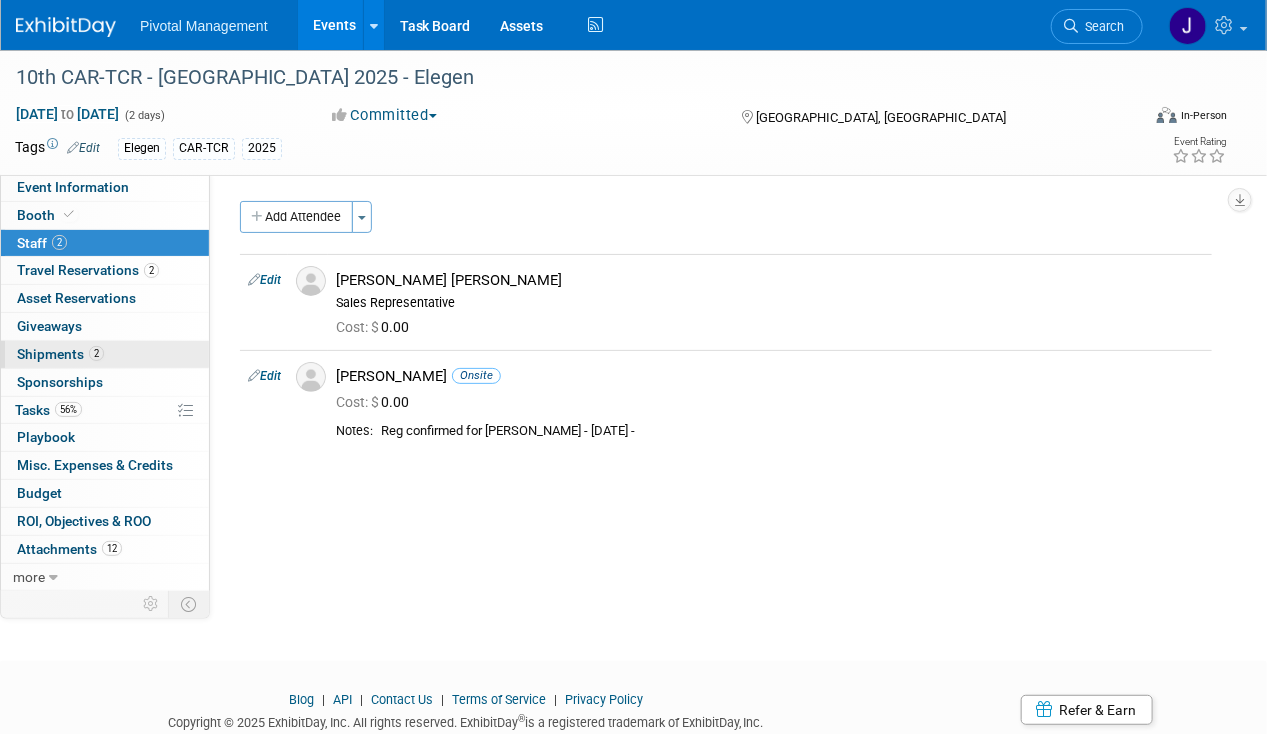 click on "2" at bounding box center (96, 353) 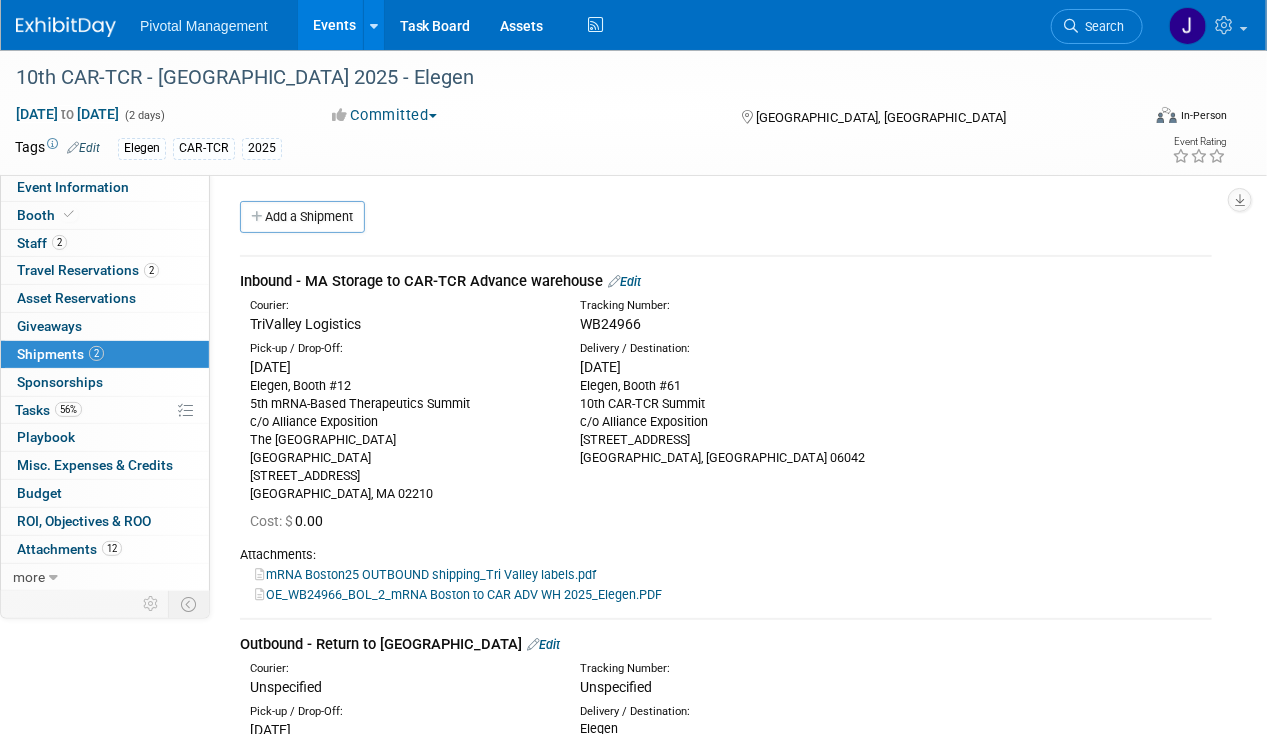 drag, startPoint x: 572, startPoint y: 322, endPoint x: 640, endPoint y: 321, distance: 68.007355 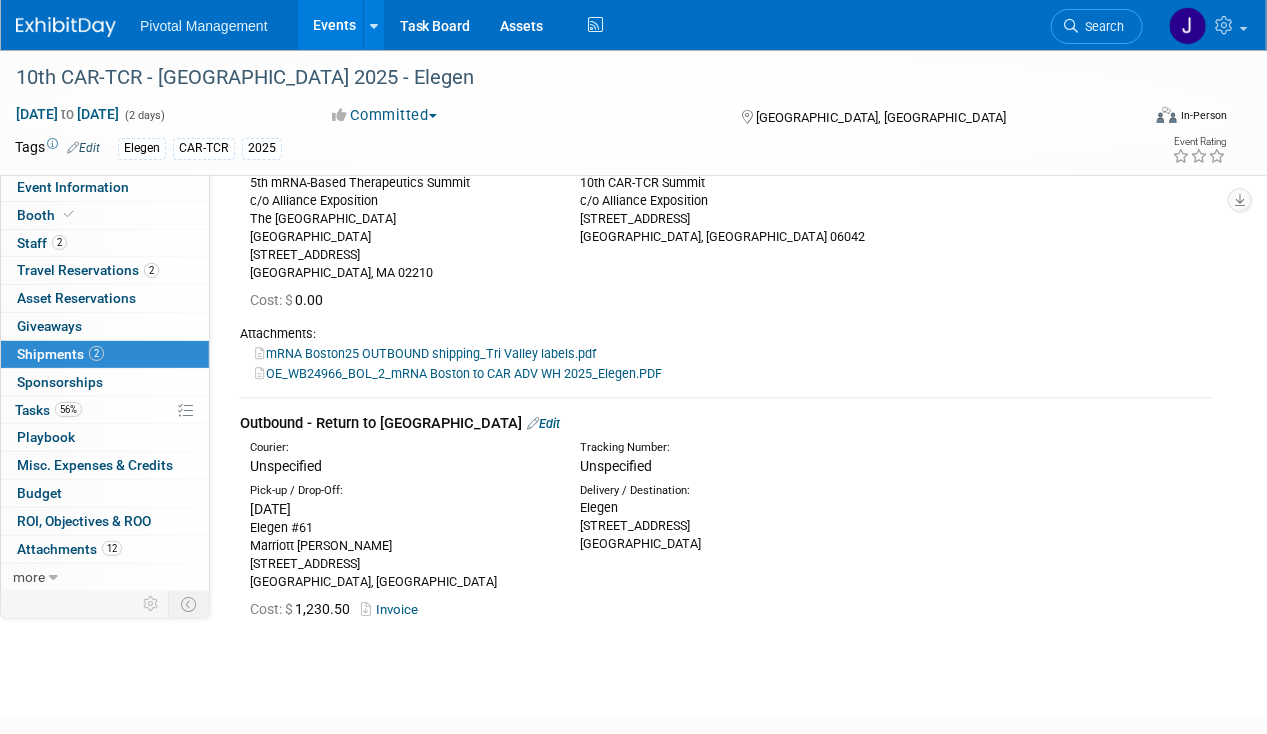 scroll, scrollTop: 334, scrollLeft: 0, axis: vertical 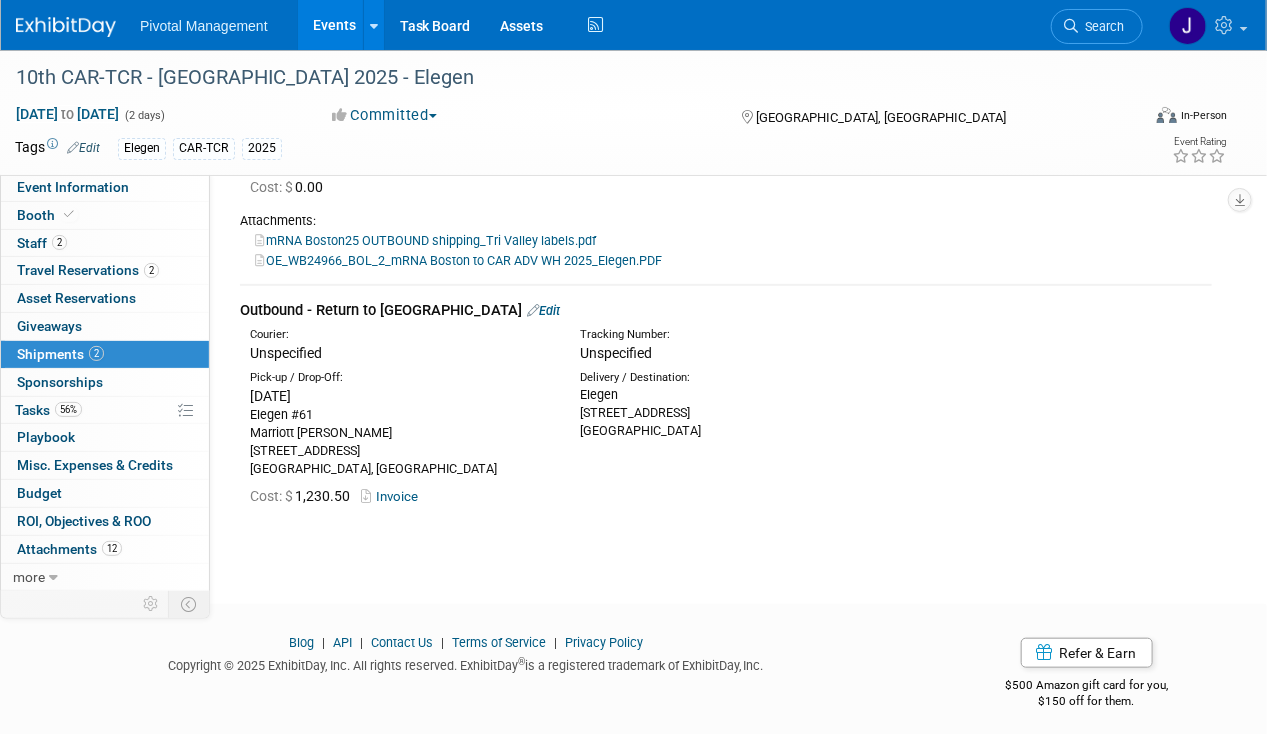 click on "Invoice" at bounding box center [393, 496] 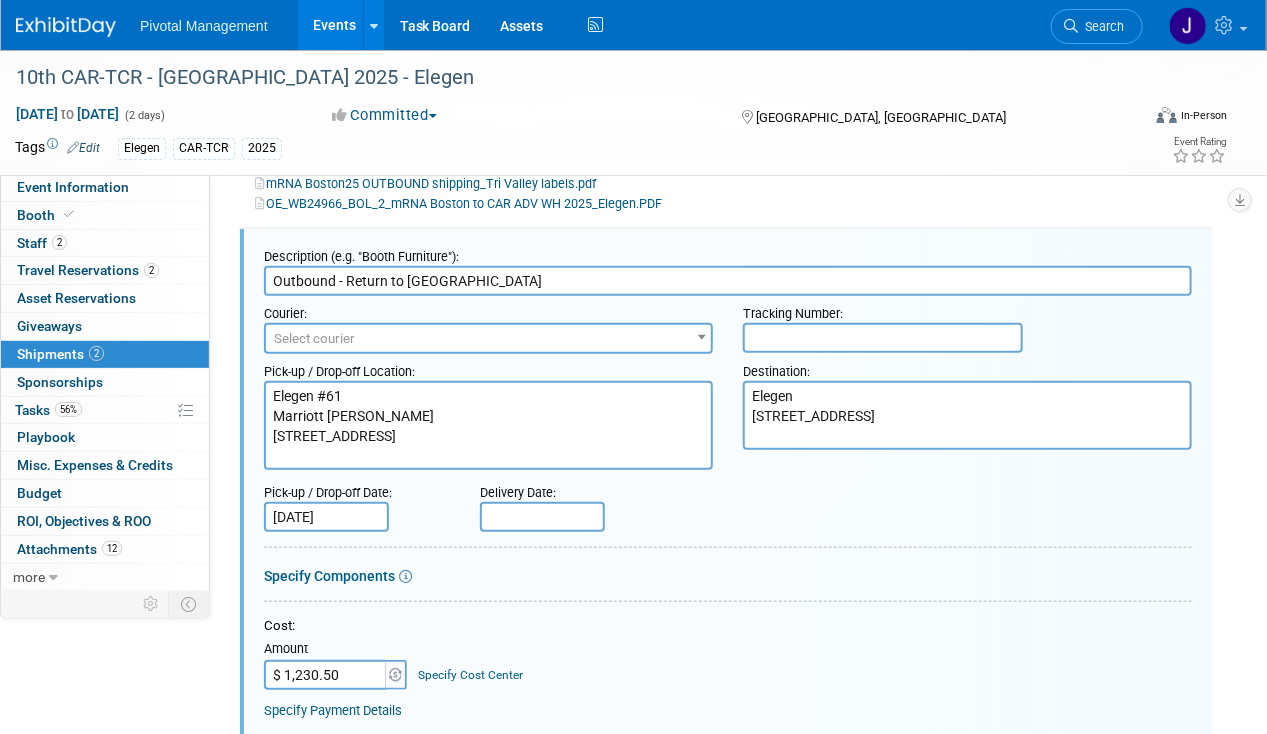 scroll, scrollTop: 0, scrollLeft: 0, axis: both 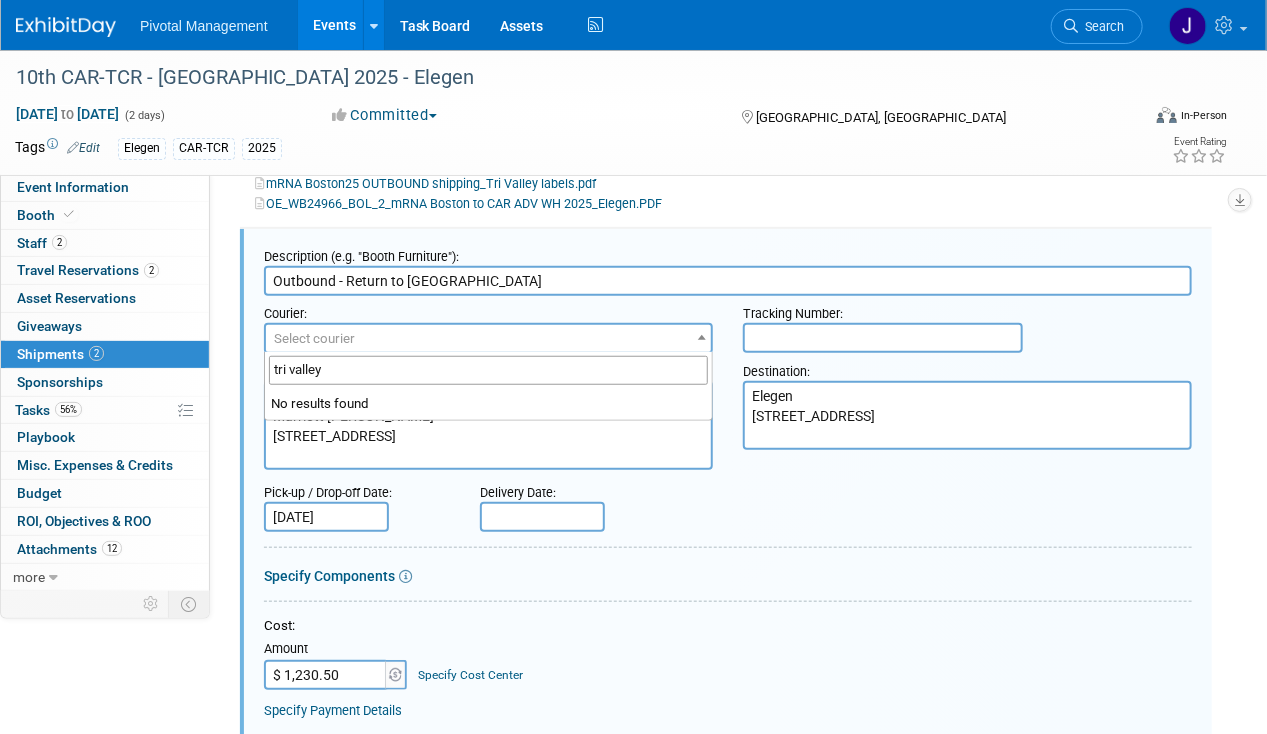 click on "tri valley" at bounding box center (488, 370) 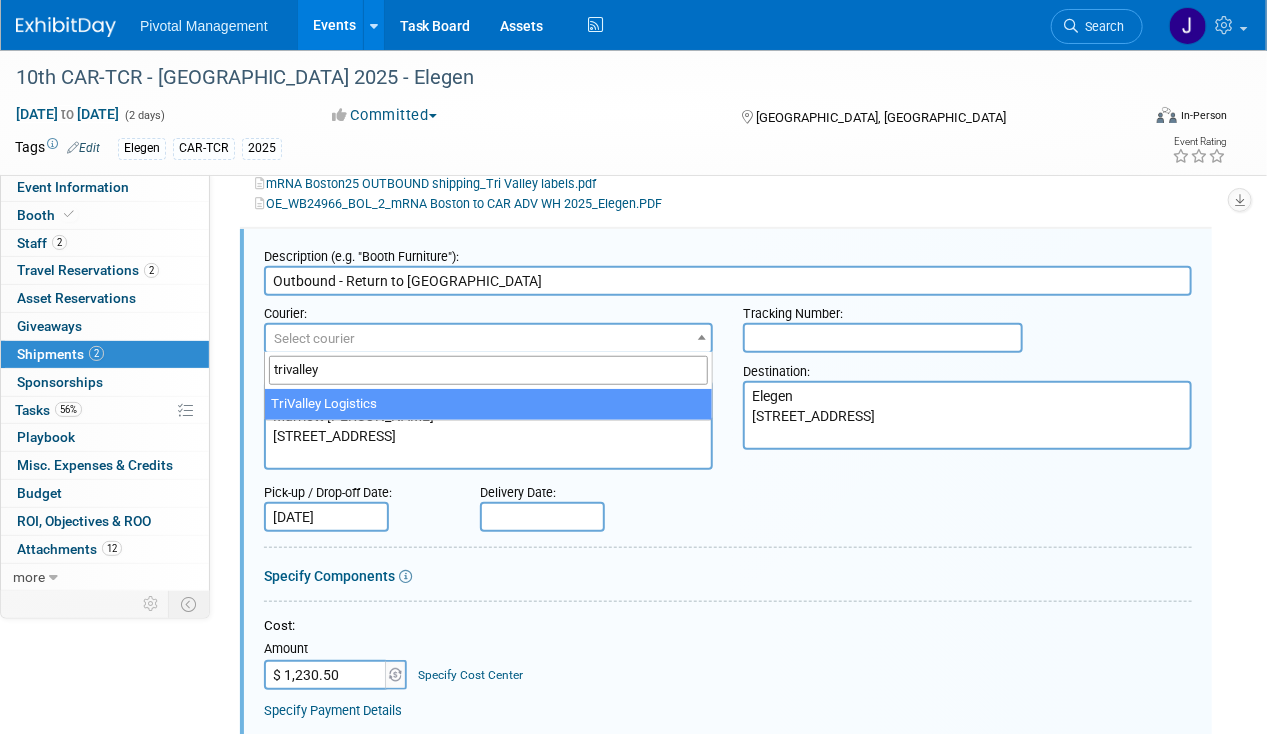 type on "trivalley" 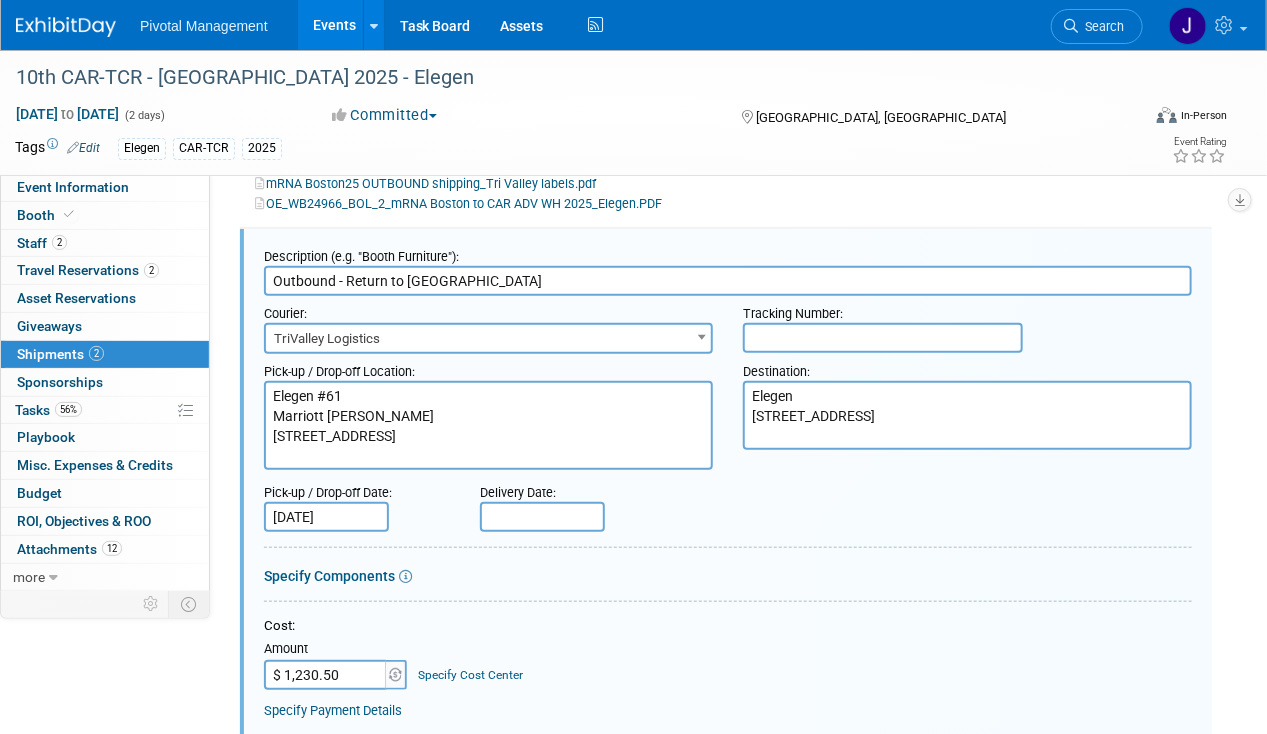 click at bounding box center (883, 338) 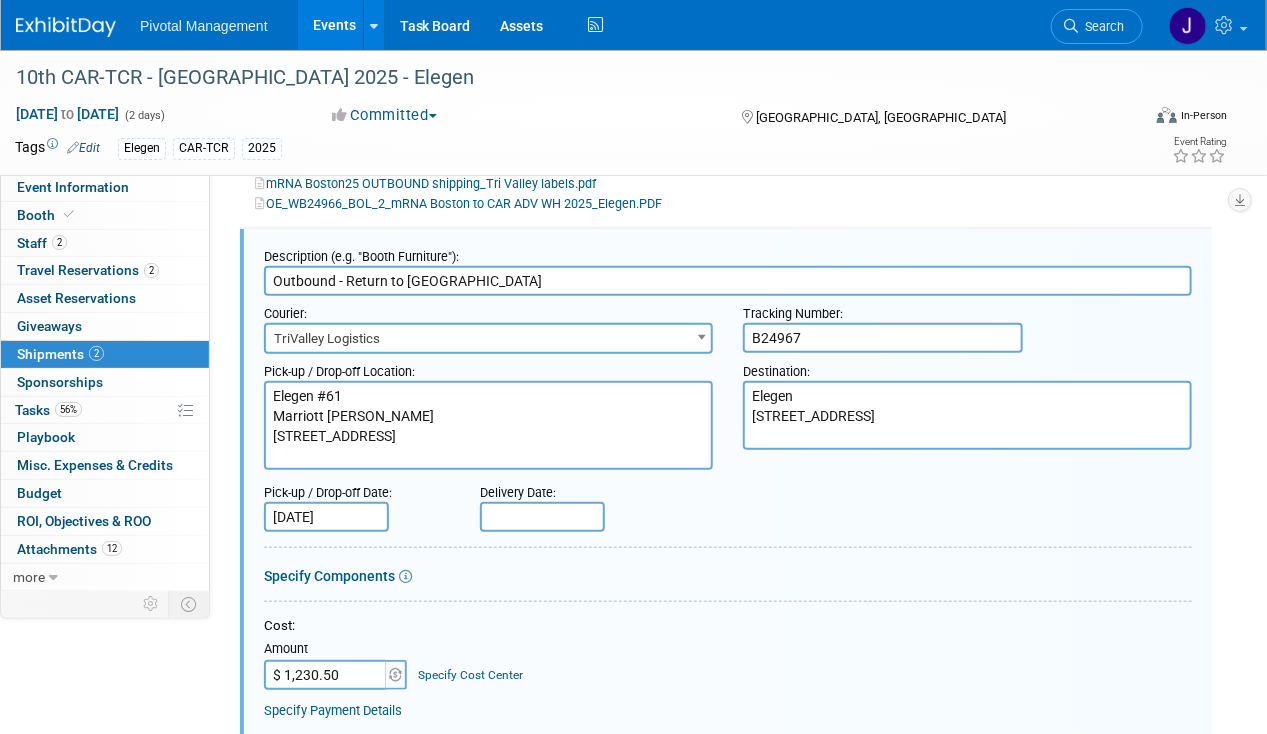 click on "B24967" at bounding box center (883, 338) 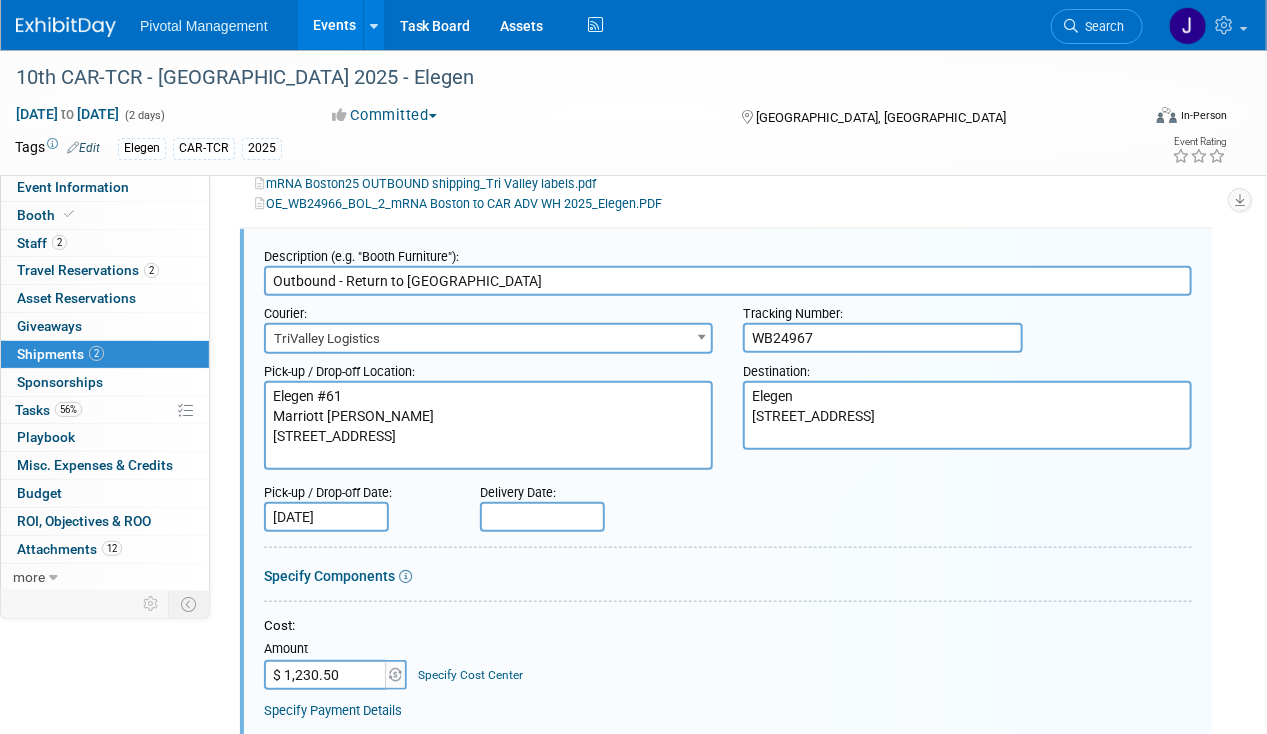 click on "WB24967" at bounding box center (883, 338) 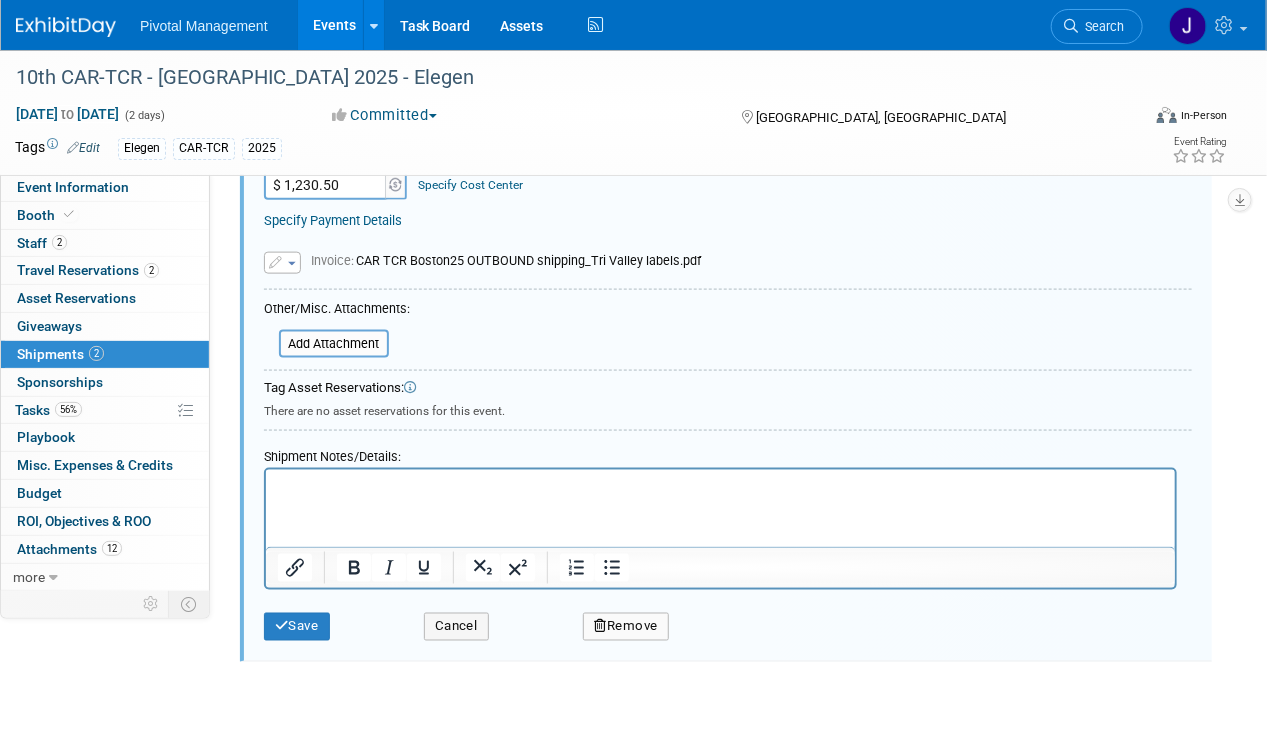 scroll, scrollTop: 888, scrollLeft: 0, axis: vertical 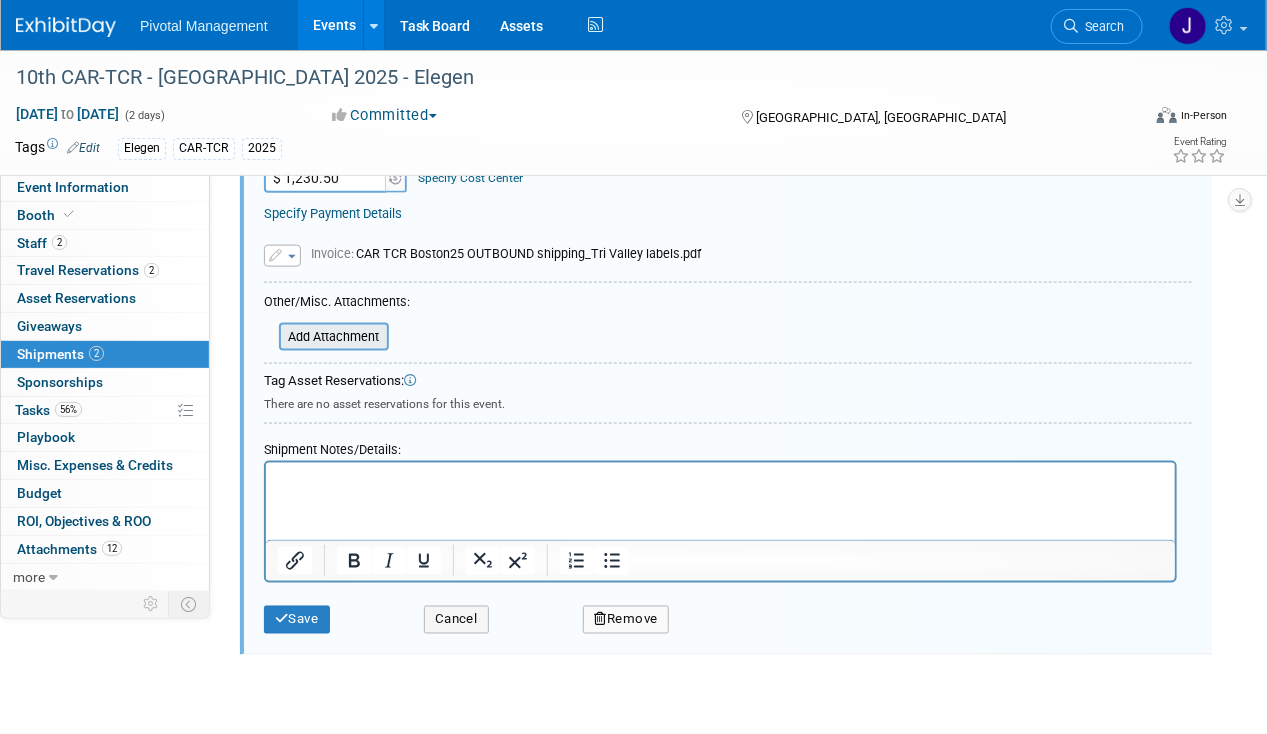 type on "WB24967" 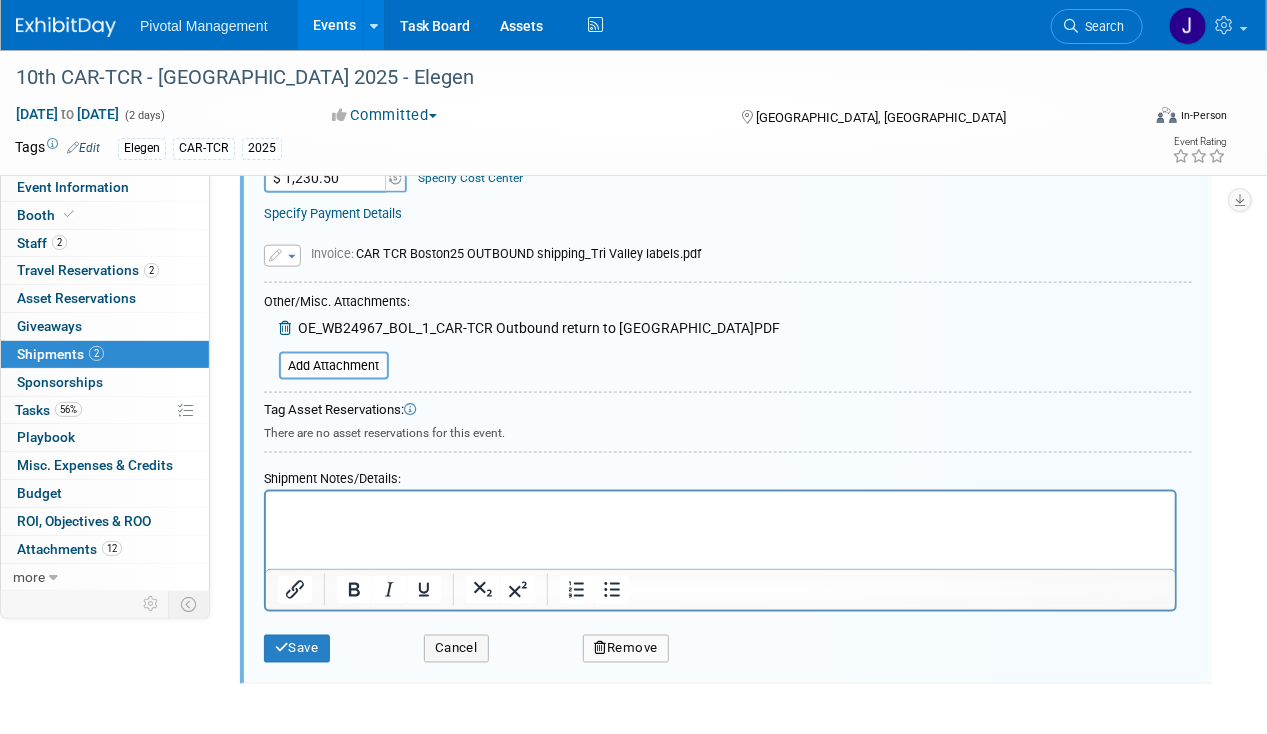 click at bounding box center (282, 256) 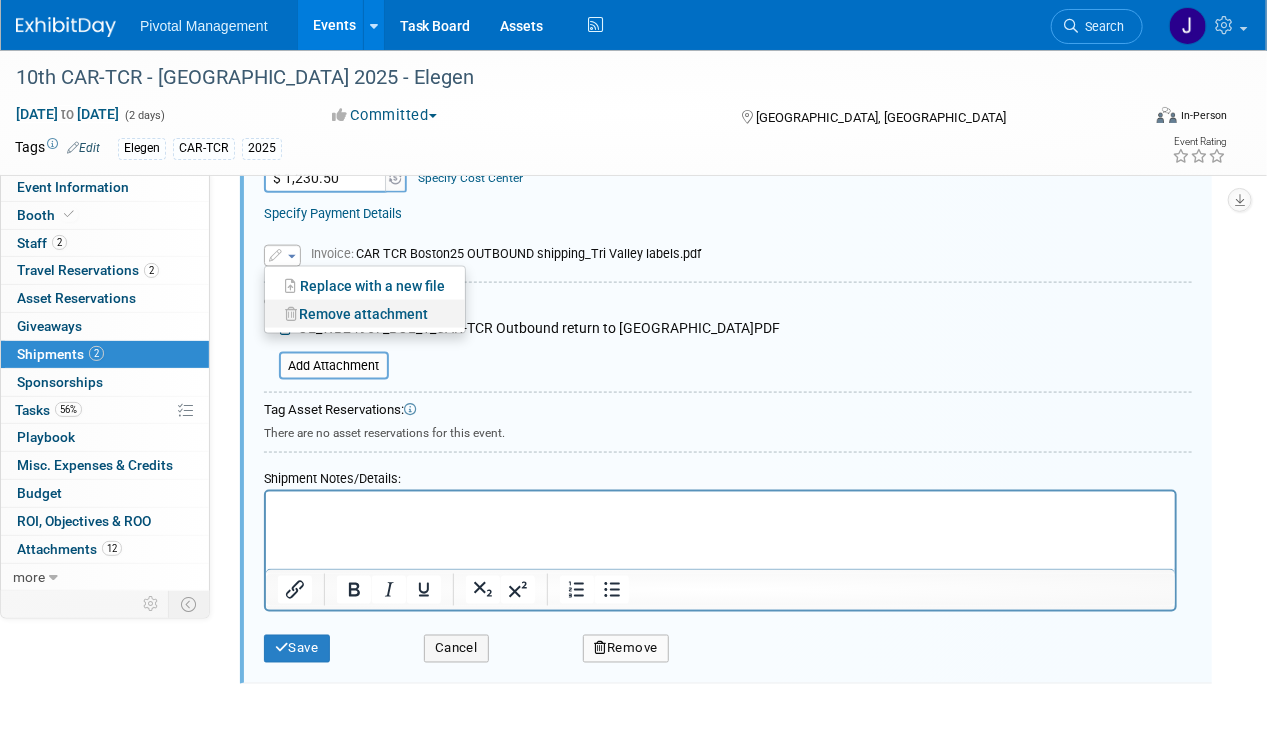 click on "Remove attachment" at bounding box center (365, 314) 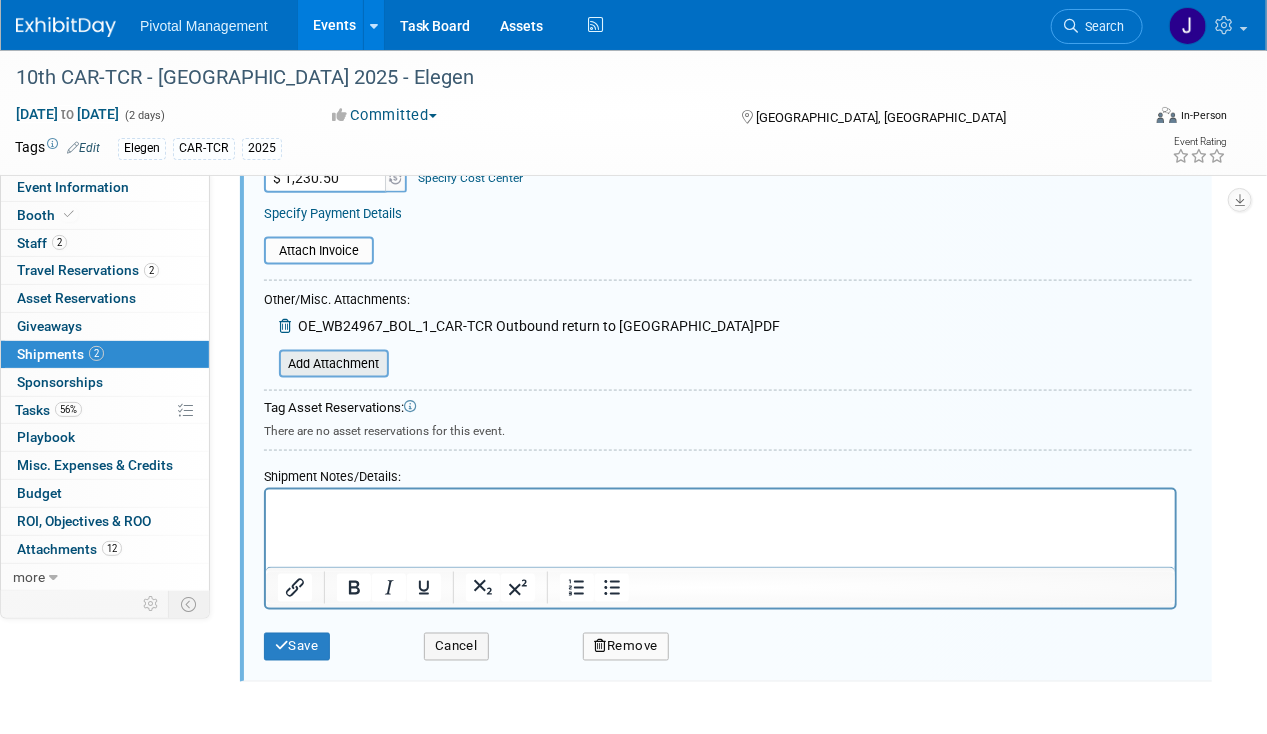 click at bounding box center (268, 364) 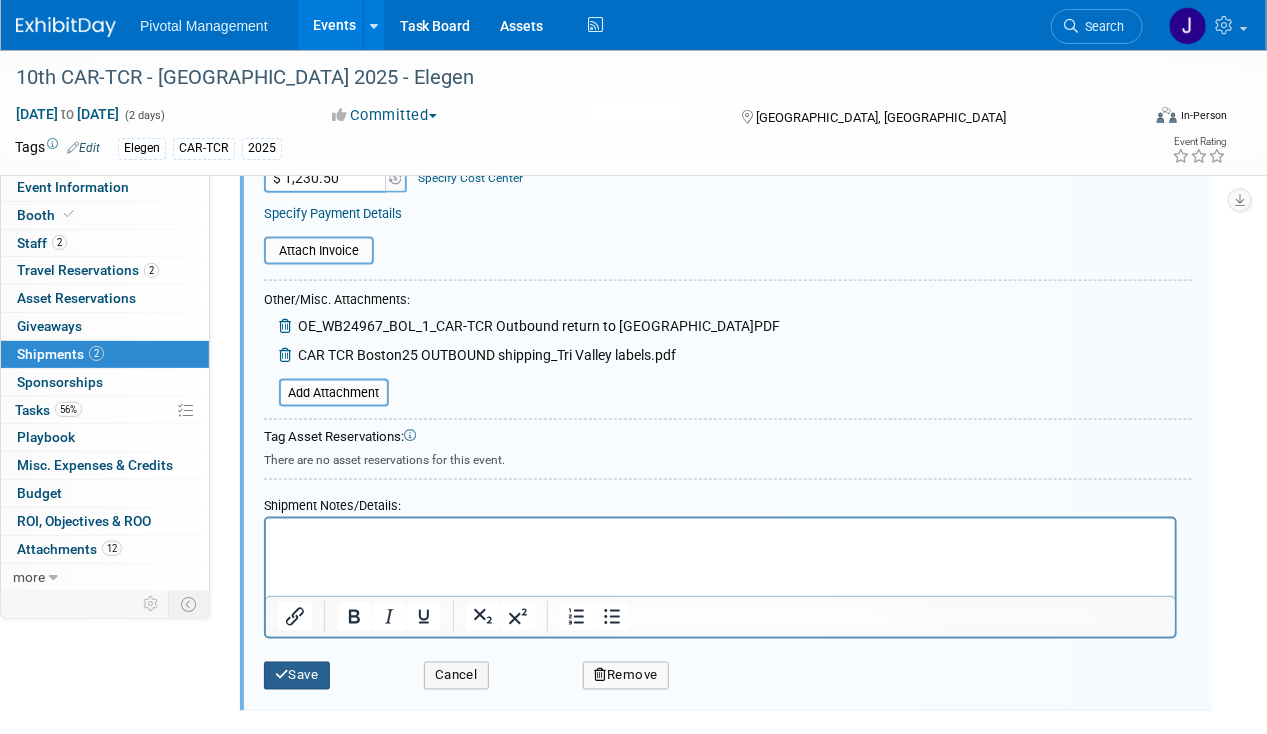 click on "Save" at bounding box center (297, 676) 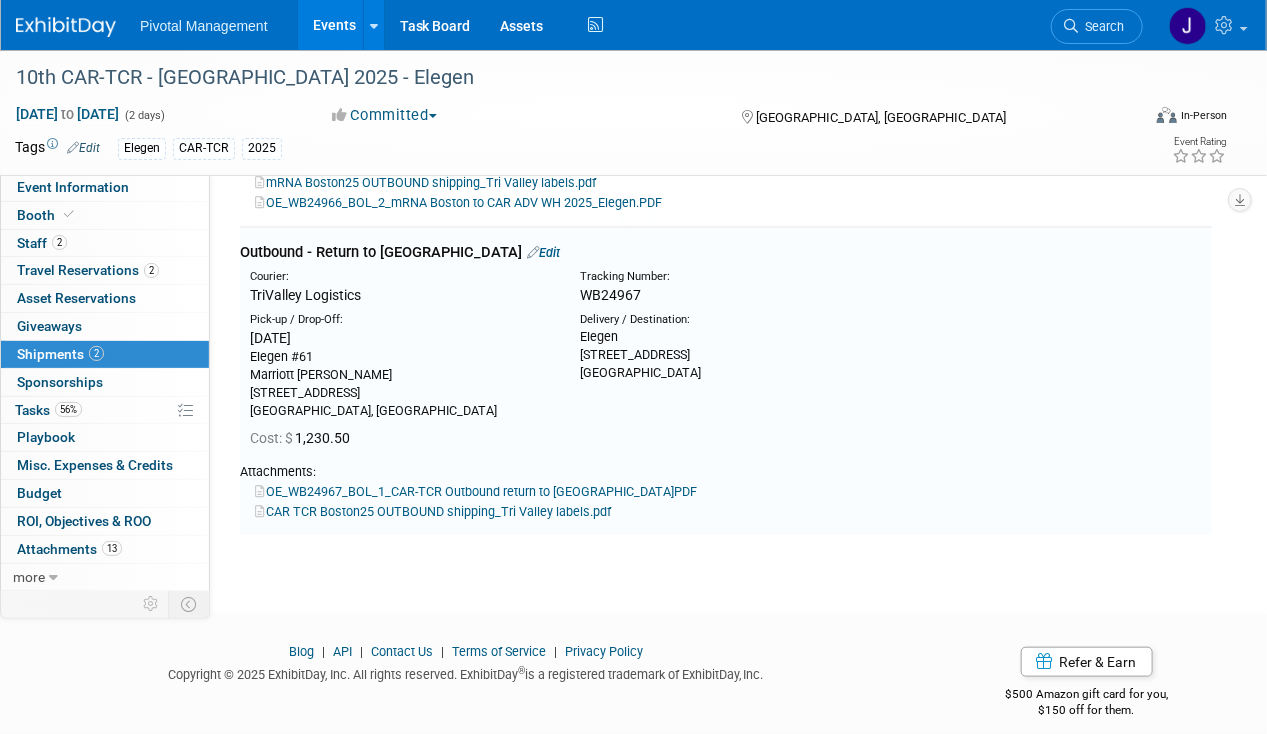 scroll, scrollTop: 391, scrollLeft: 0, axis: vertical 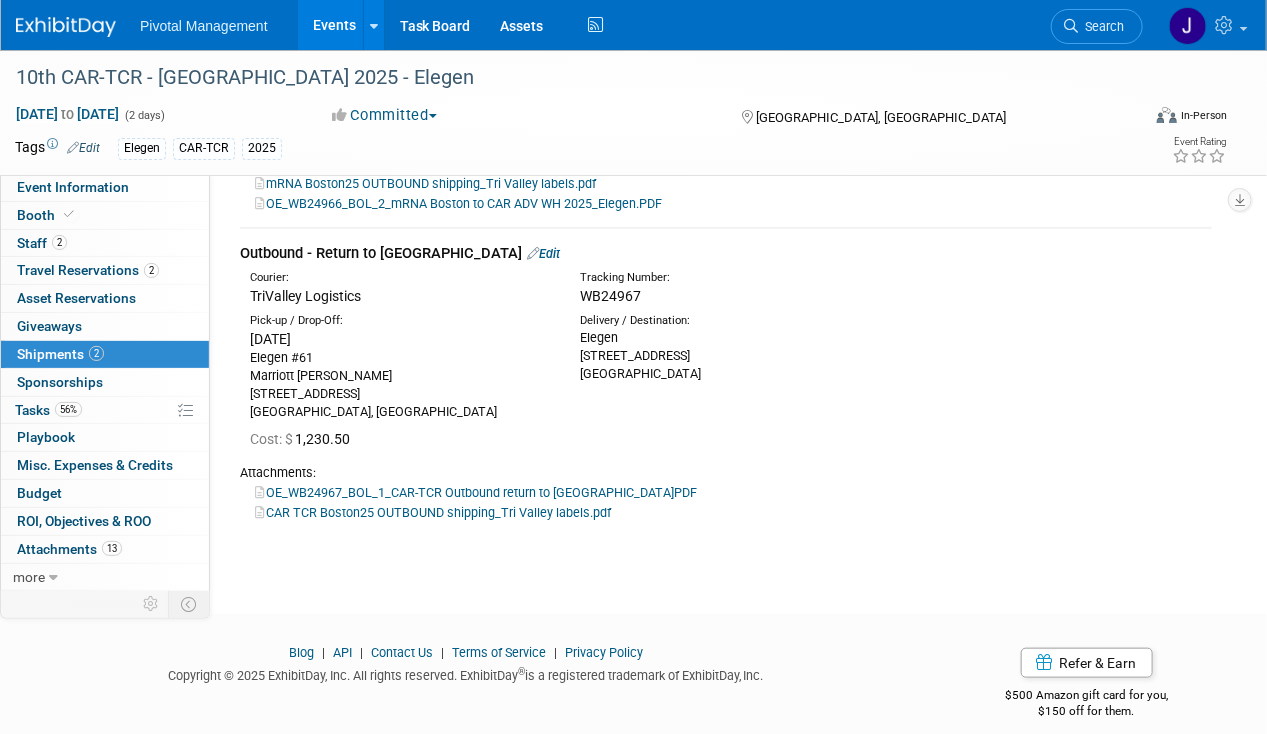 drag, startPoint x: 671, startPoint y: 296, endPoint x: 574, endPoint y: 292, distance: 97.082436 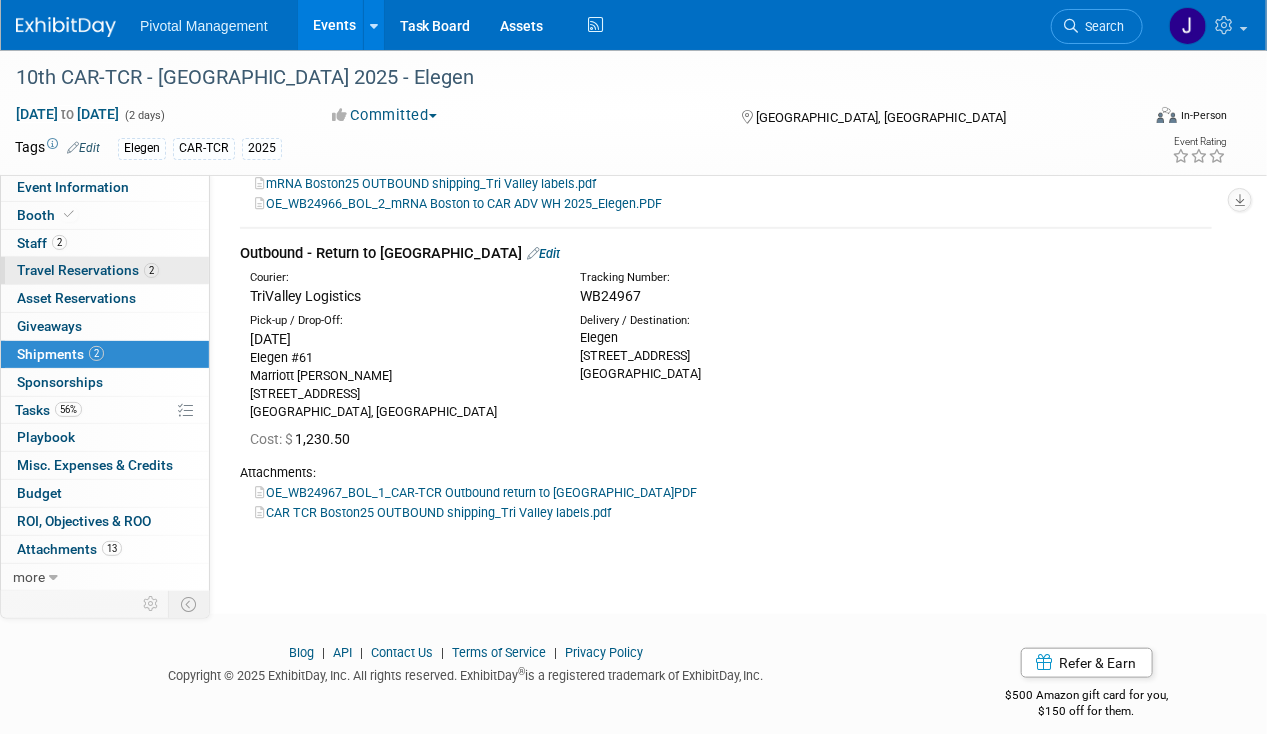 click on "2
Travel Reservations 2" at bounding box center (105, 270) 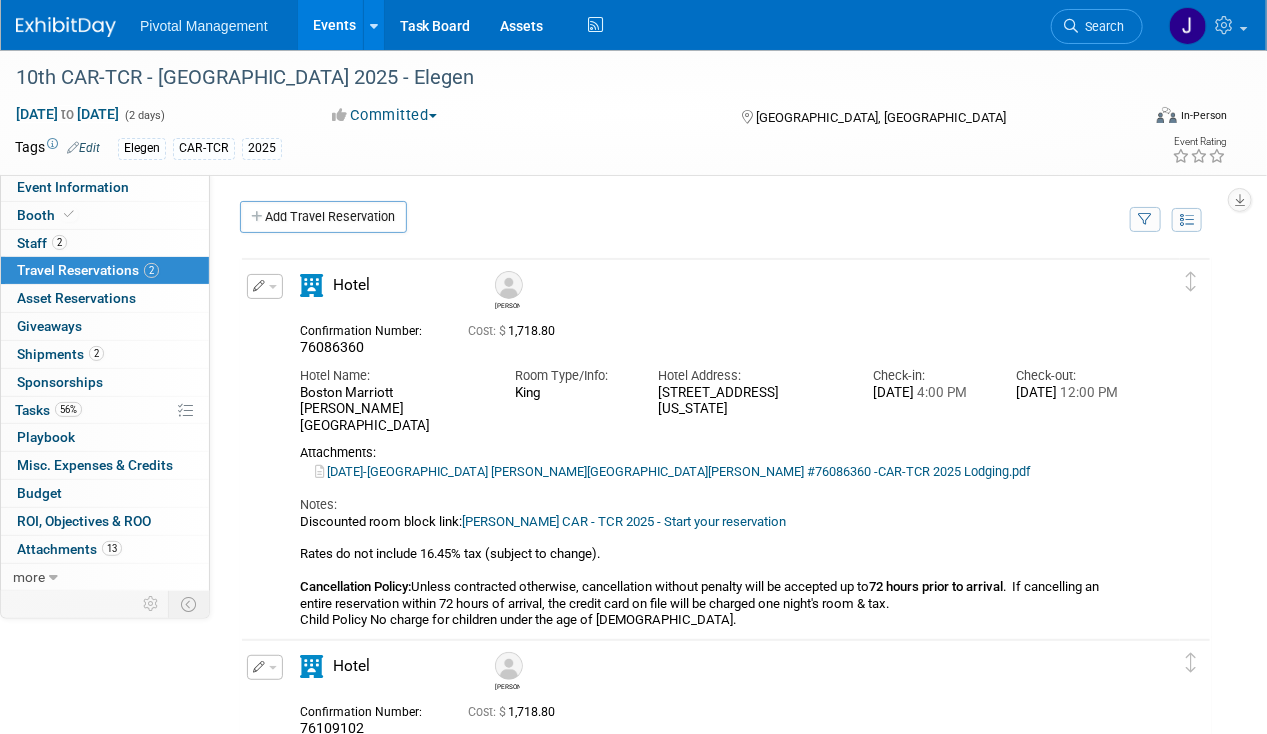 click at bounding box center [259, 286] 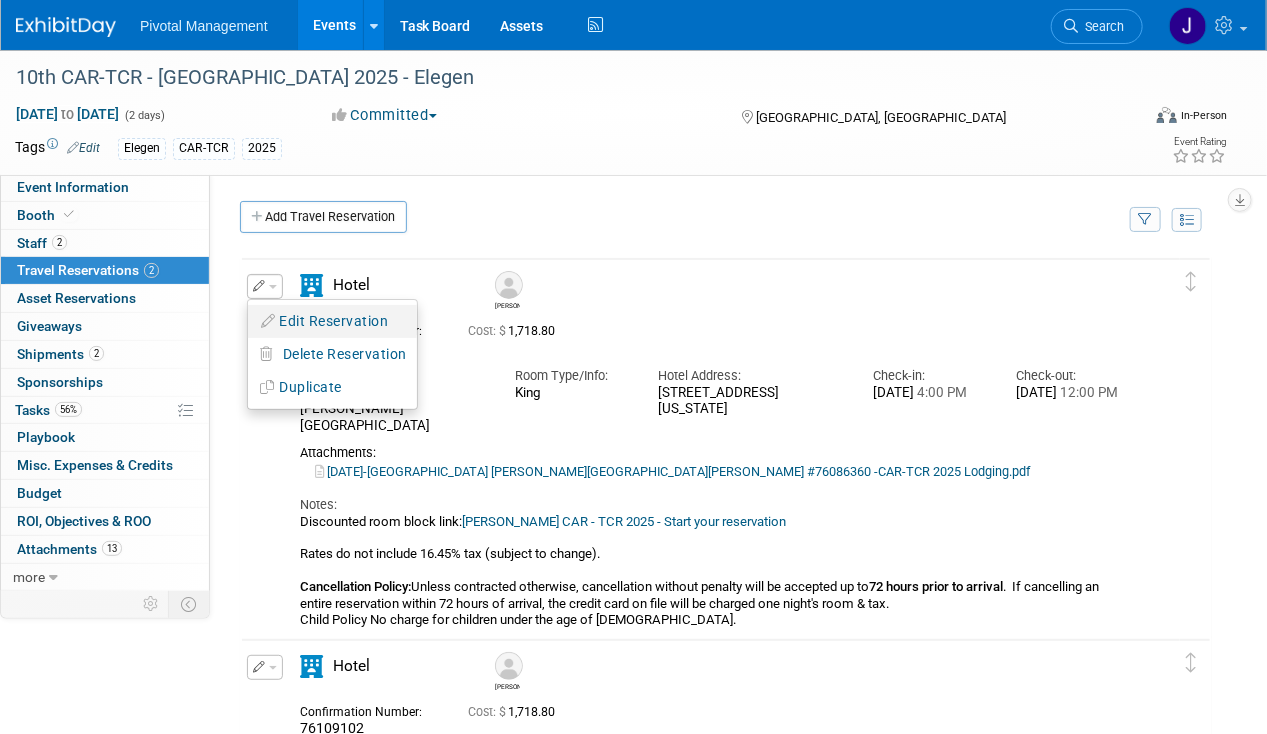 click on "Edit Reservation" at bounding box center (332, 321) 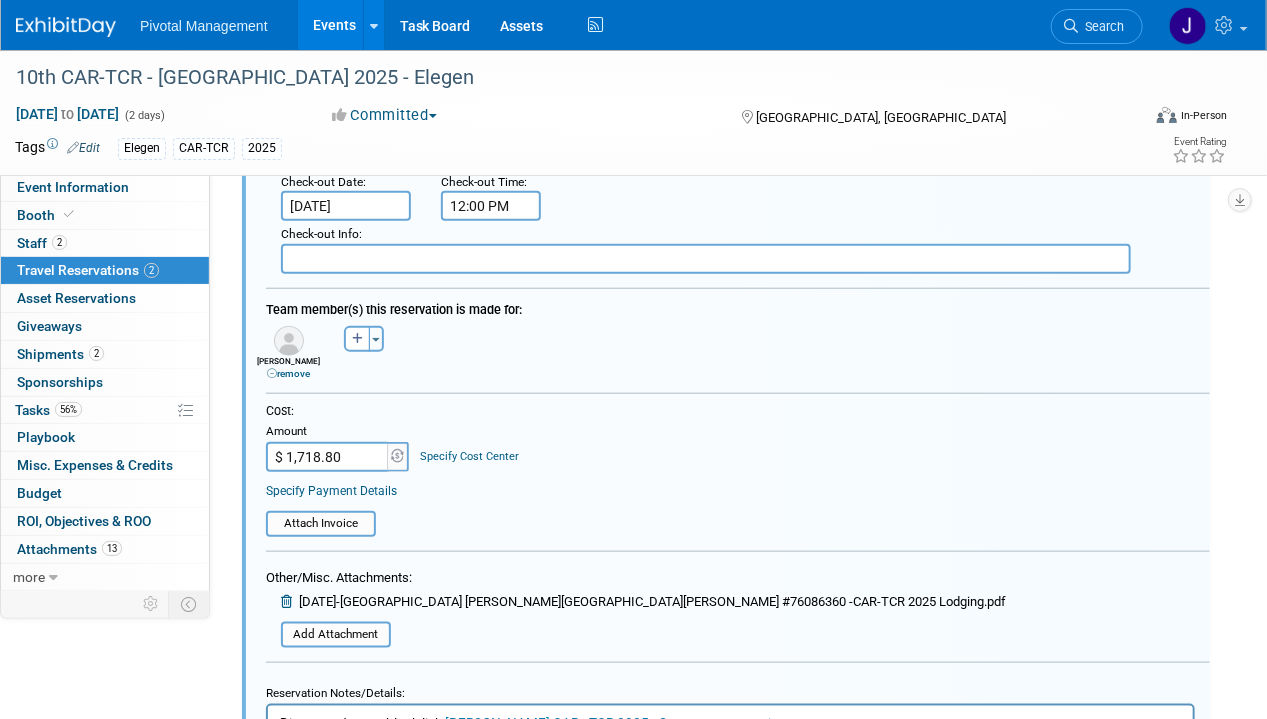 scroll, scrollTop: 557, scrollLeft: 0, axis: vertical 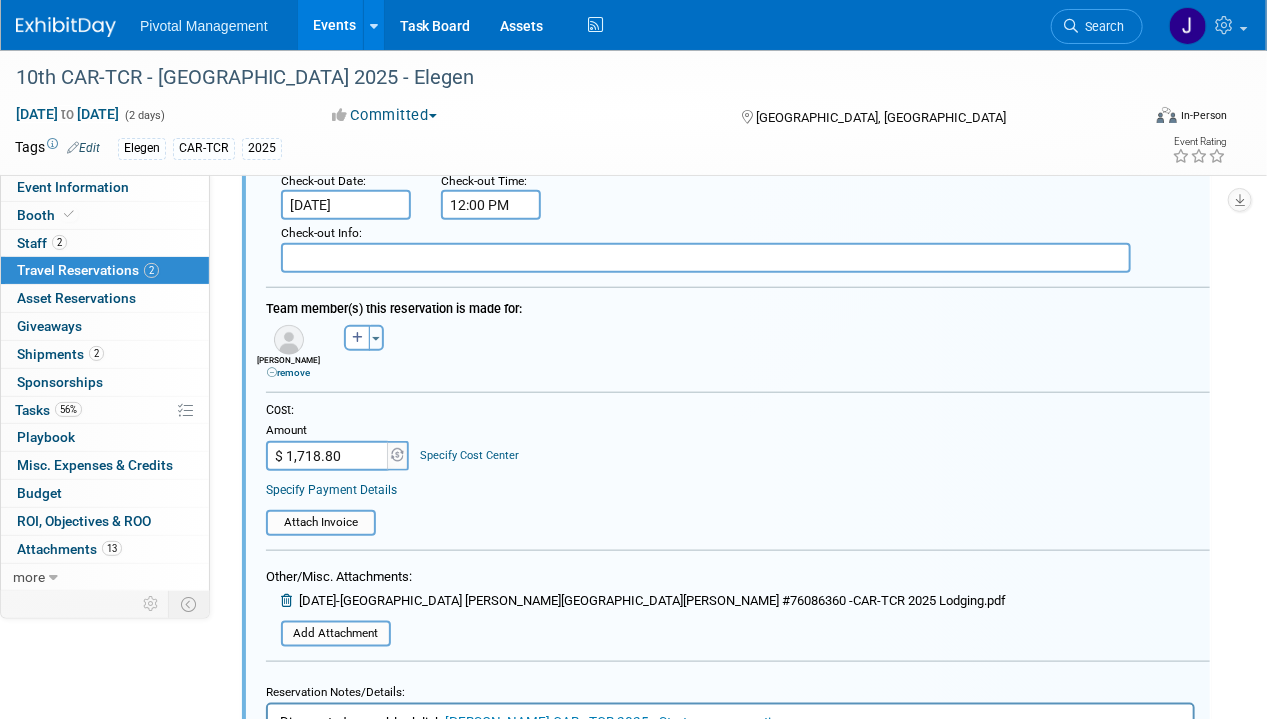 click at bounding box center (288, 600) 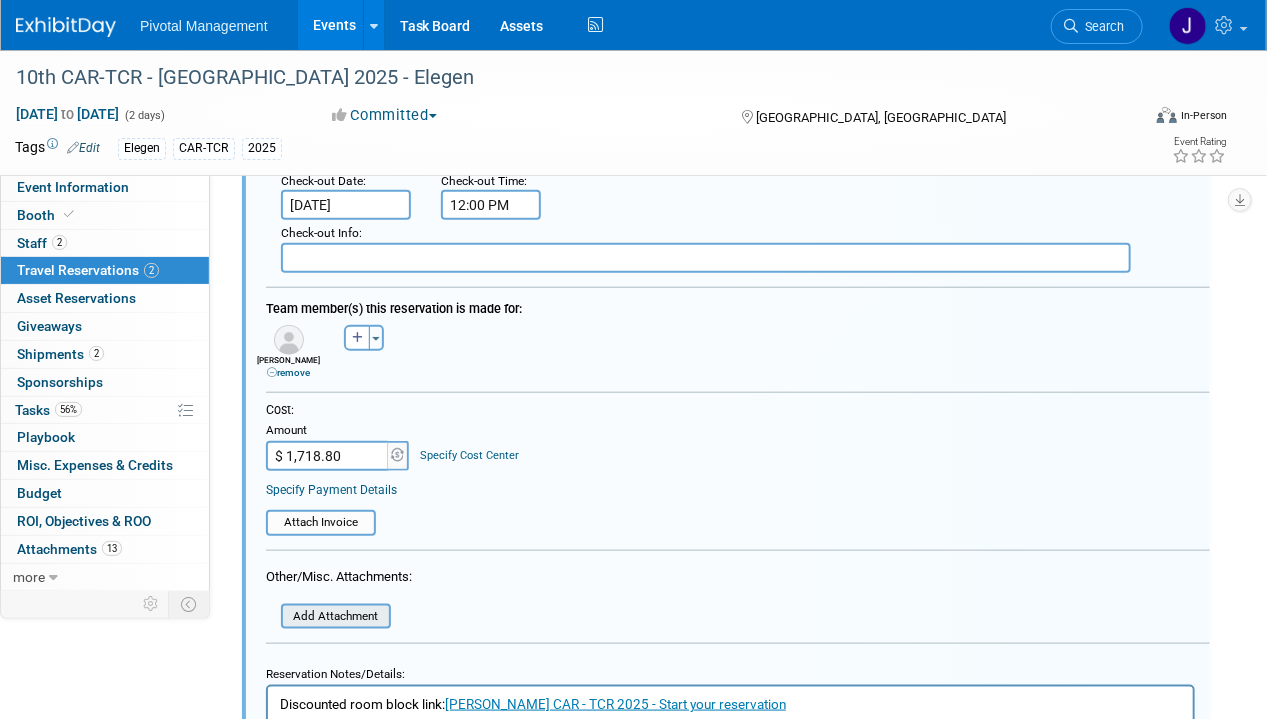 click at bounding box center (270, 617) 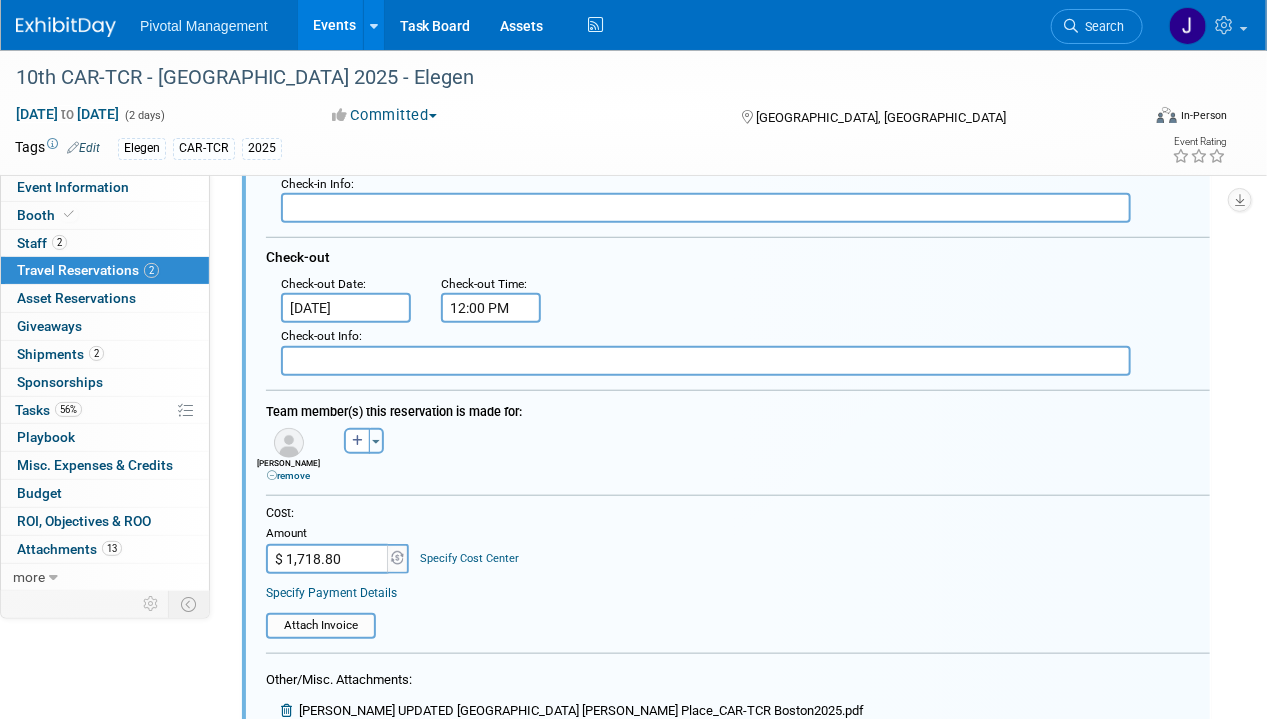 scroll, scrollTop: 581, scrollLeft: 0, axis: vertical 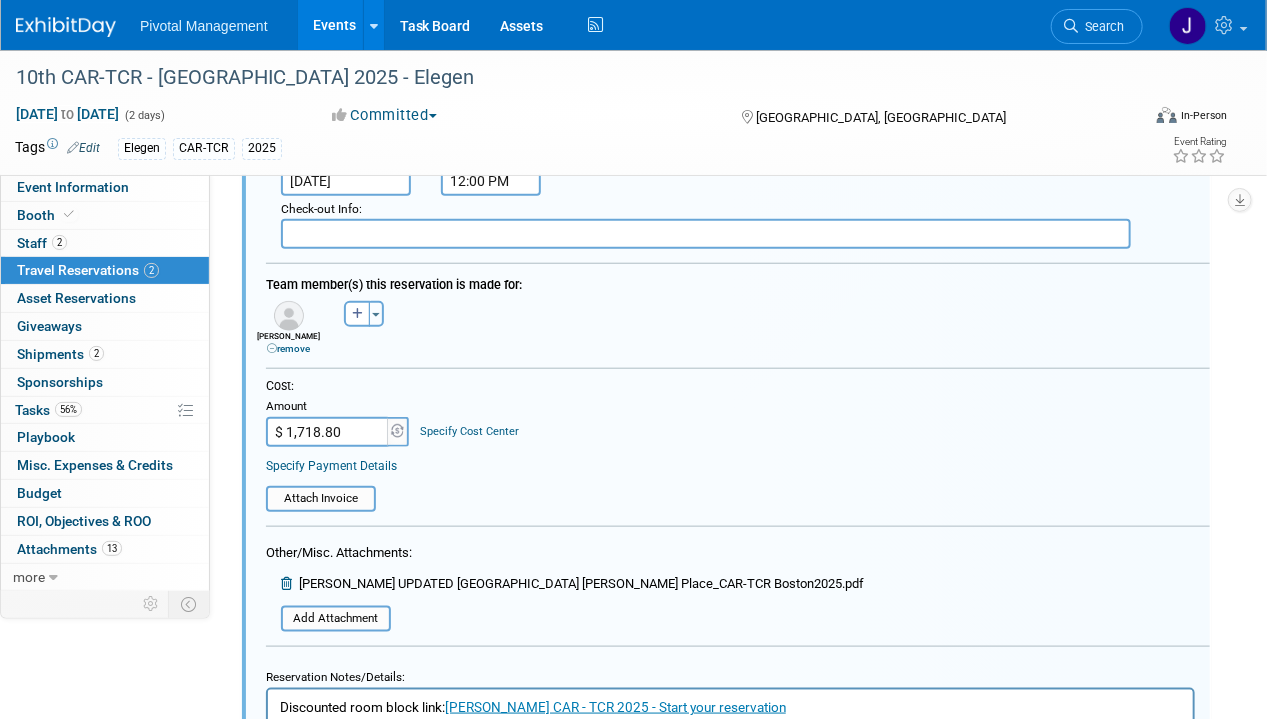 click on "remove" at bounding box center (288, 348) 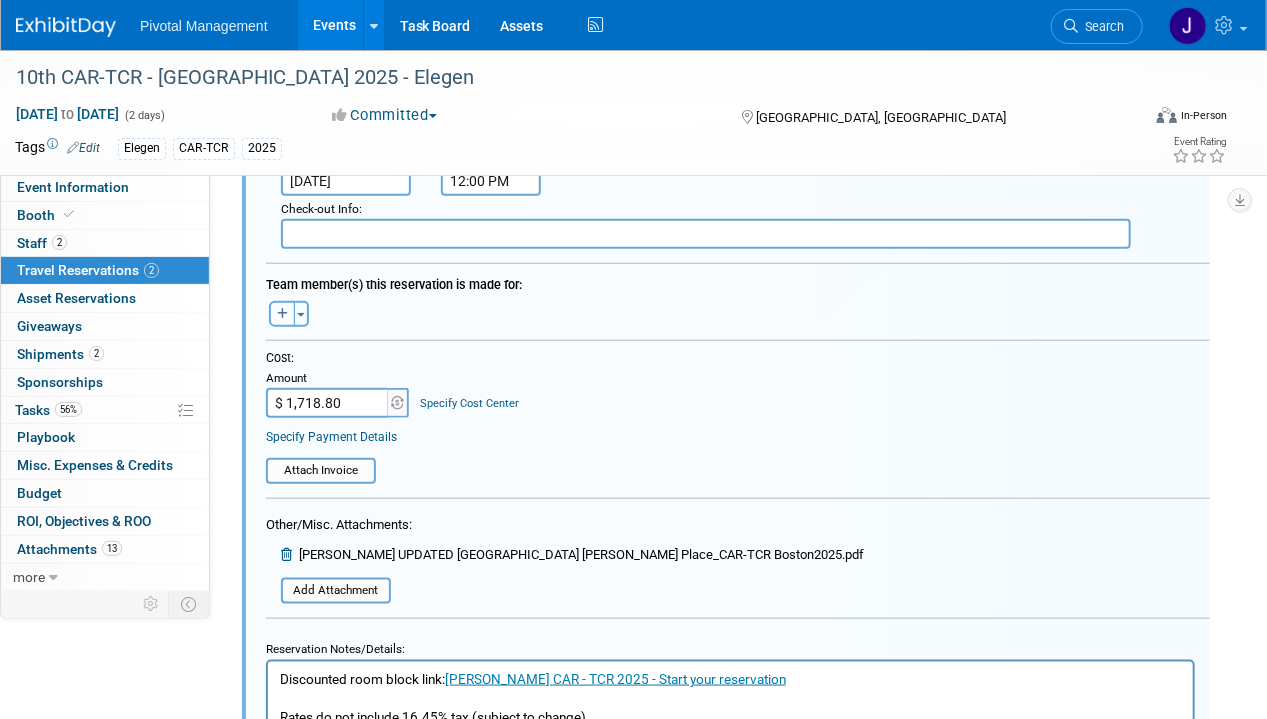 click at bounding box center (282, 314) 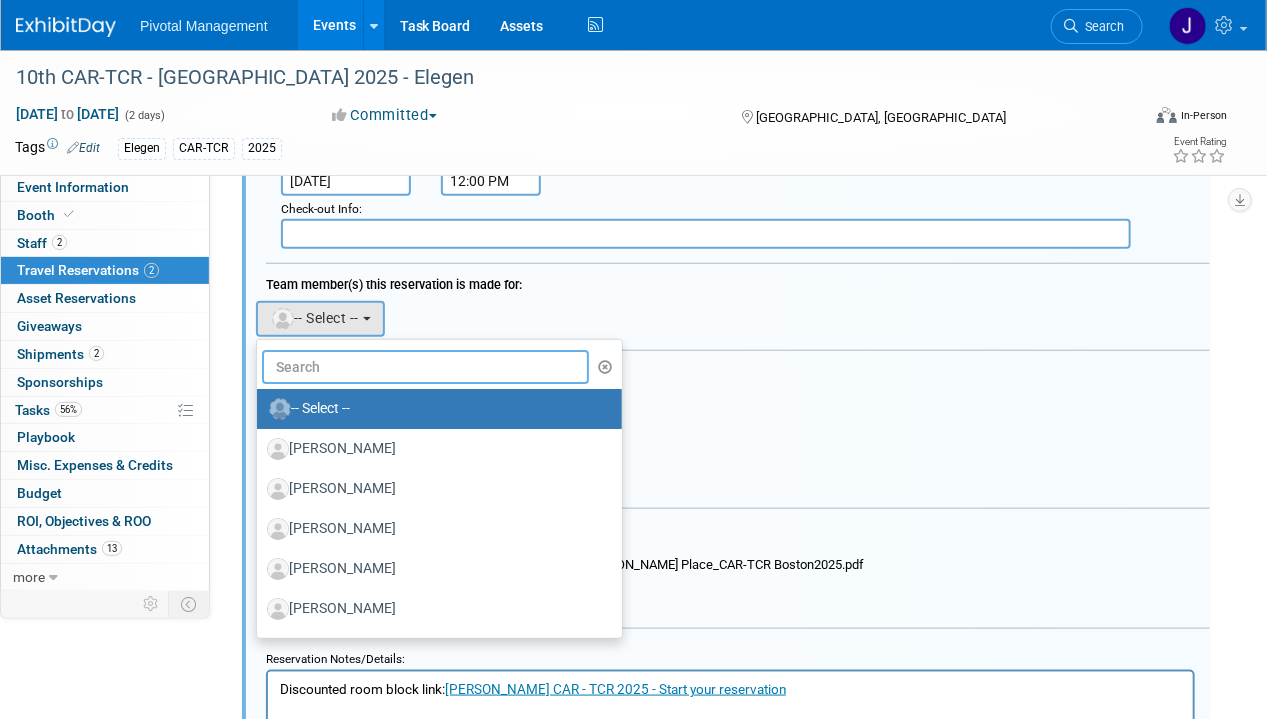 click at bounding box center (425, 367) 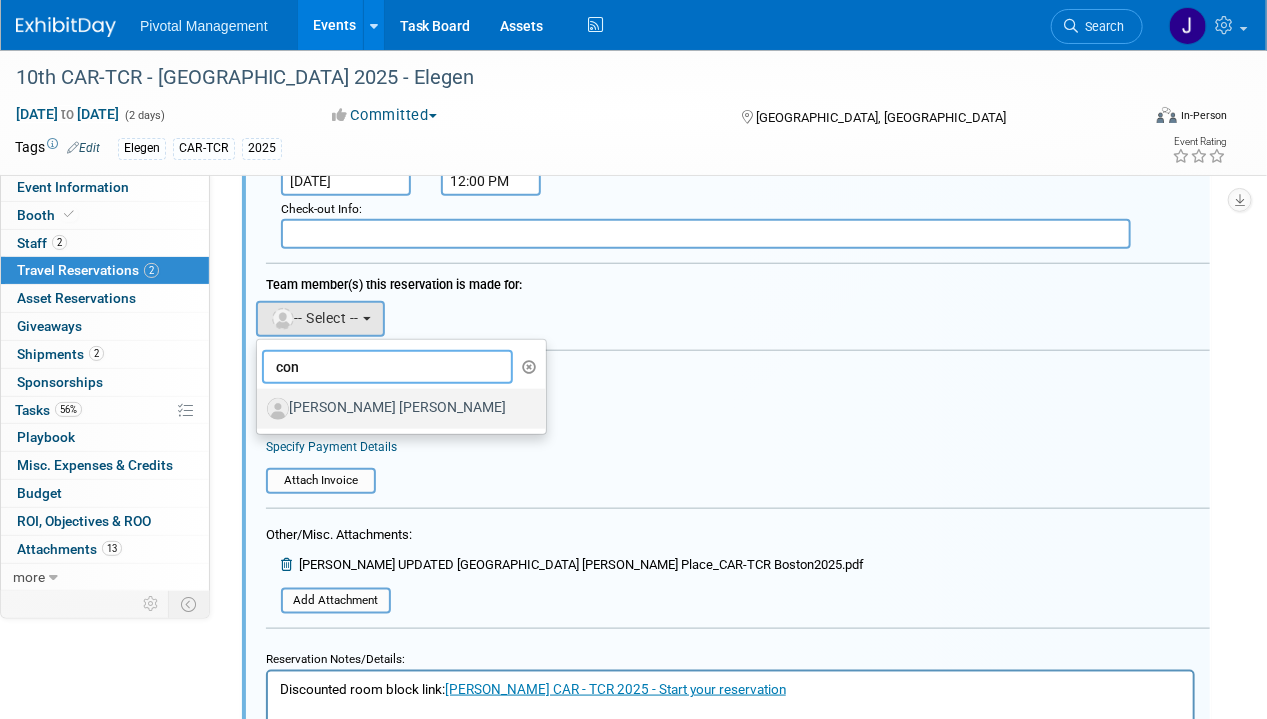 type on "con" 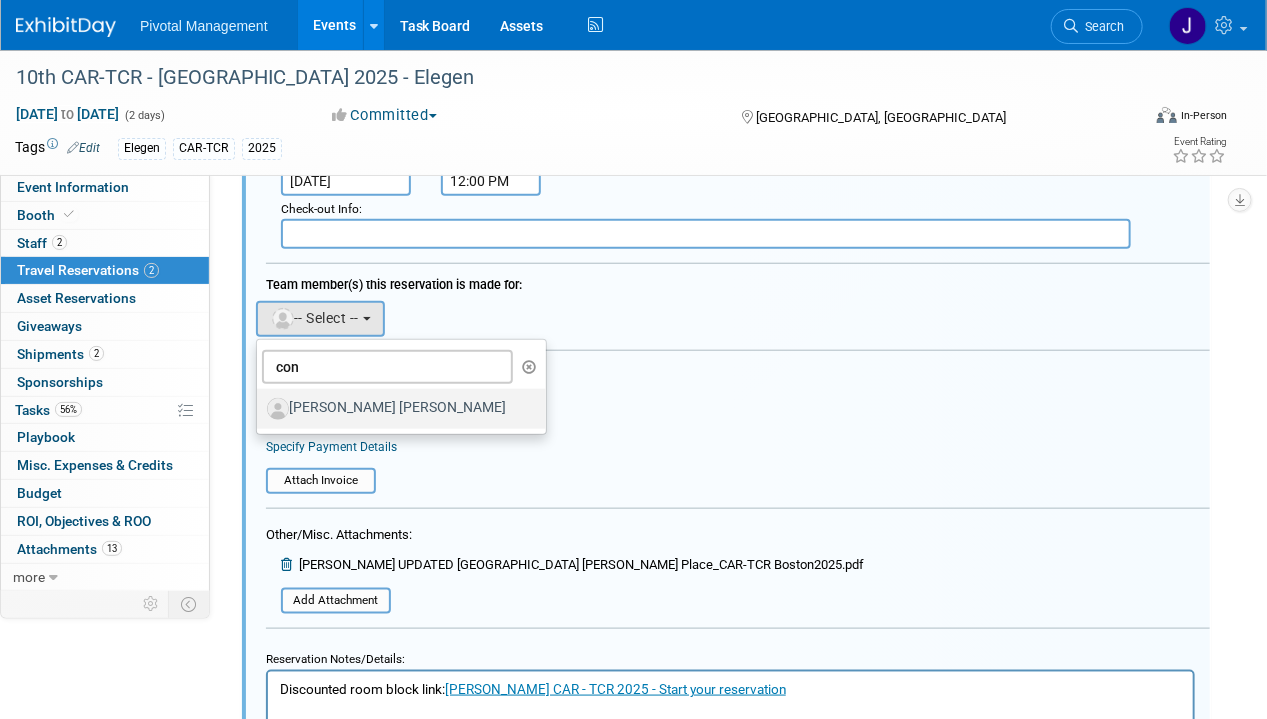 click on "[PERSON_NAME] [PERSON_NAME]" at bounding box center [396, 409] 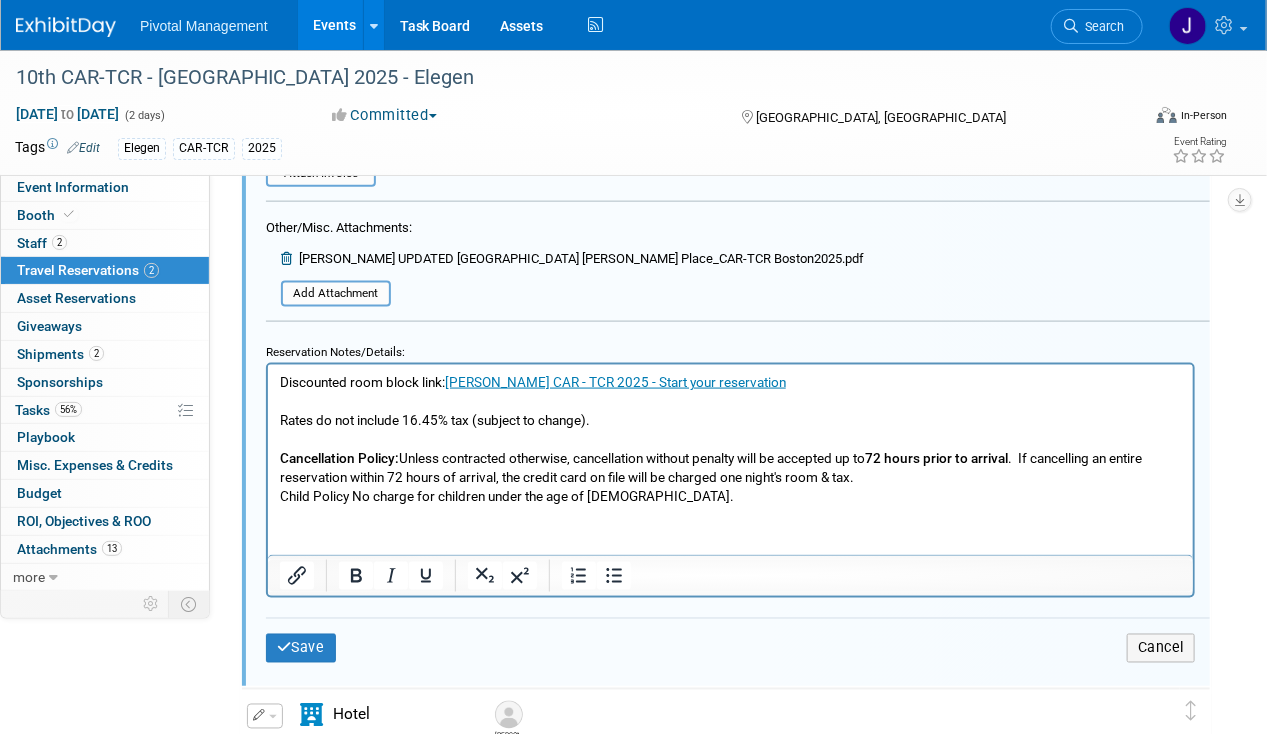 scroll, scrollTop: 1111, scrollLeft: 0, axis: vertical 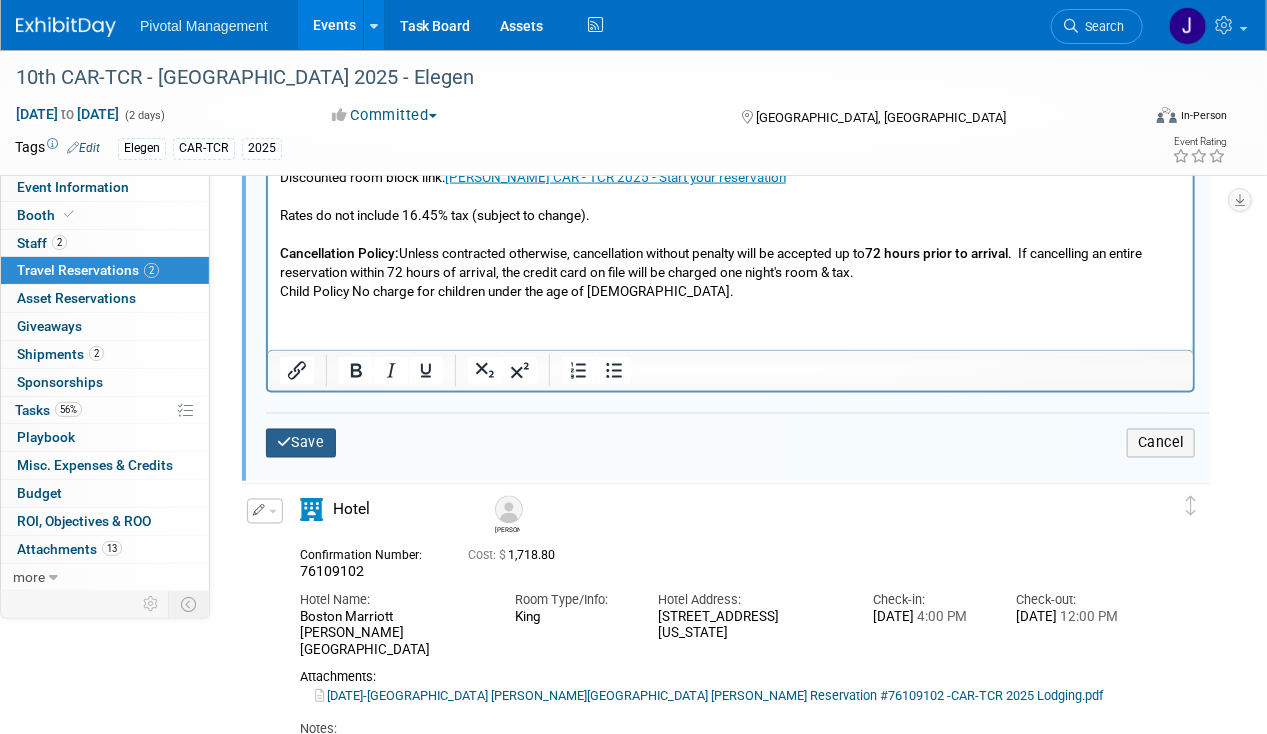 click on "Save" at bounding box center [301, 443] 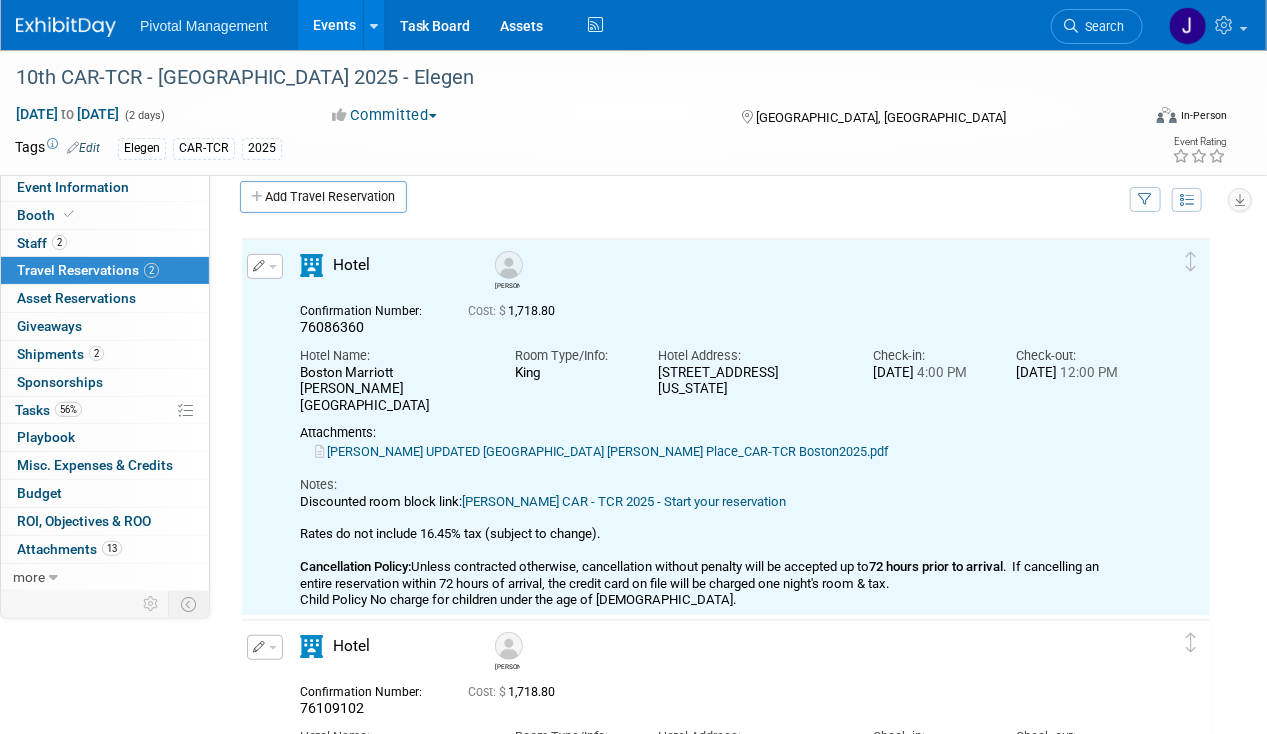 scroll, scrollTop: 9, scrollLeft: 0, axis: vertical 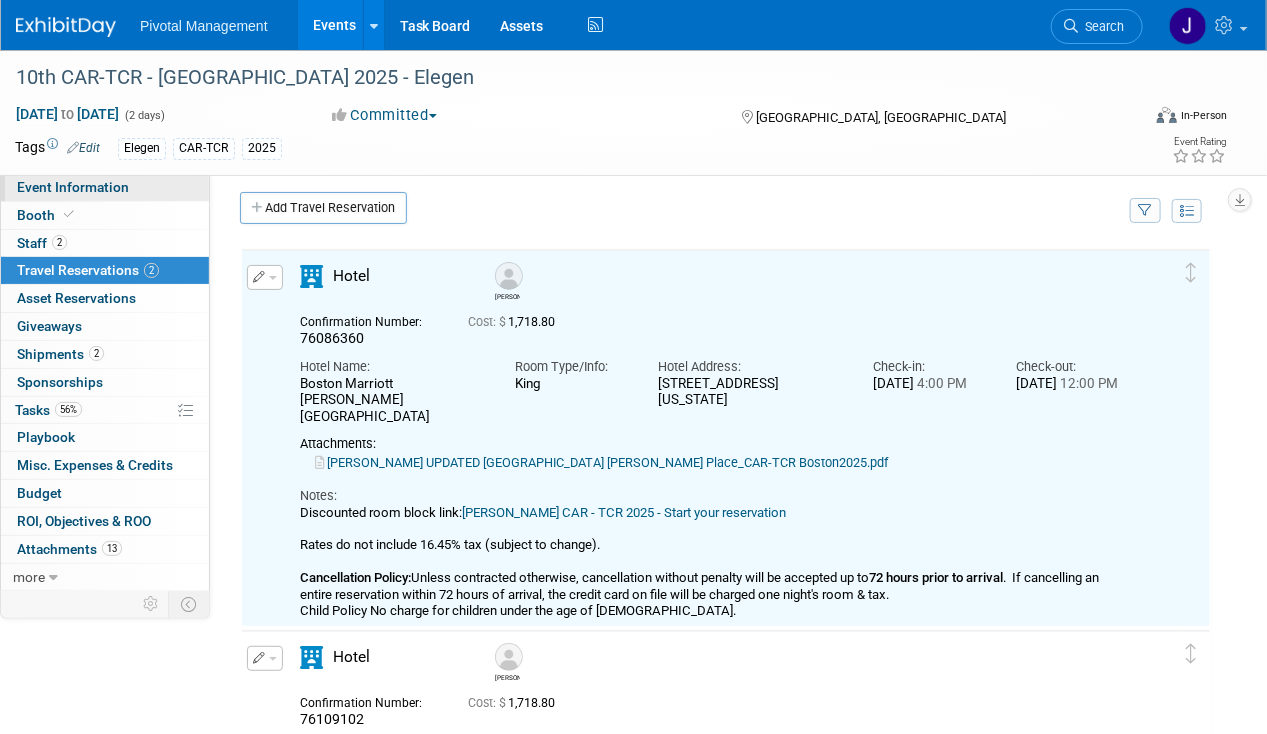 click on "Event Information" at bounding box center [73, 187] 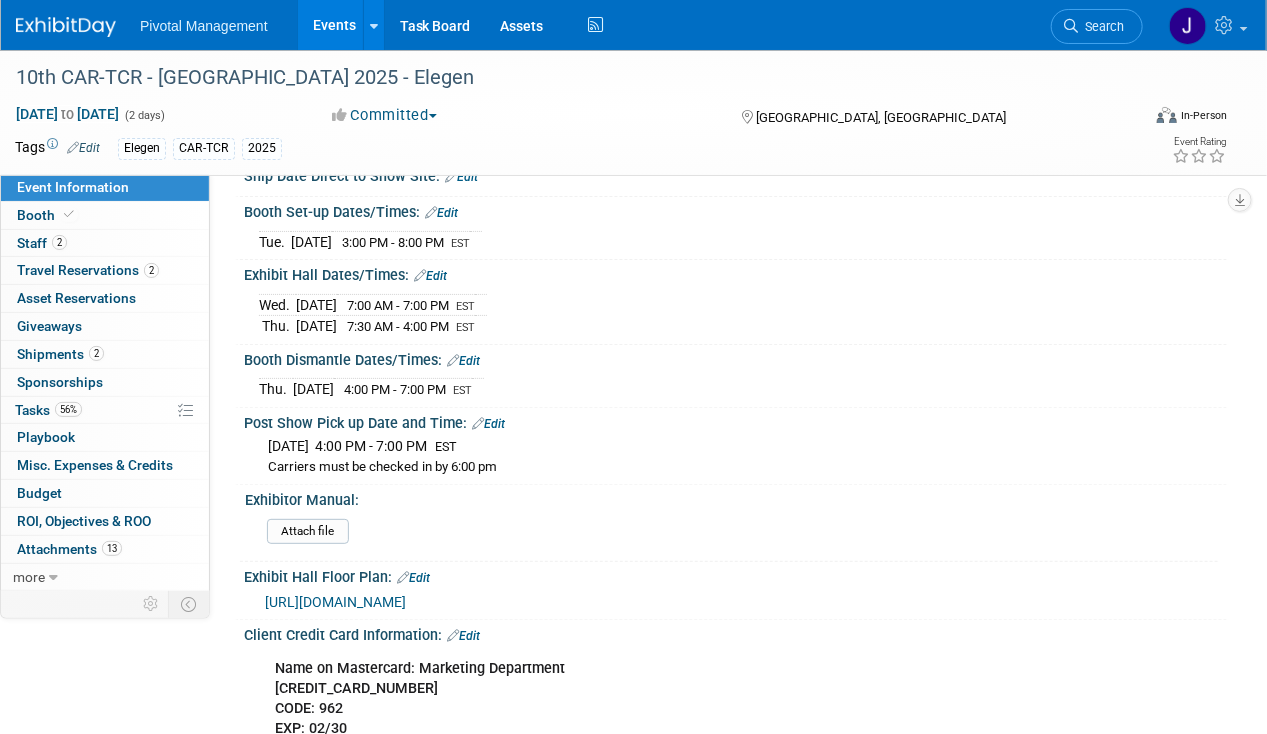 scroll, scrollTop: 3224, scrollLeft: 0, axis: vertical 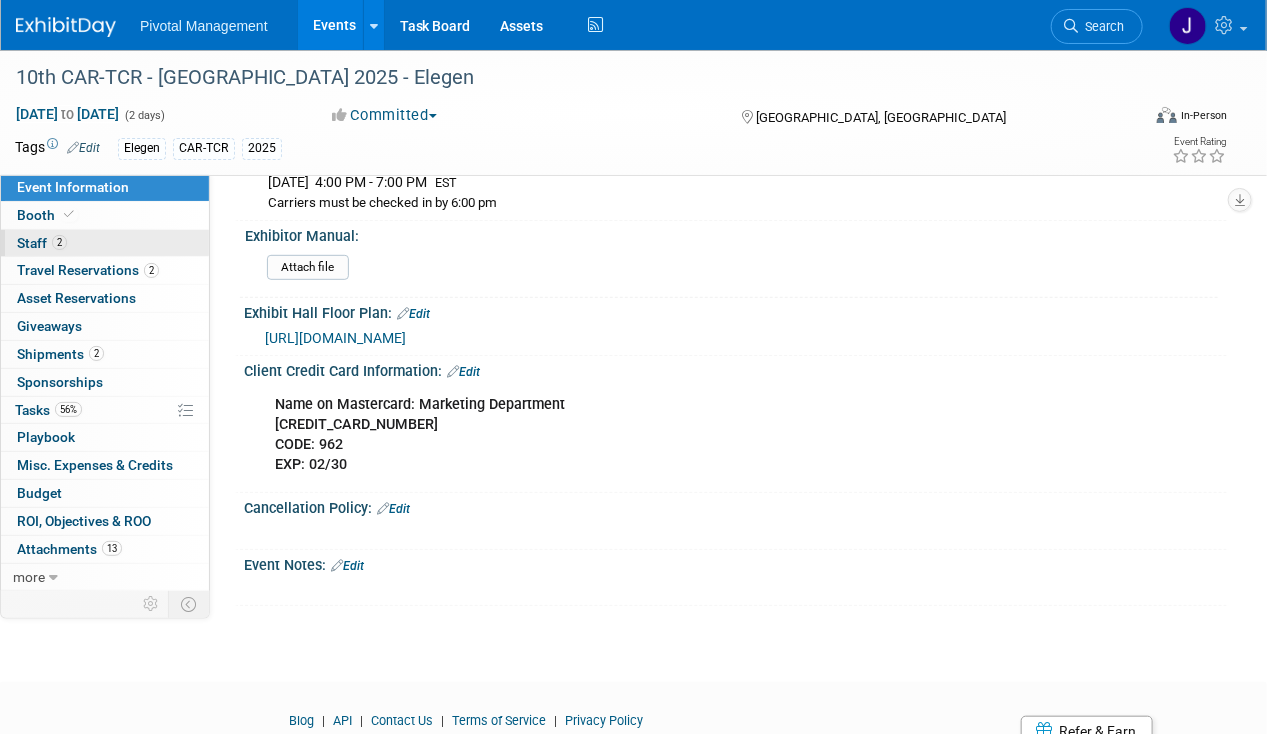 click on "2
Staff 2" at bounding box center (105, 243) 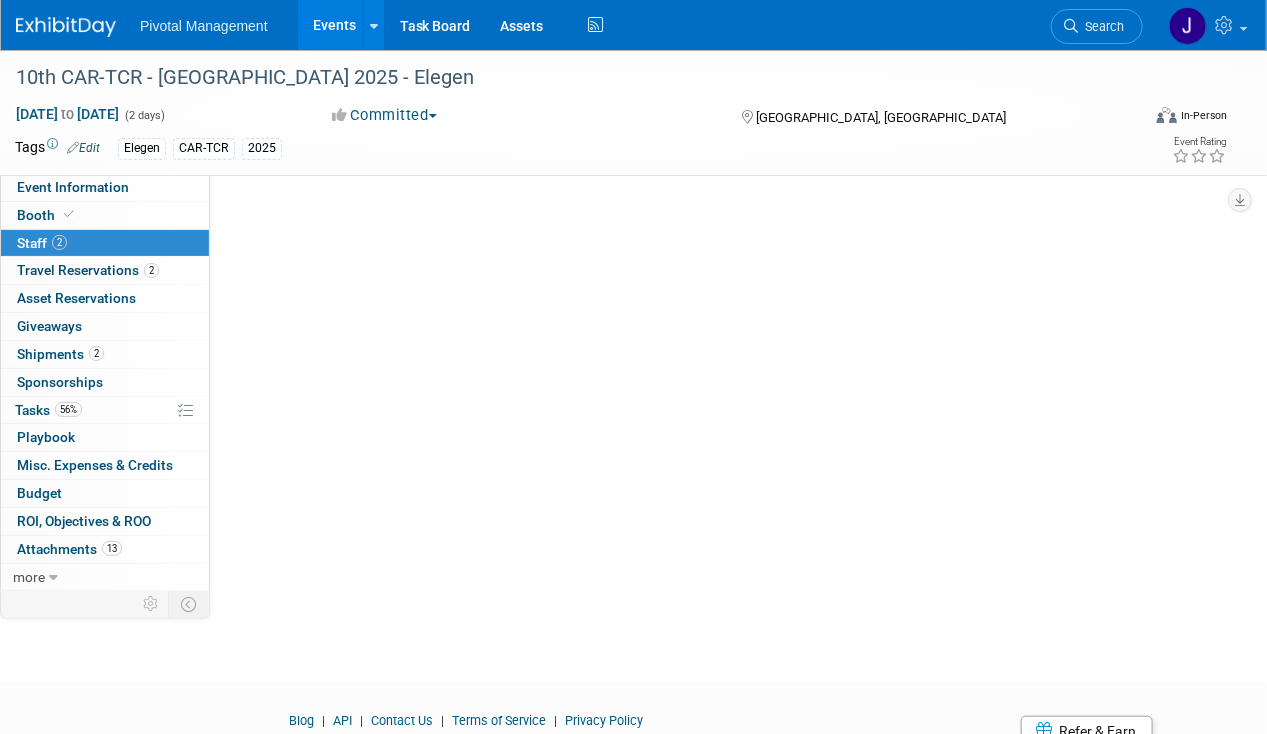 scroll, scrollTop: 0, scrollLeft: 0, axis: both 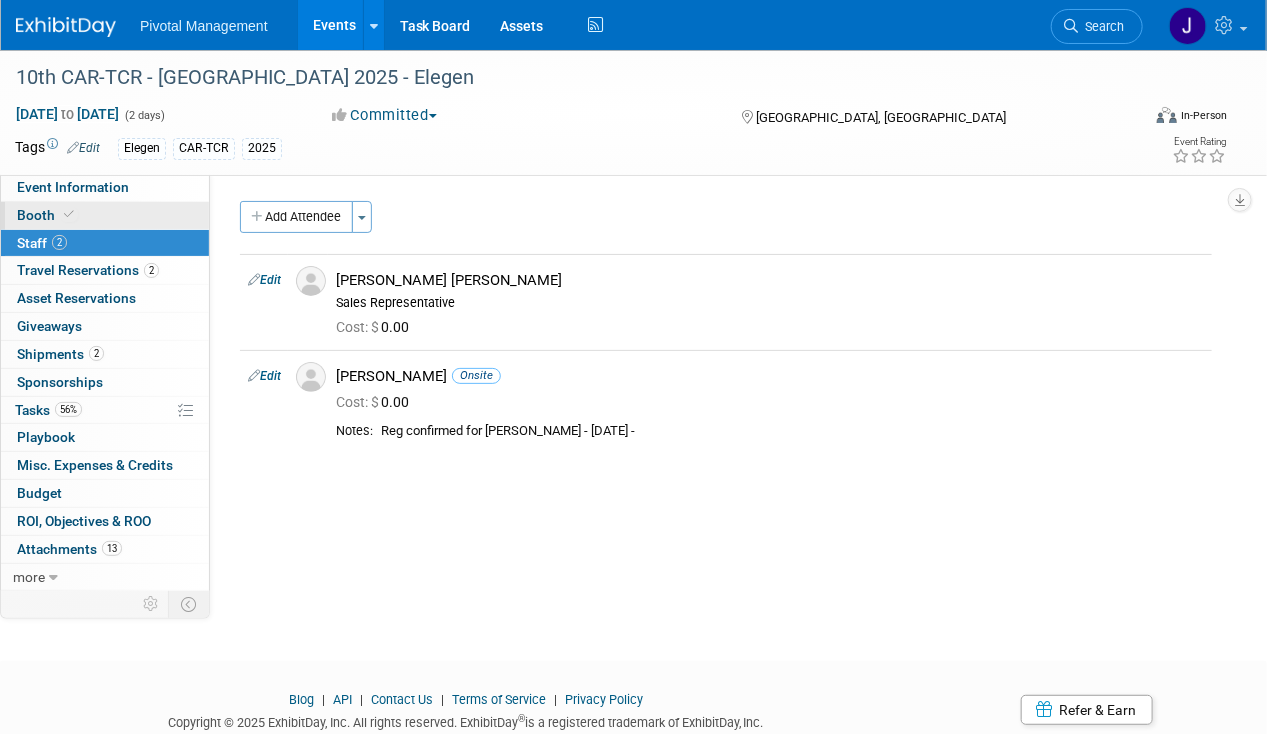 click on "Booth" at bounding box center (105, 215) 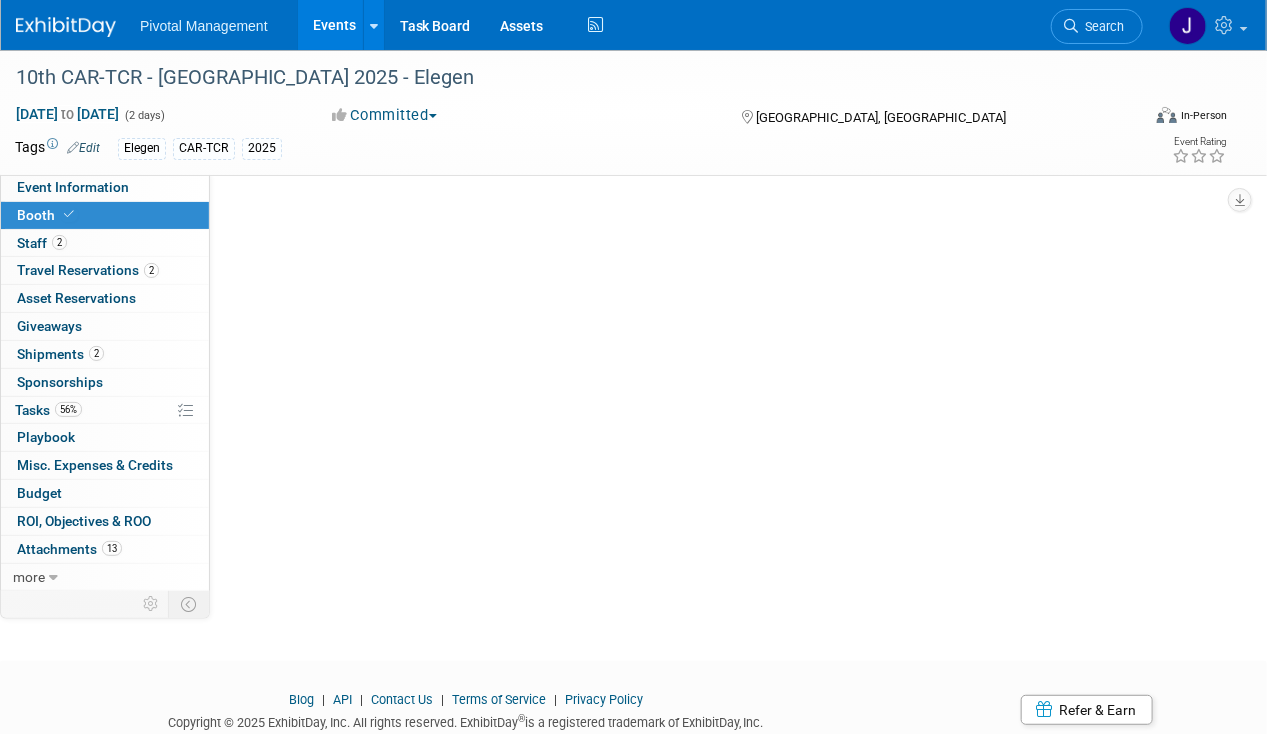 select on "Yes" 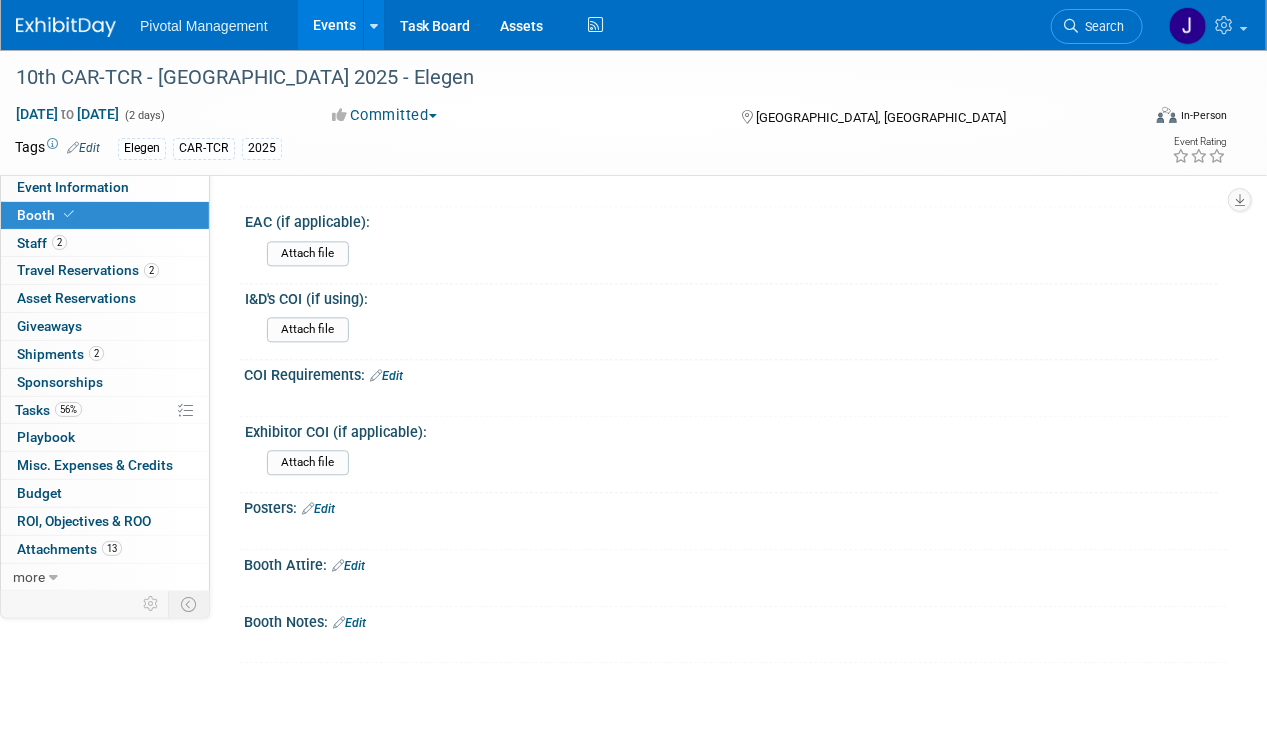 scroll, scrollTop: 1632, scrollLeft: 0, axis: vertical 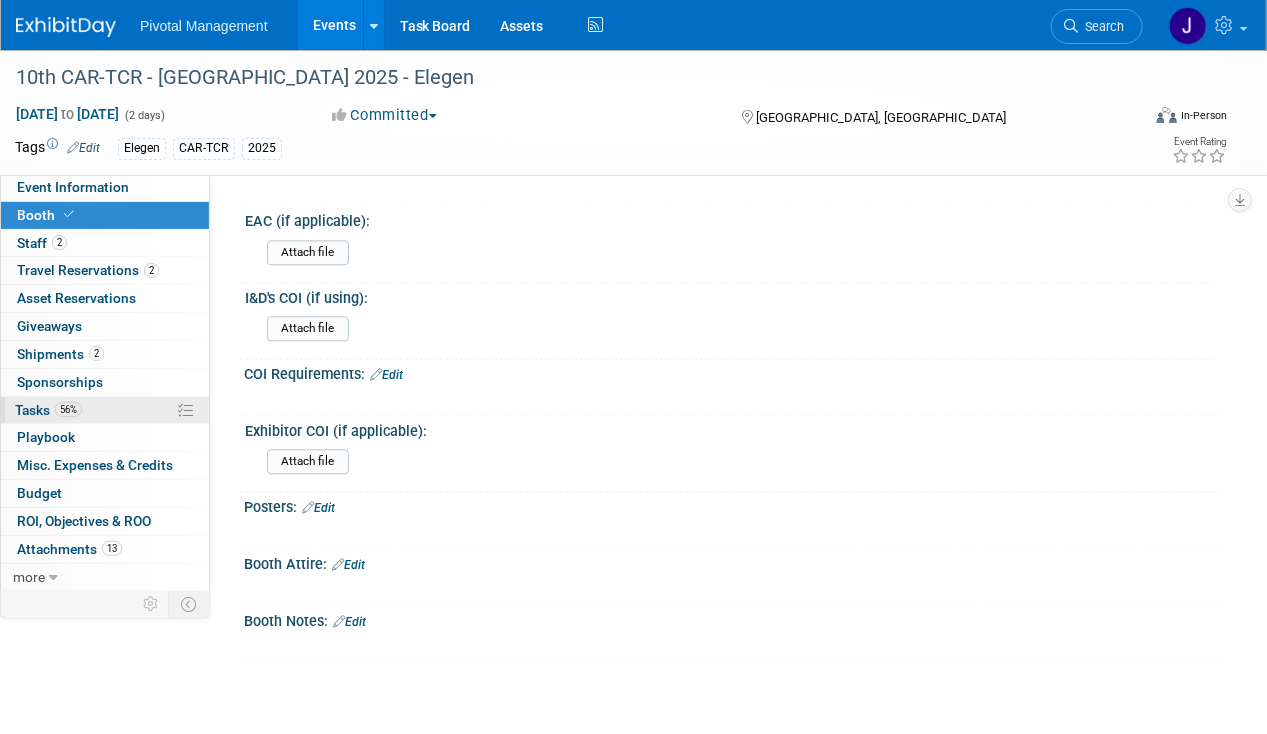 click on "Tasks 56%" at bounding box center (48, 410) 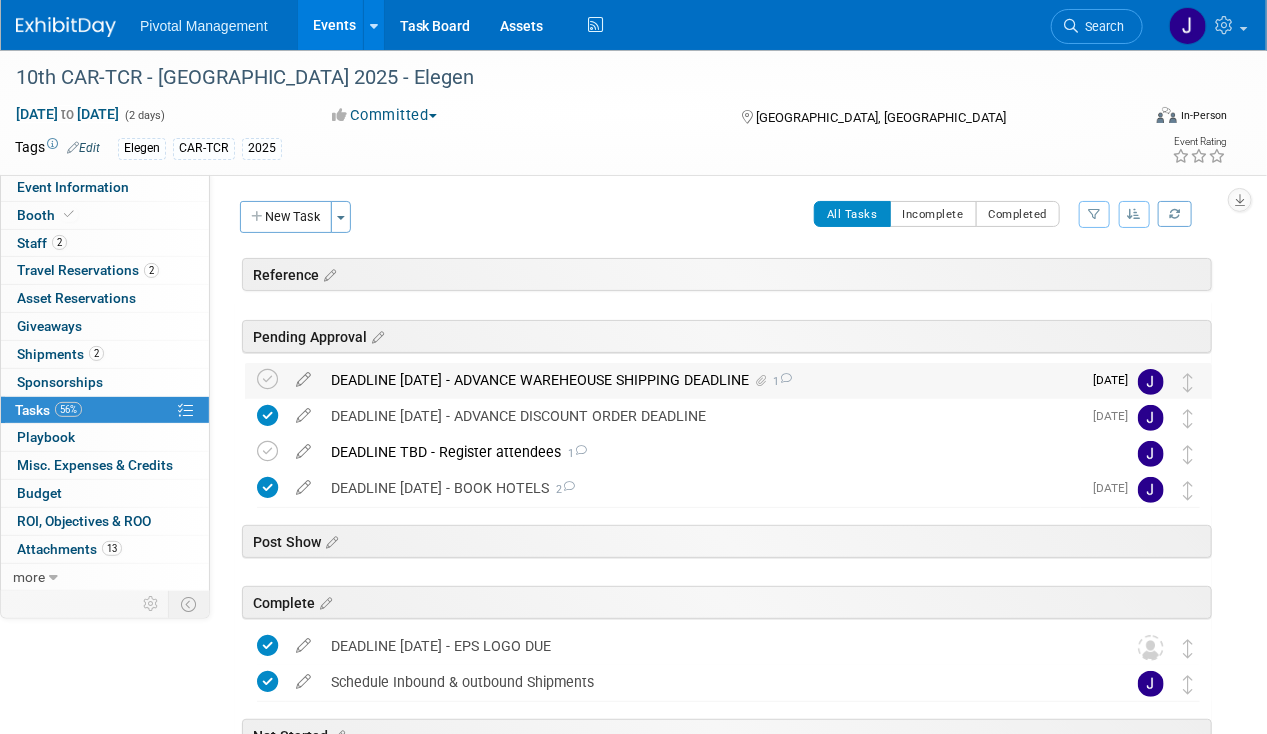 click on "DEADLINE SEPT 16 - ADVANCE WAREHEOUSE SHIPPING DEADLINE
1" at bounding box center [701, 380] 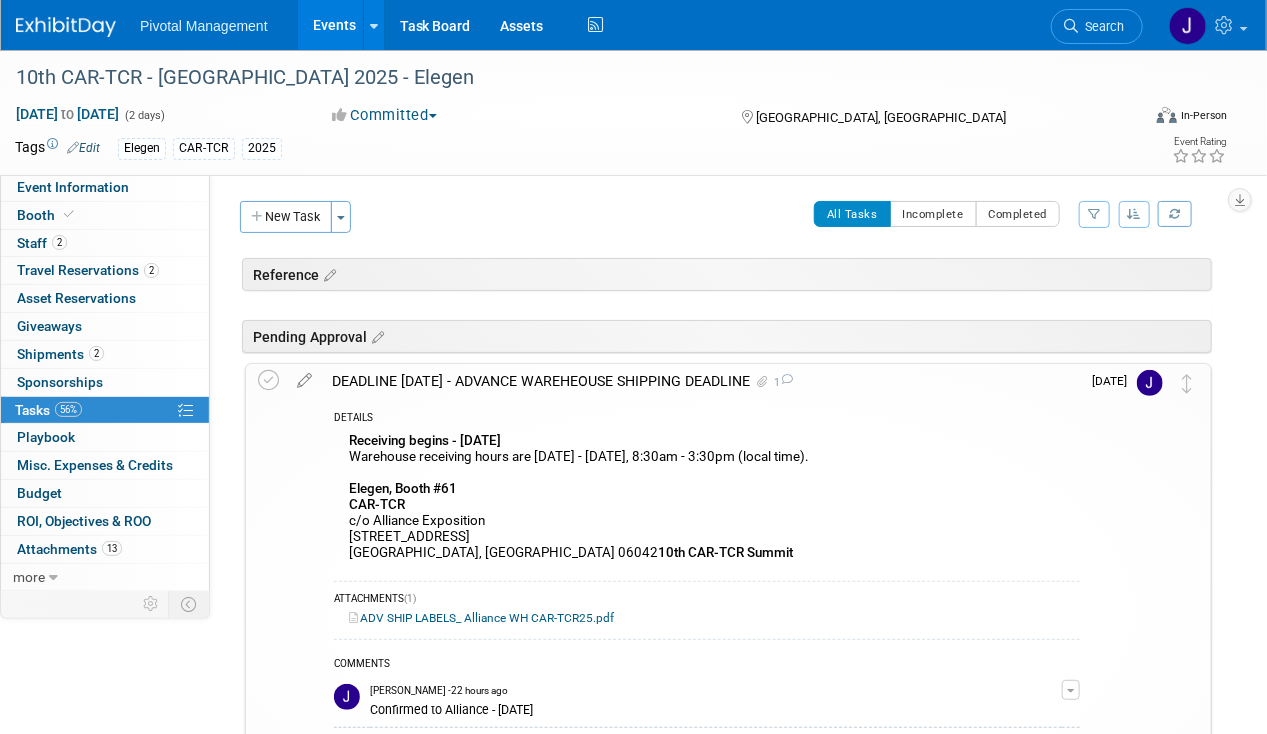 click on "DEADLINE SEPT 16 - ADVANCE WAREHEOUSE SHIPPING DEADLINE
1" at bounding box center [701, 381] 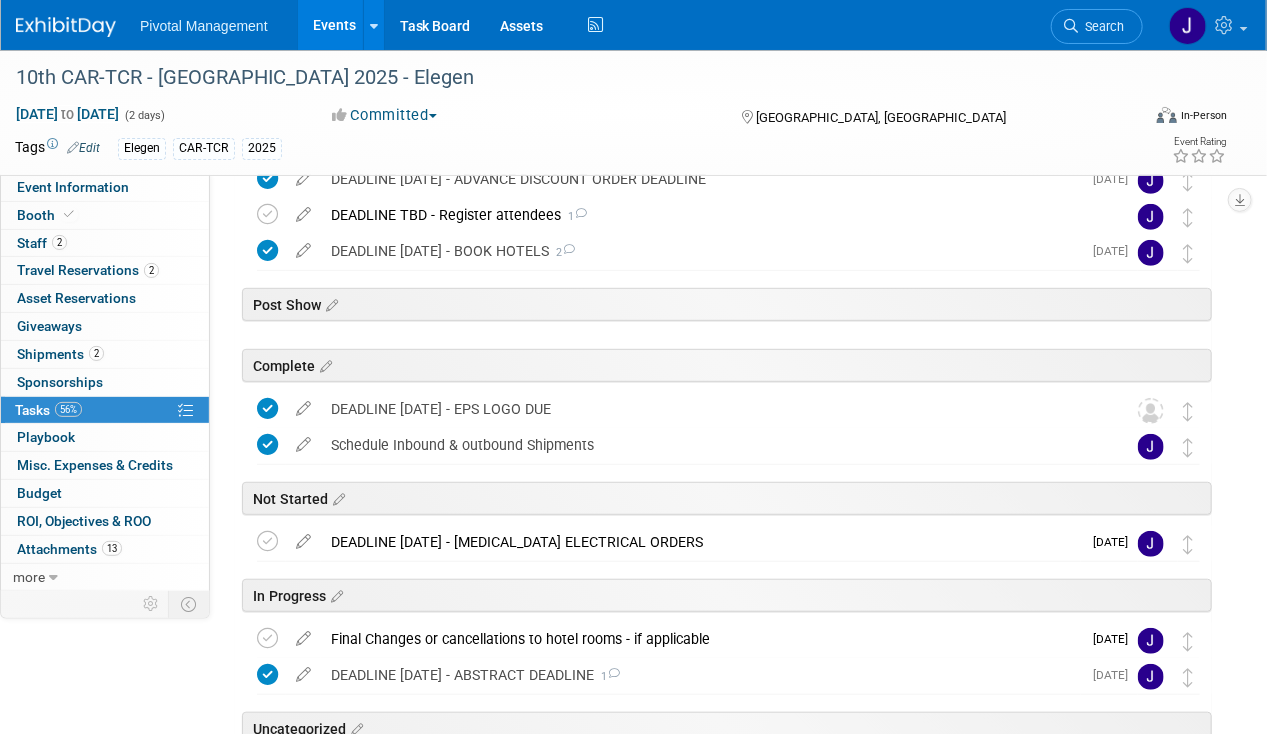 scroll, scrollTop: 262, scrollLeft: 0, axis: vertical 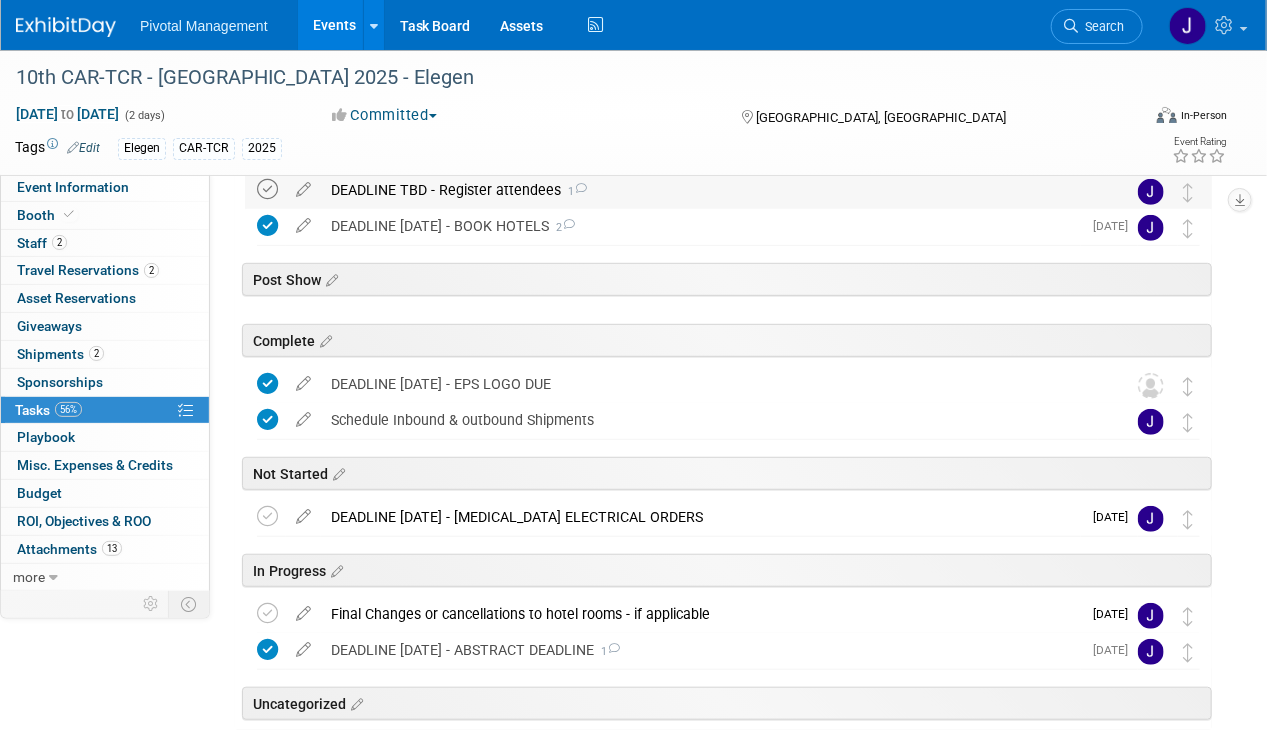 click at bounding box center (267, 189) 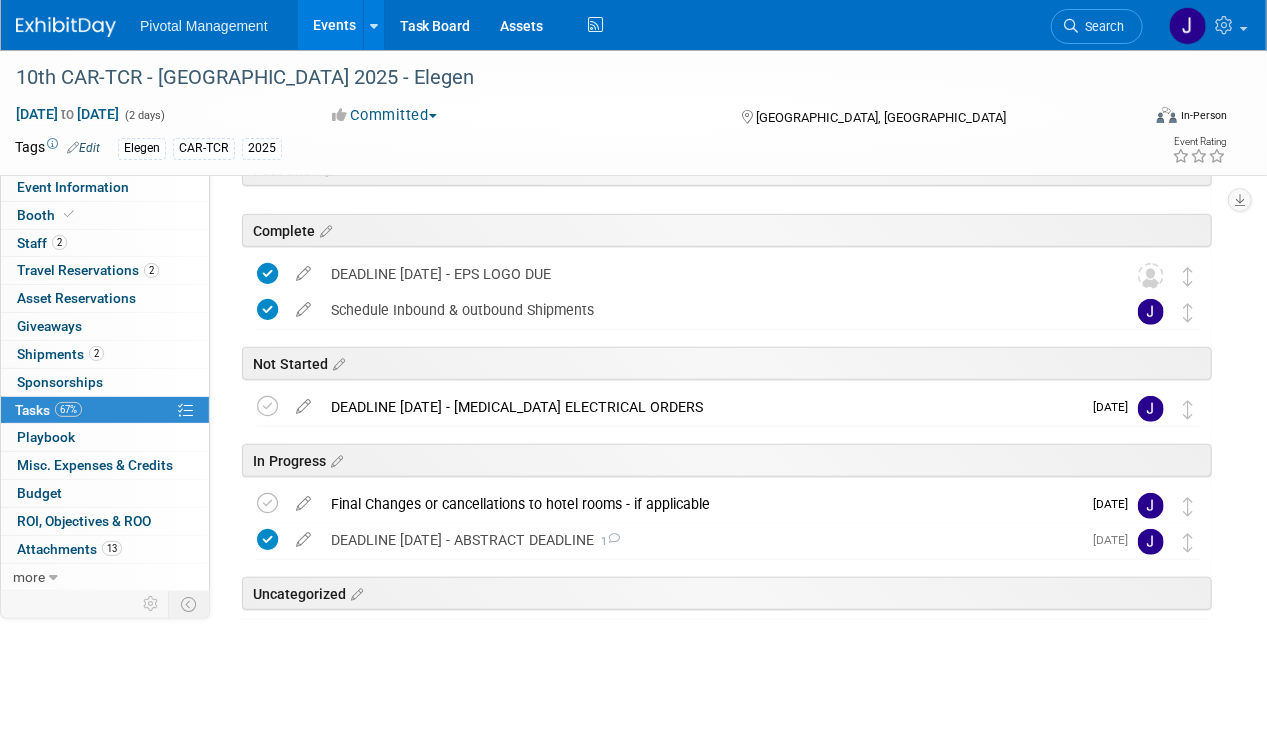 scroll, scrollTop: 378, scrollLeft: 0, axis: vertical 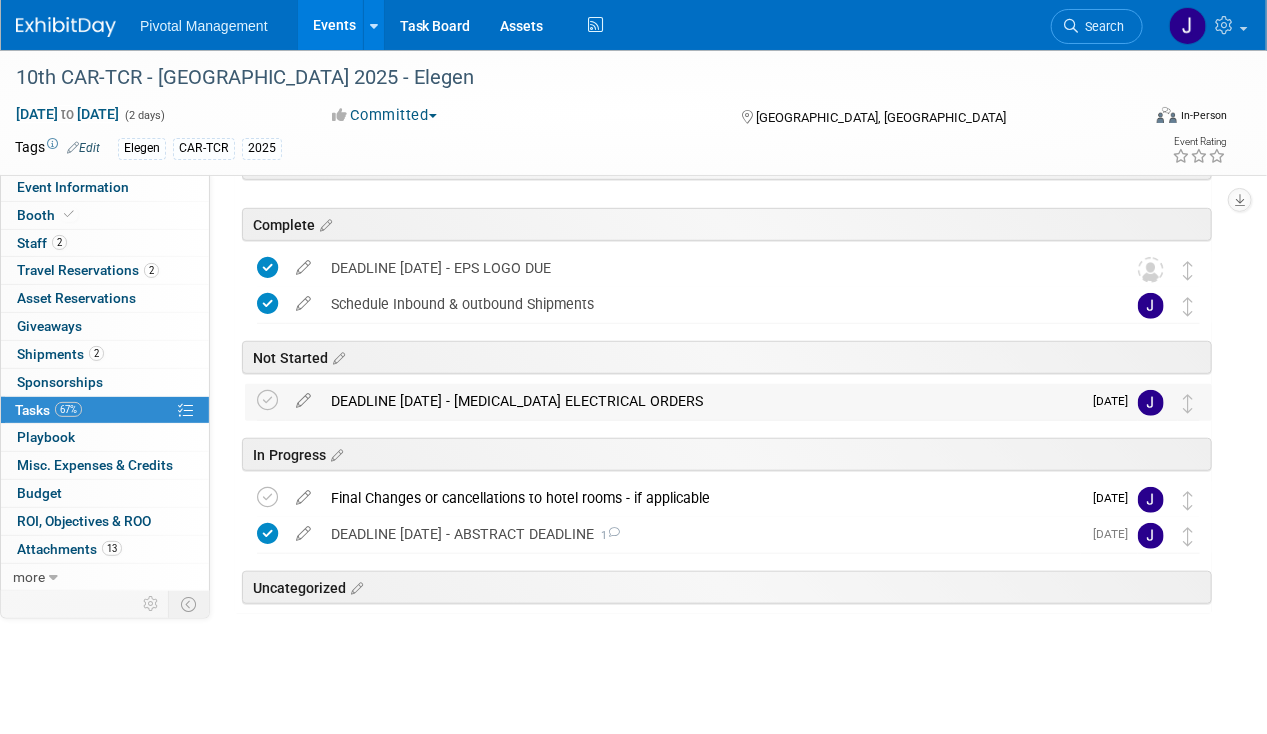 click on "DEADLINE AUG 26 - ENCORE ELECTRICAL ORDERS" at bounding box center [701, 401] 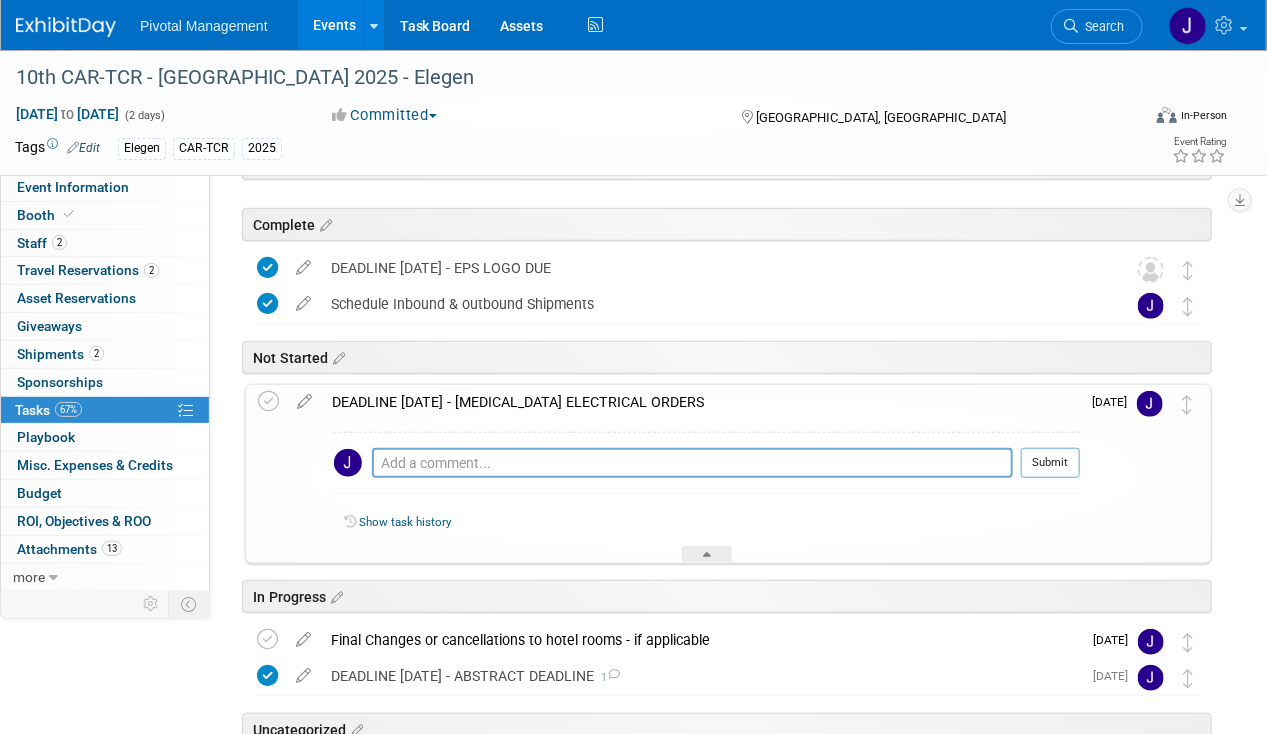 click on "DEADLINE AUG 26 - ENCORE ELECTRICAL ORDERS" at bounding box center [701, 402] 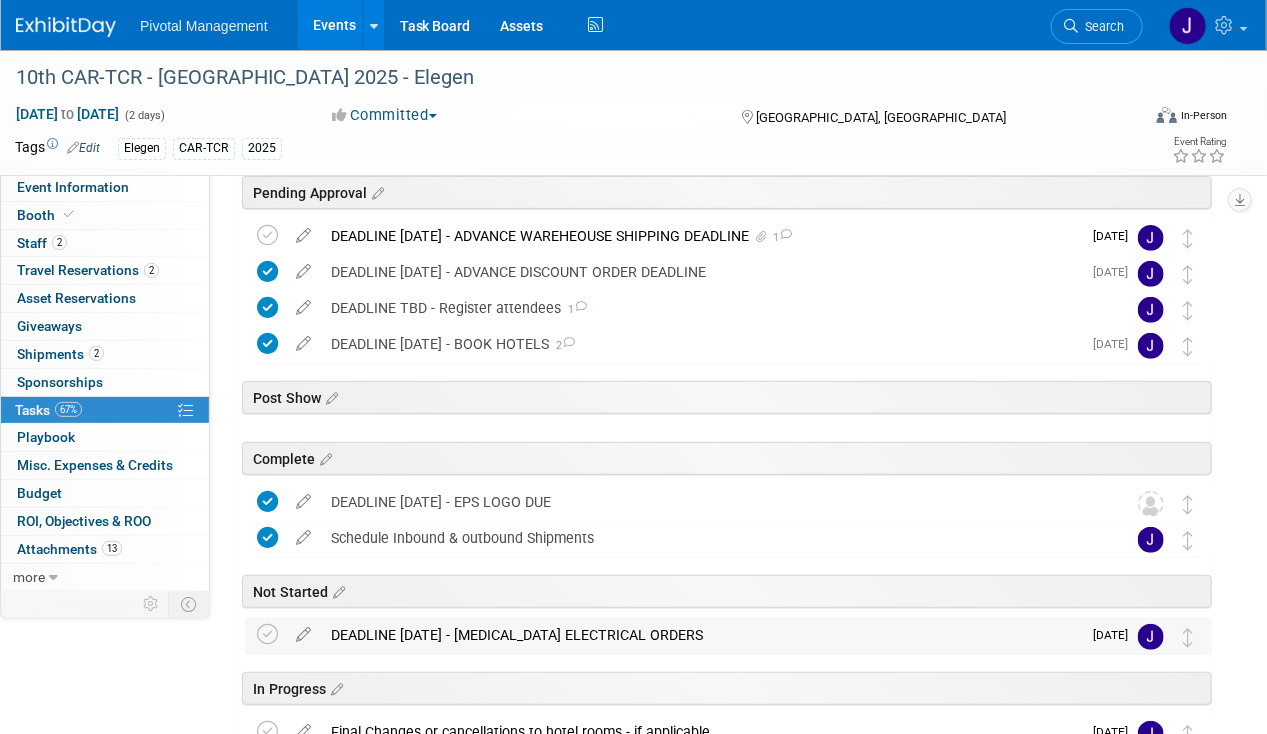 scroll, scrollTop: 0, scrollLeft: 0, axis: both 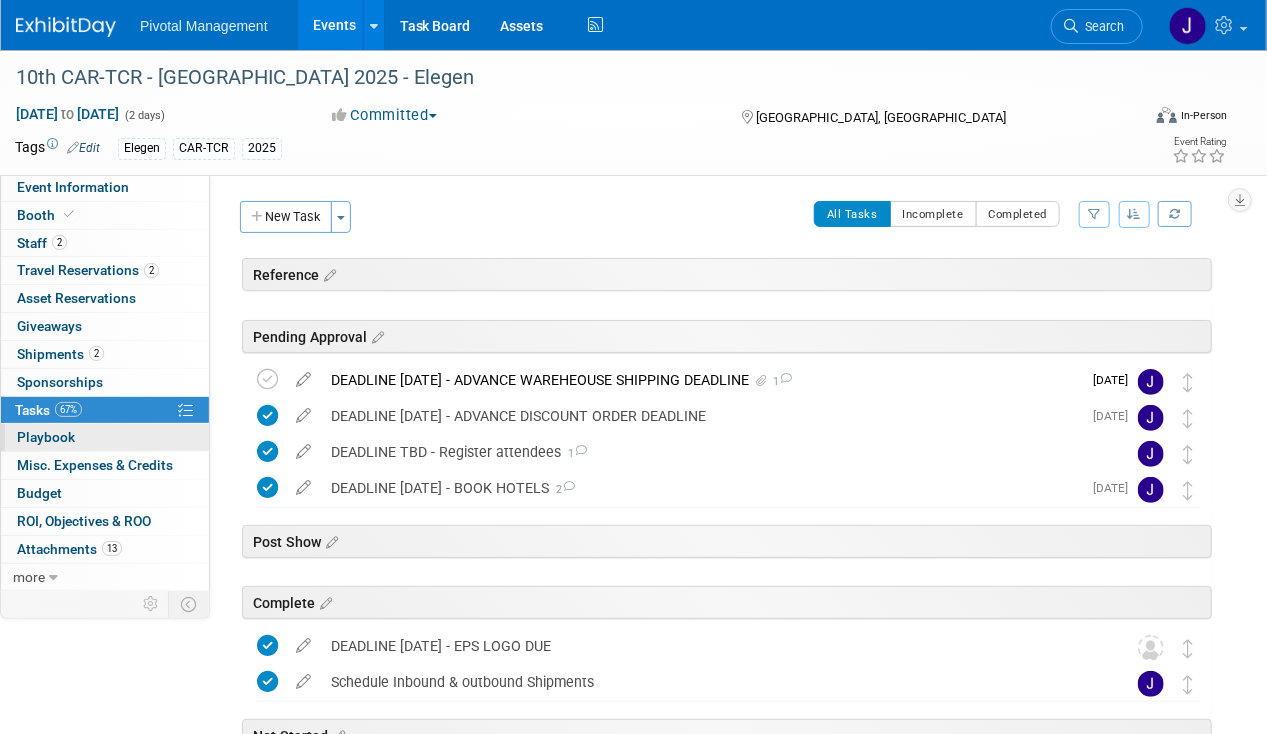 click on "0
Playbook 0" at bounding box center (105, 437) 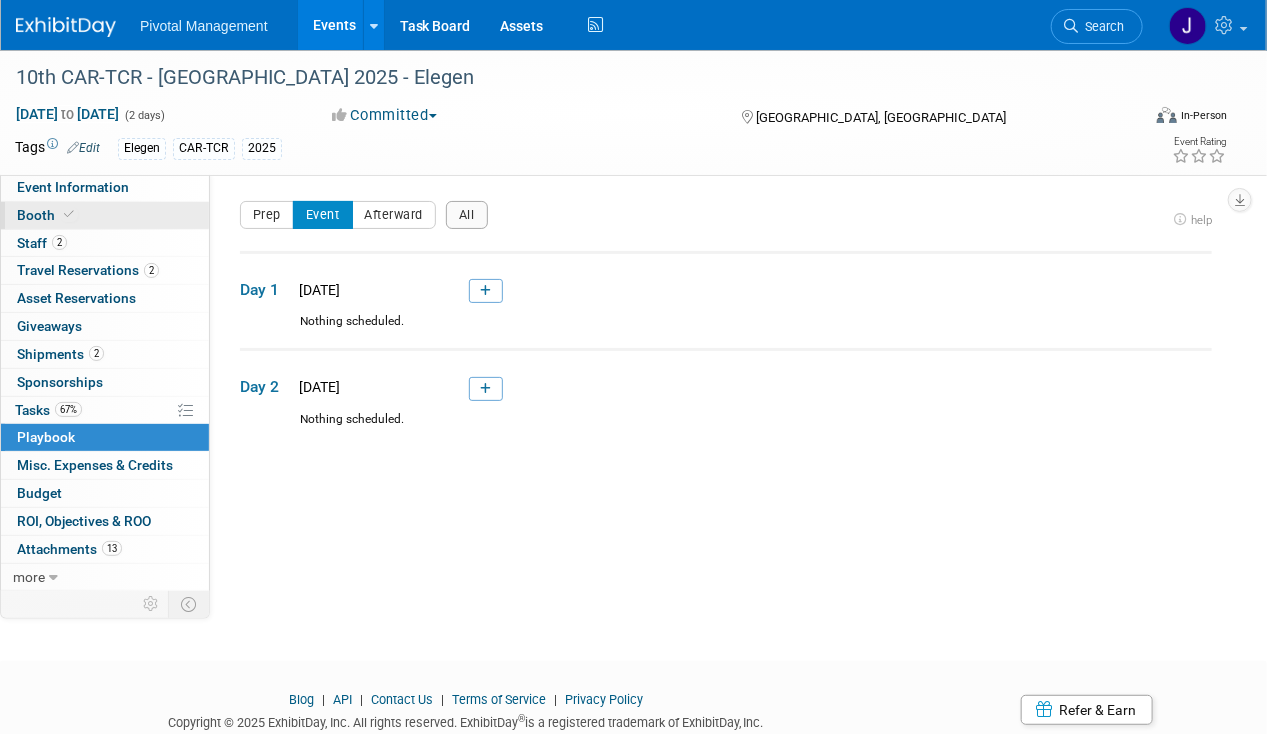 click on "Booth" at bounding box center (105, 215) 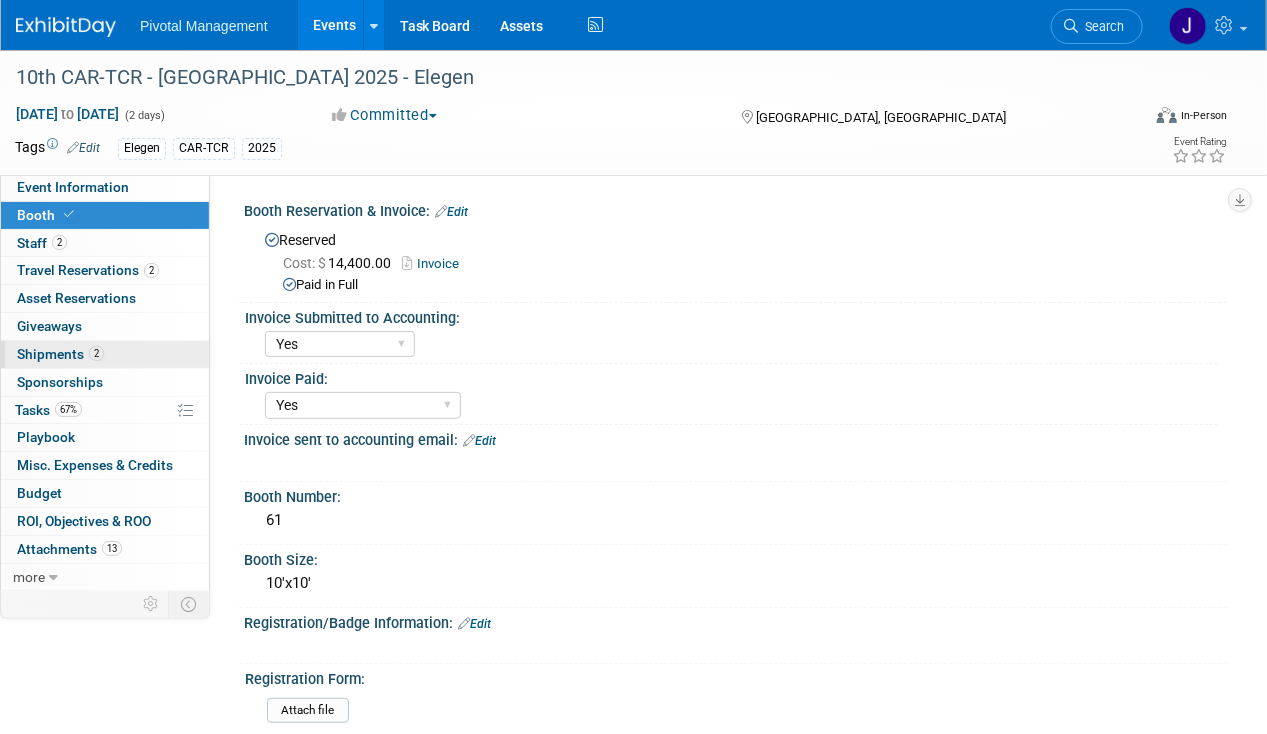 click on "2
Shipments 2" at bounding box center [105, 354] 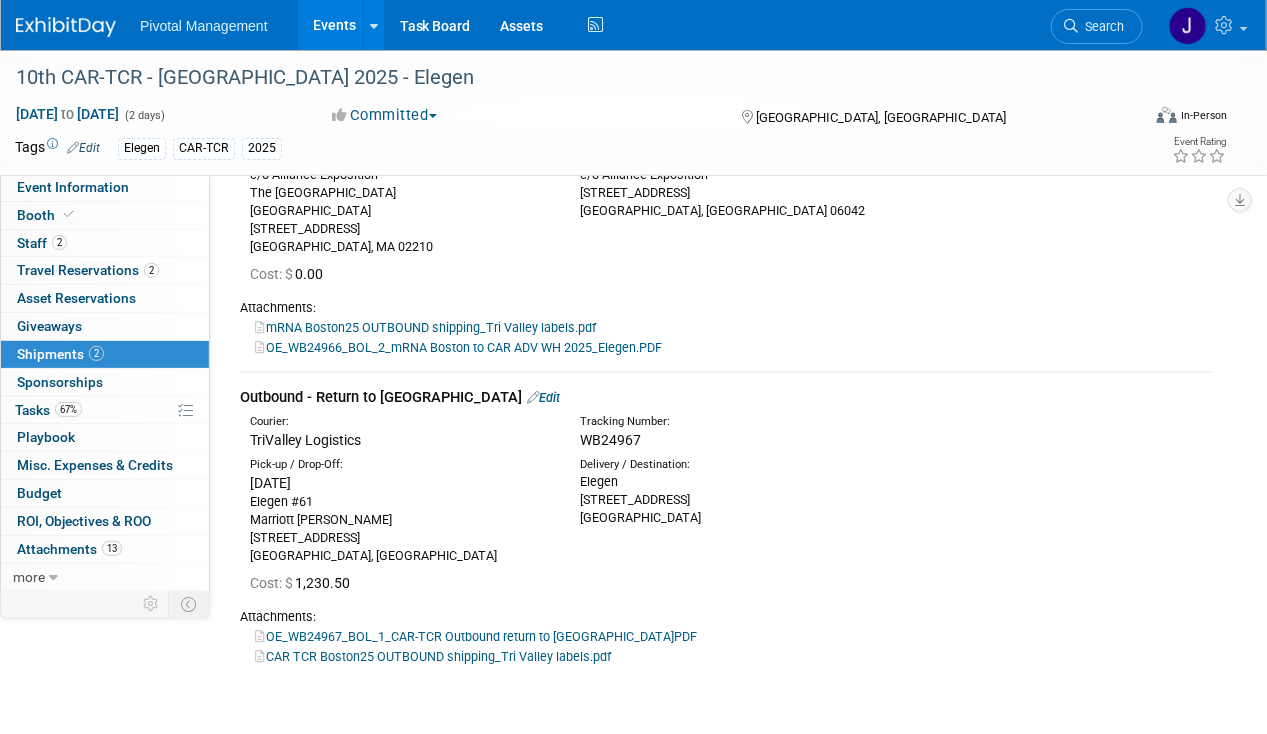 scroll, scrollTop: 409, scrollLeft: 0, axis: vertical 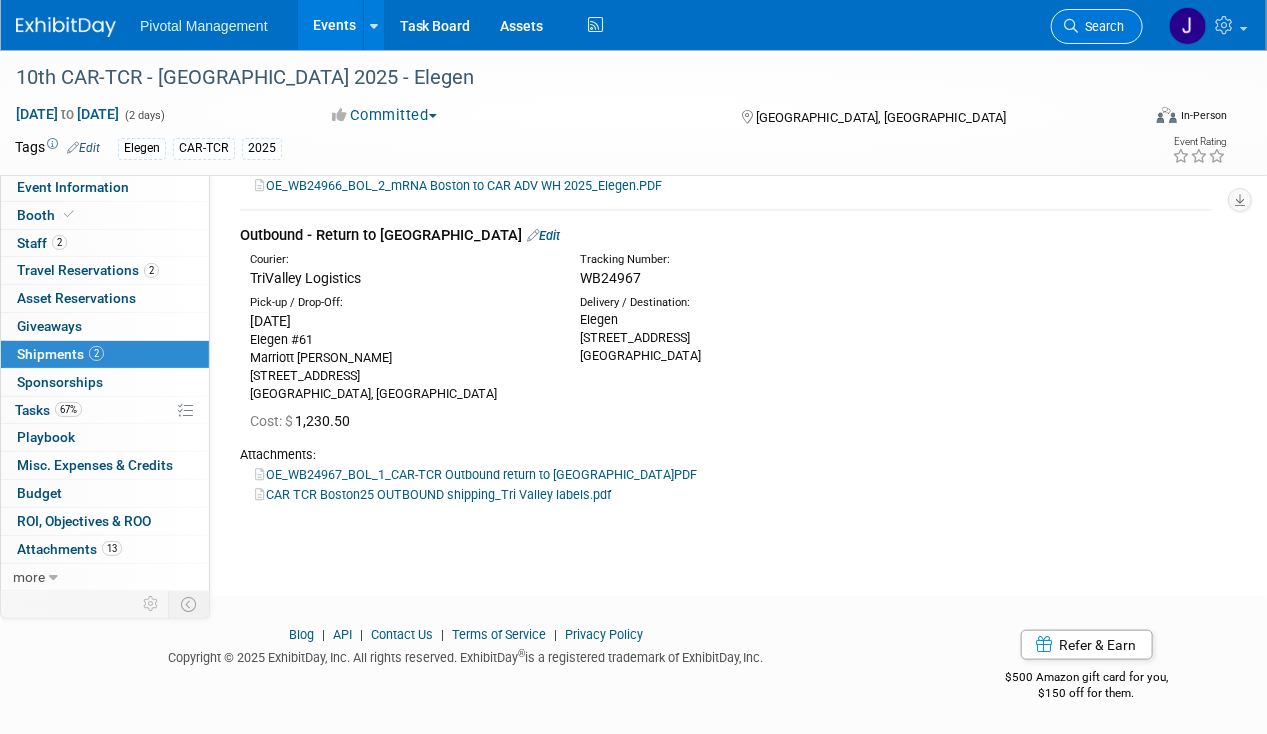 click on "Search" at bounding box center [1101, 26] 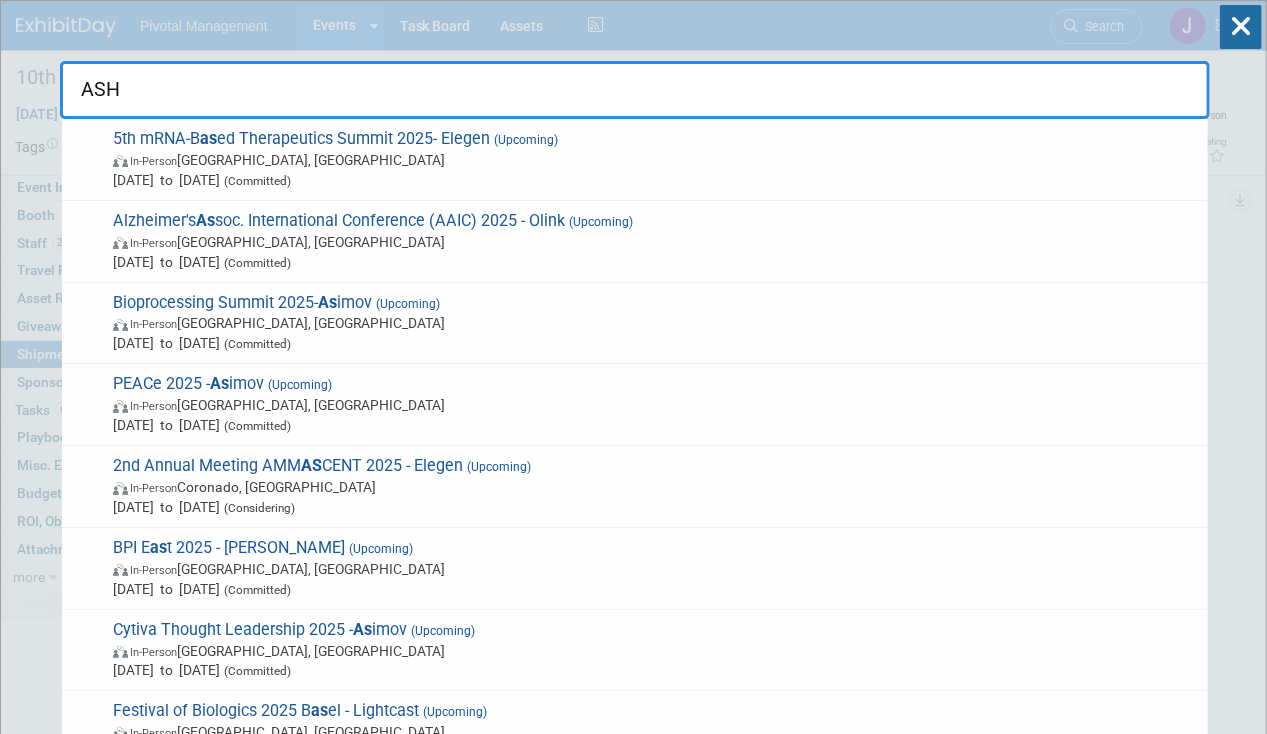 type on "ASHG" 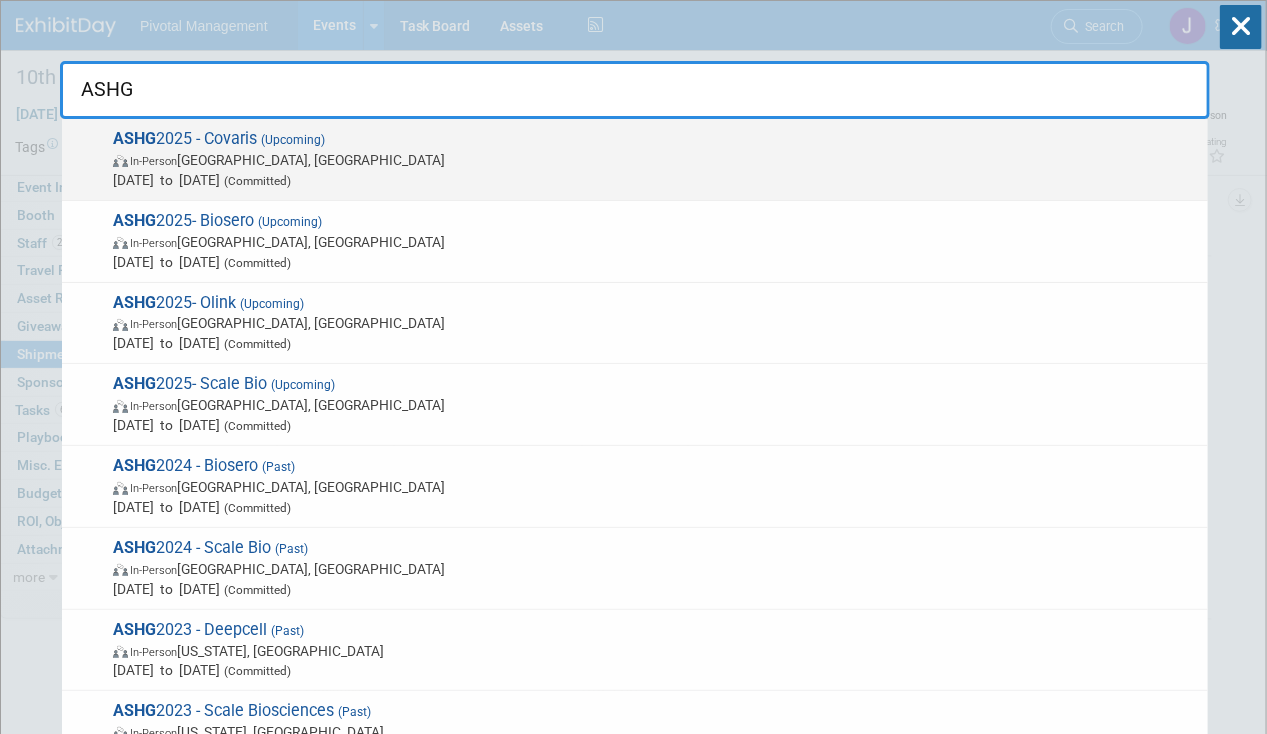 click on "Oct 15, 2025  to  Oct 17, 2025  (Committed)" at bounding box center (655, 180) 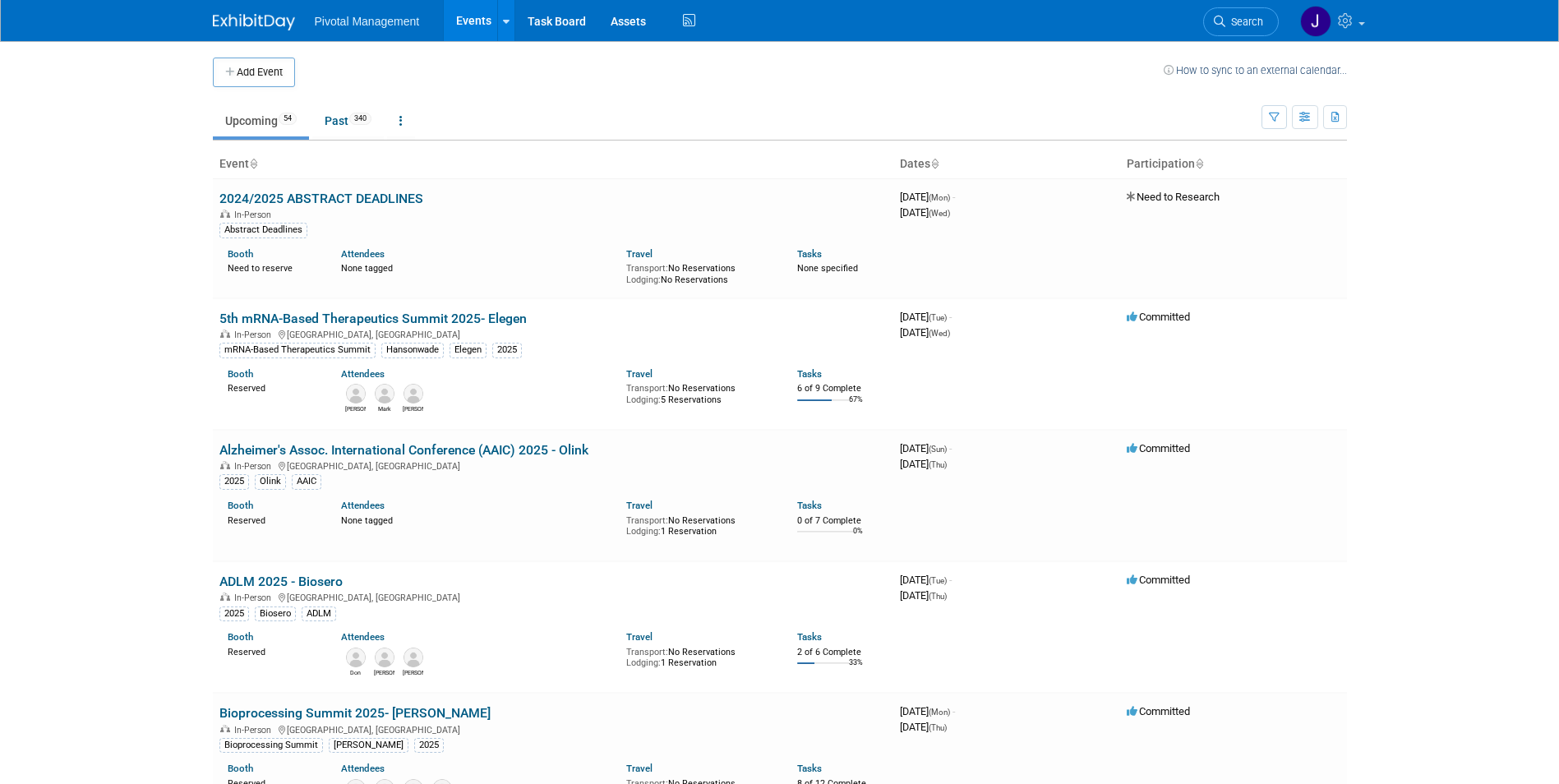 scroll, scrollTop: 0, scrollLeft: 0, axis: both 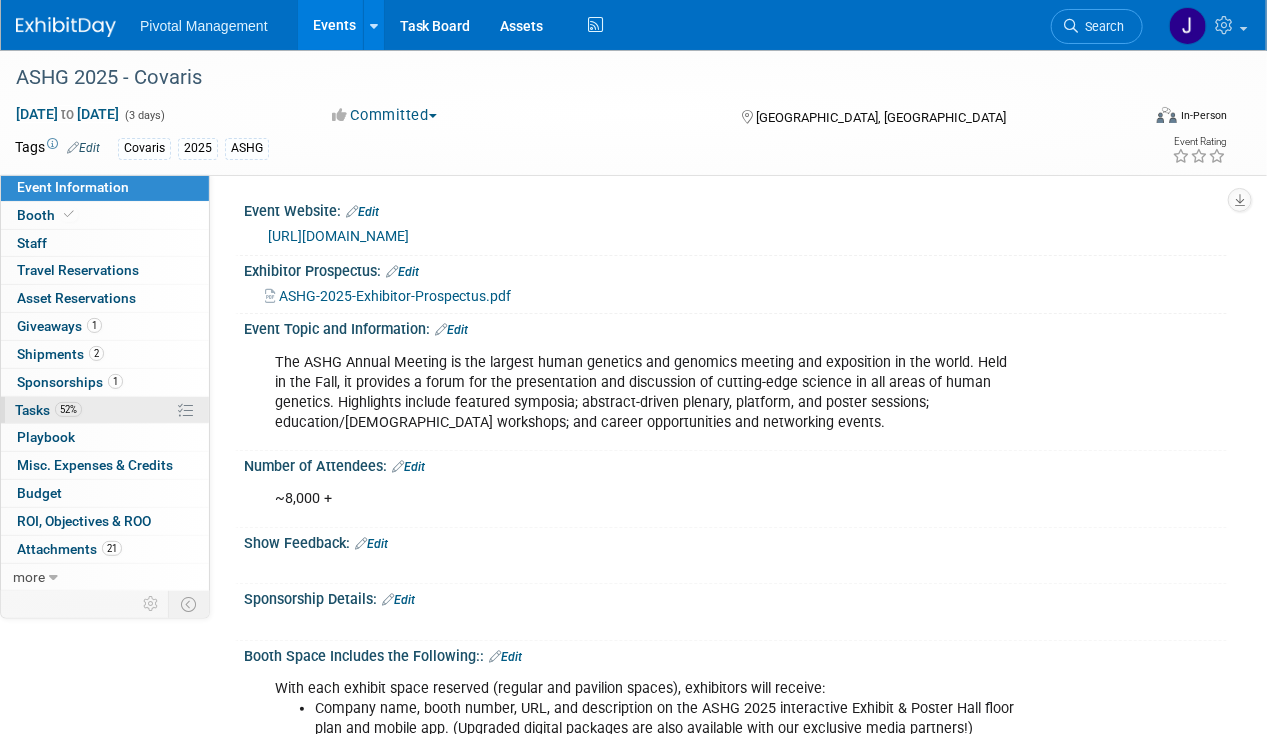 click on "52%" at bounding box center [68, 409] 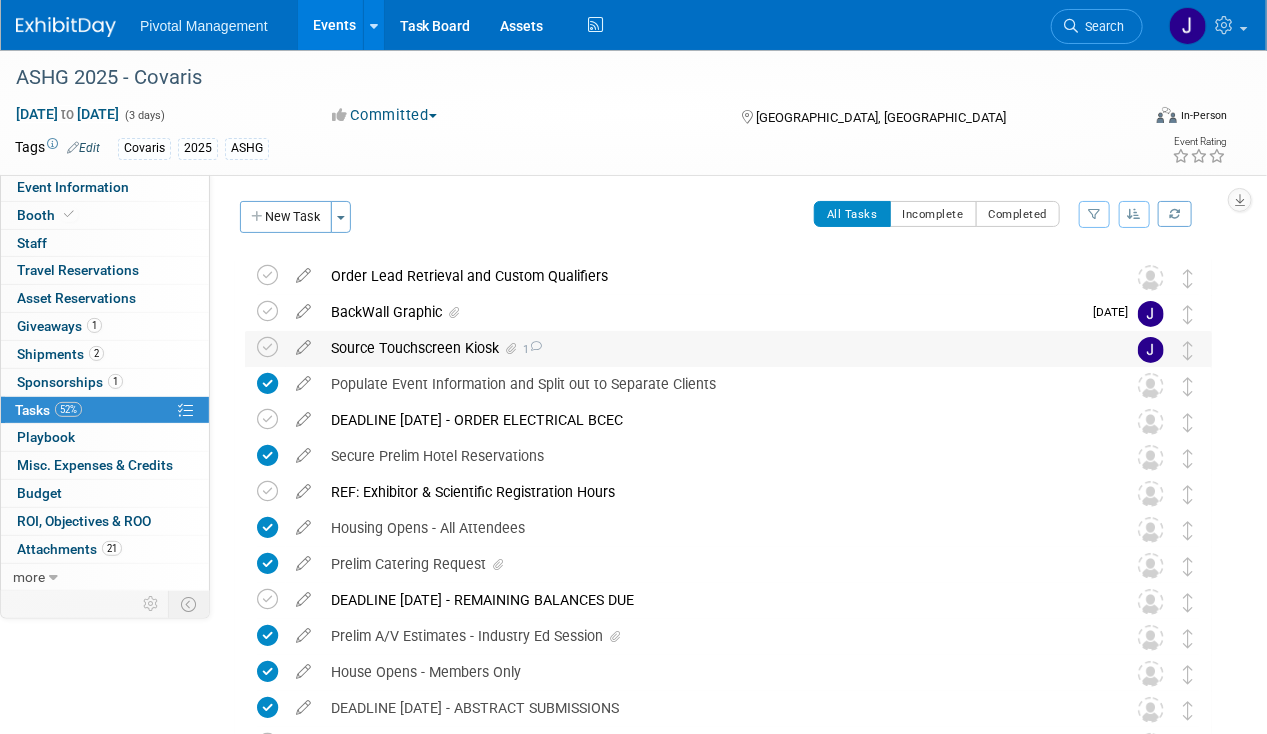 click on "Source Touchscreen Kiosk
1" at bounding box center [709, 348] 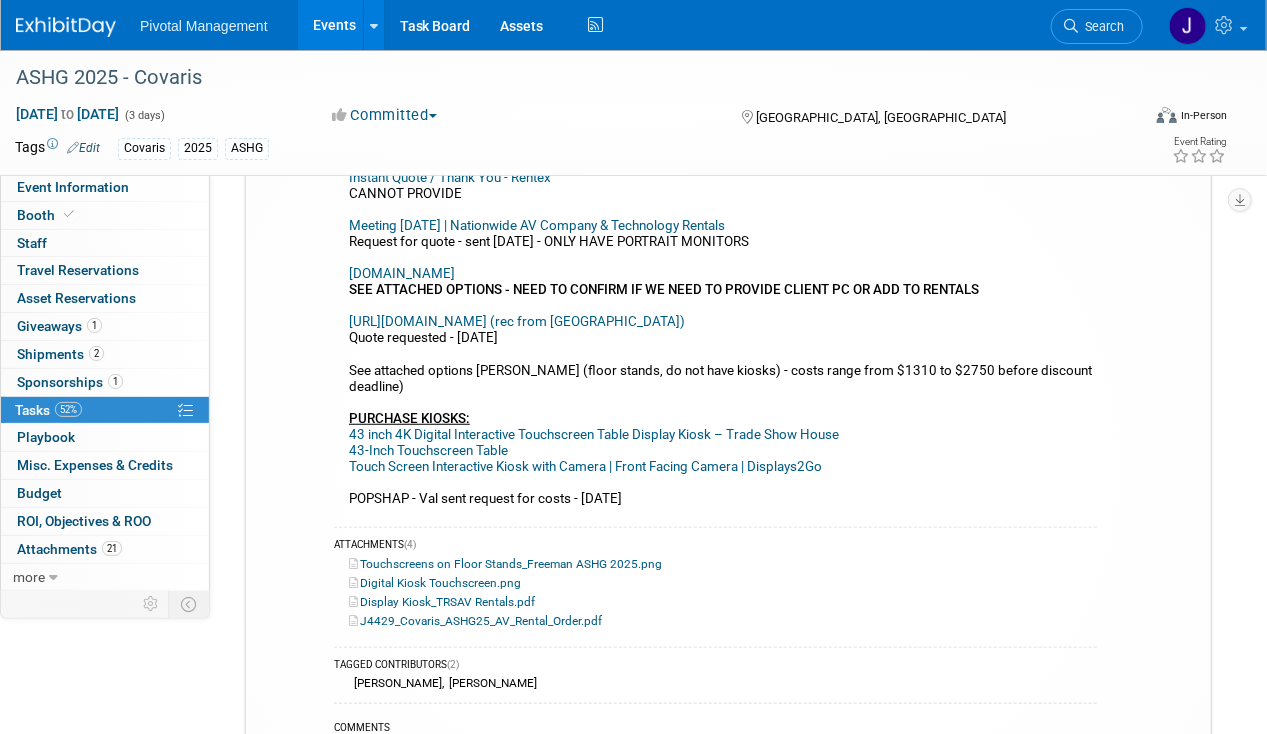 scroll, scrollTop: 707, scrollLeft: 0, axis: vertical 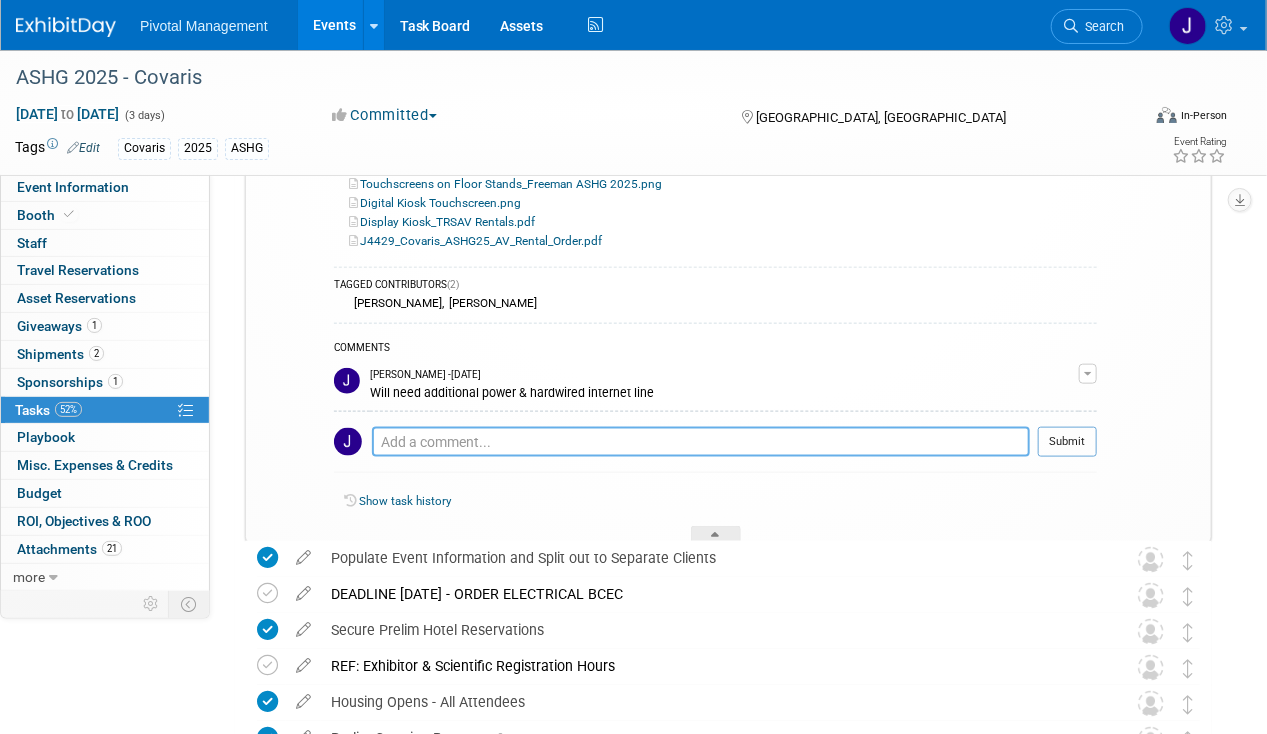 click at bounding box center [701, 442] 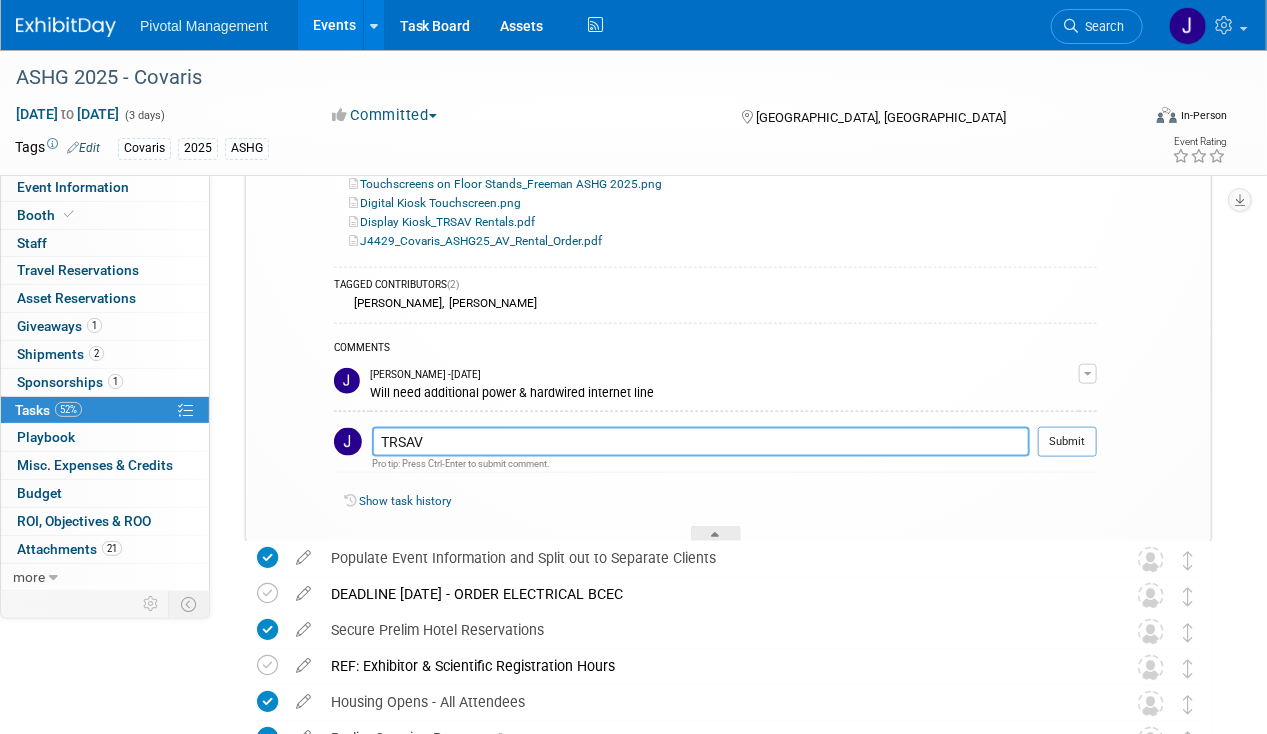paste on "We can provide you a mini pc to drive the content for $250." 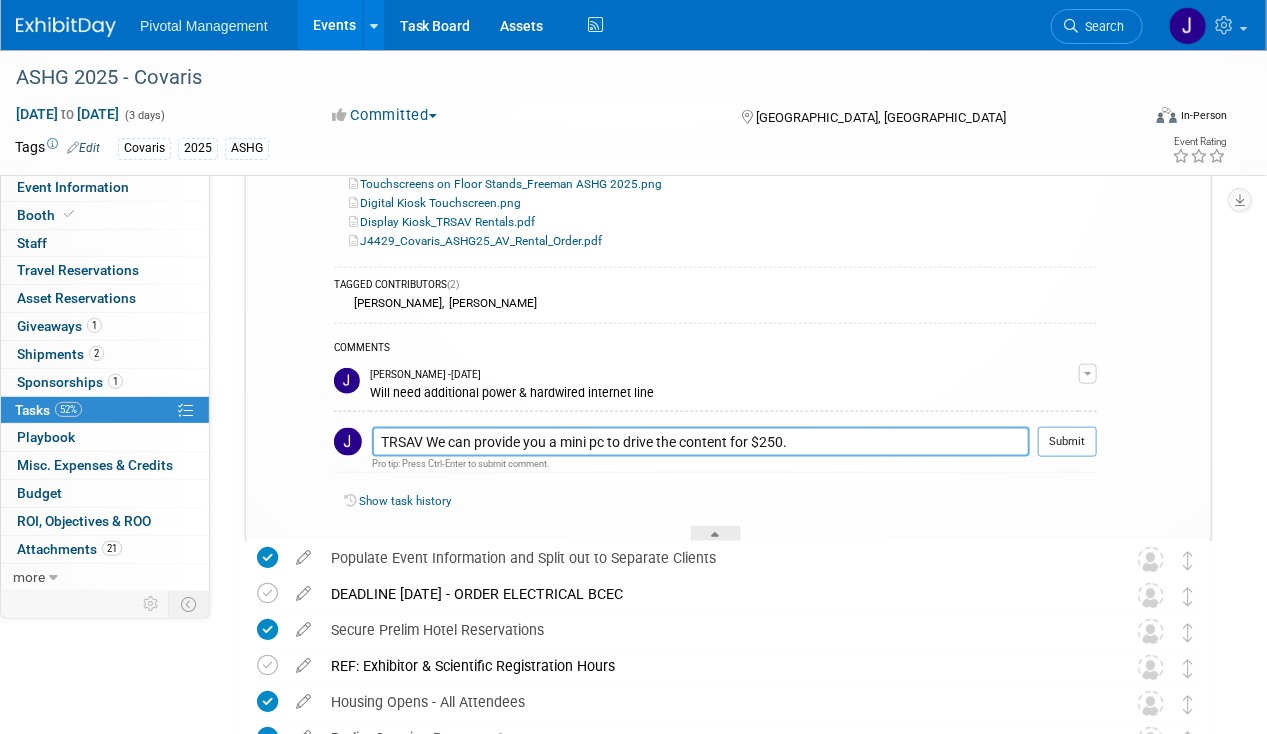 click on "TRSAV We can provide you a mini pc to drive the content for $250." at bounding box center (701, 441) 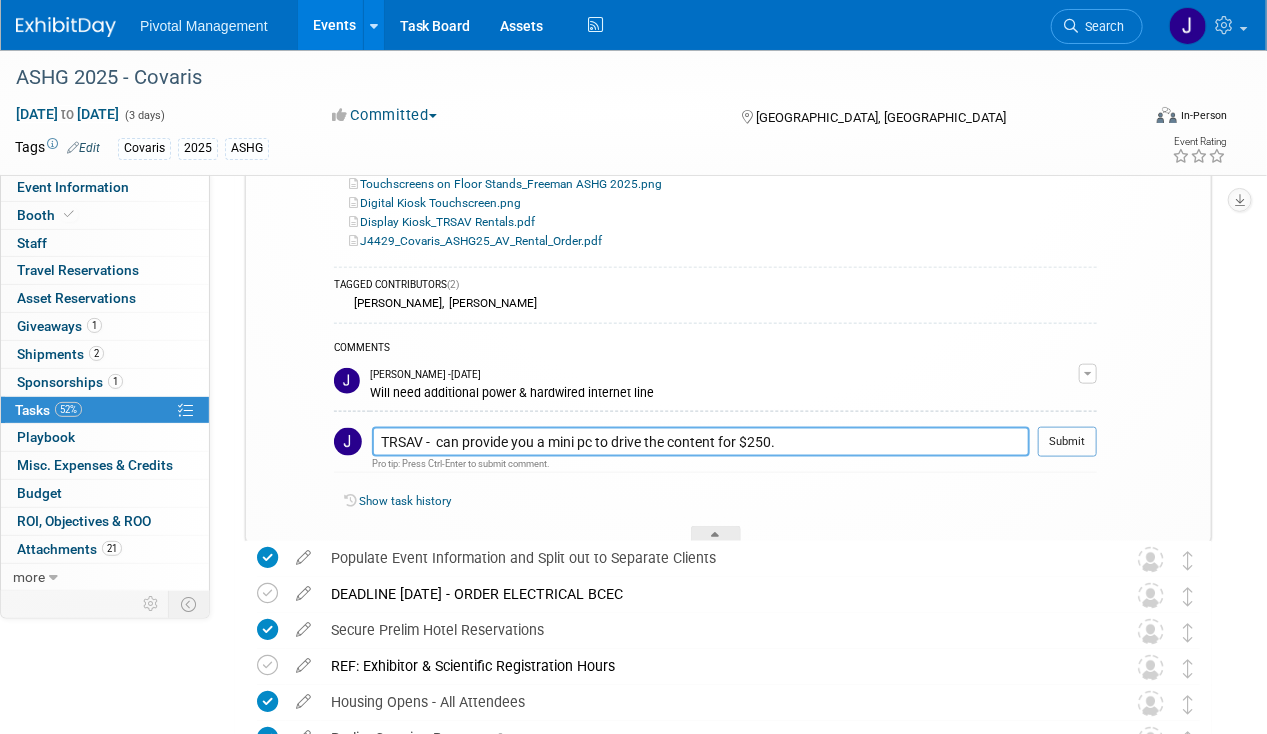 click on "TRSAV -  can provide you a mini pc to drive the content for $250." at bounding box center (701, 441) 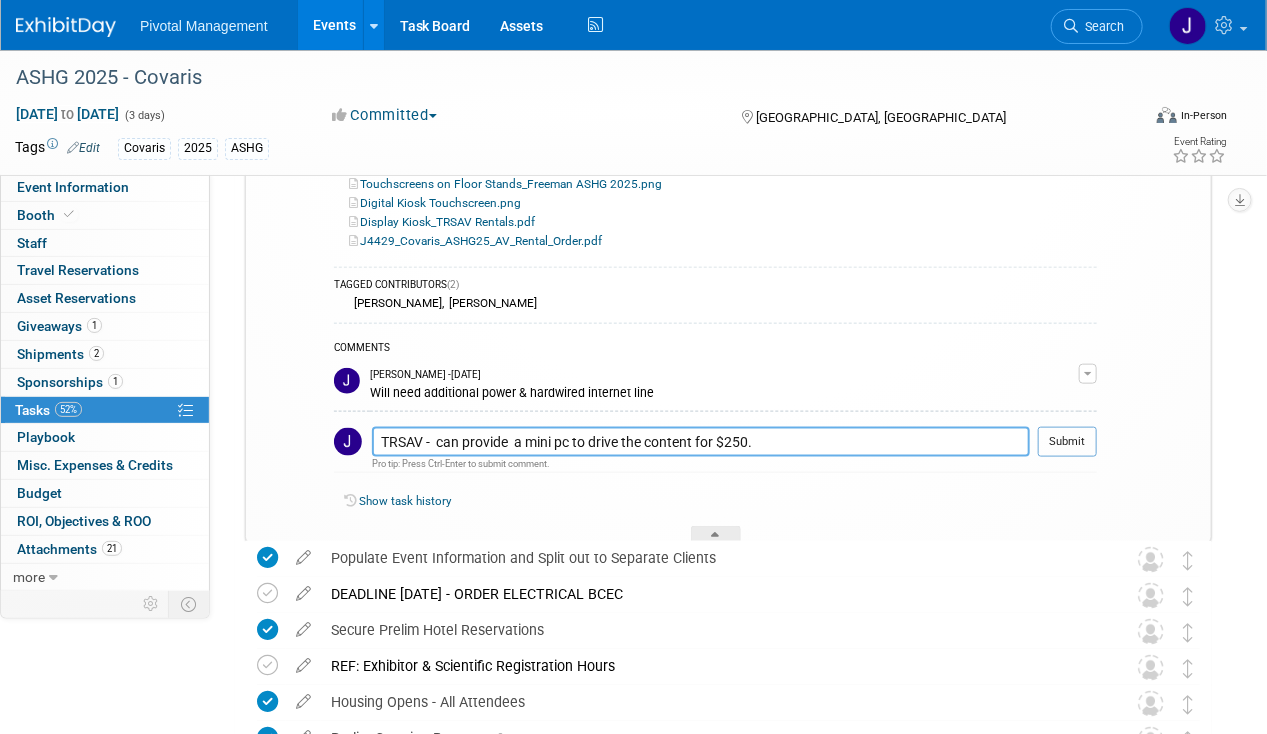 type on "TRSAV -  can provide  a mini pc to drive the content for $250." 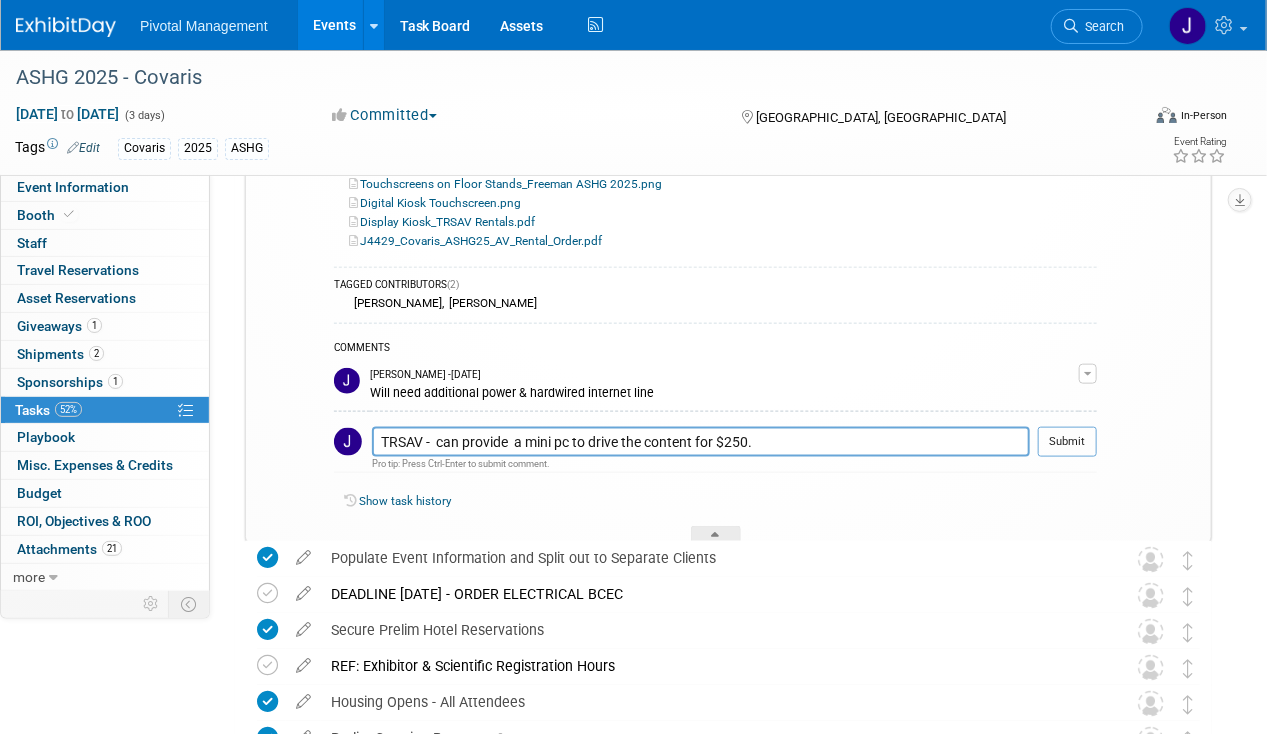 click on "Submit" at bounding box center [1067, 442] 